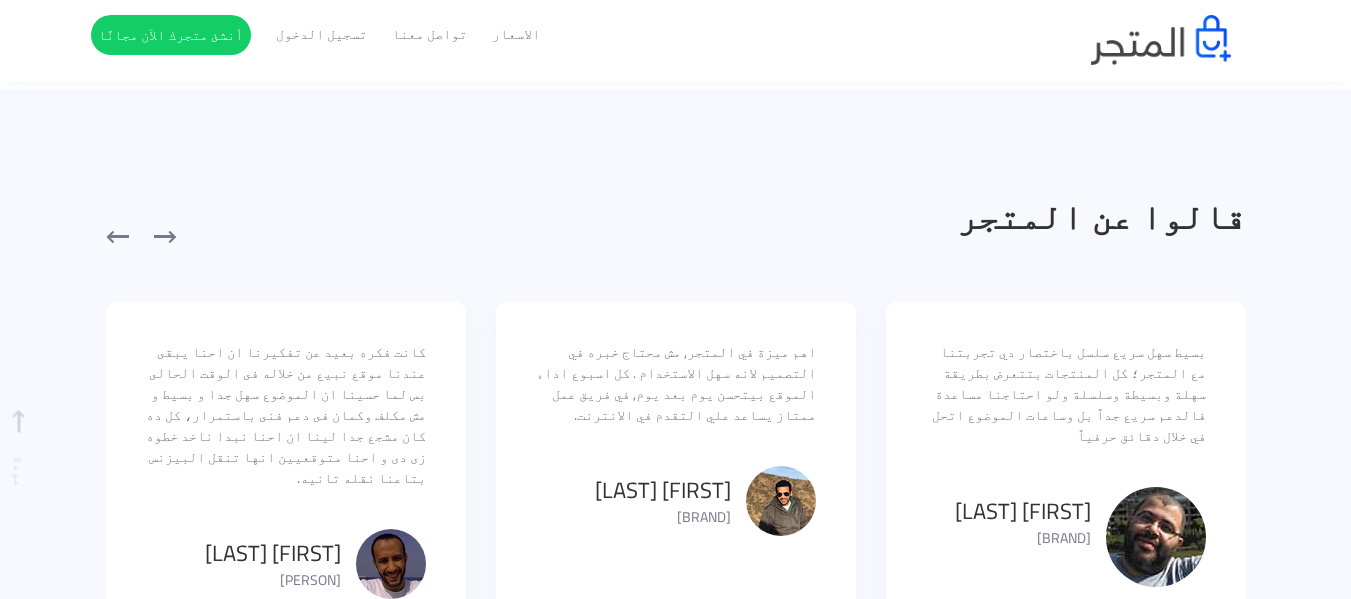 scroll, scrollTop: 1426, scrollLeft: 0, axis: vertical 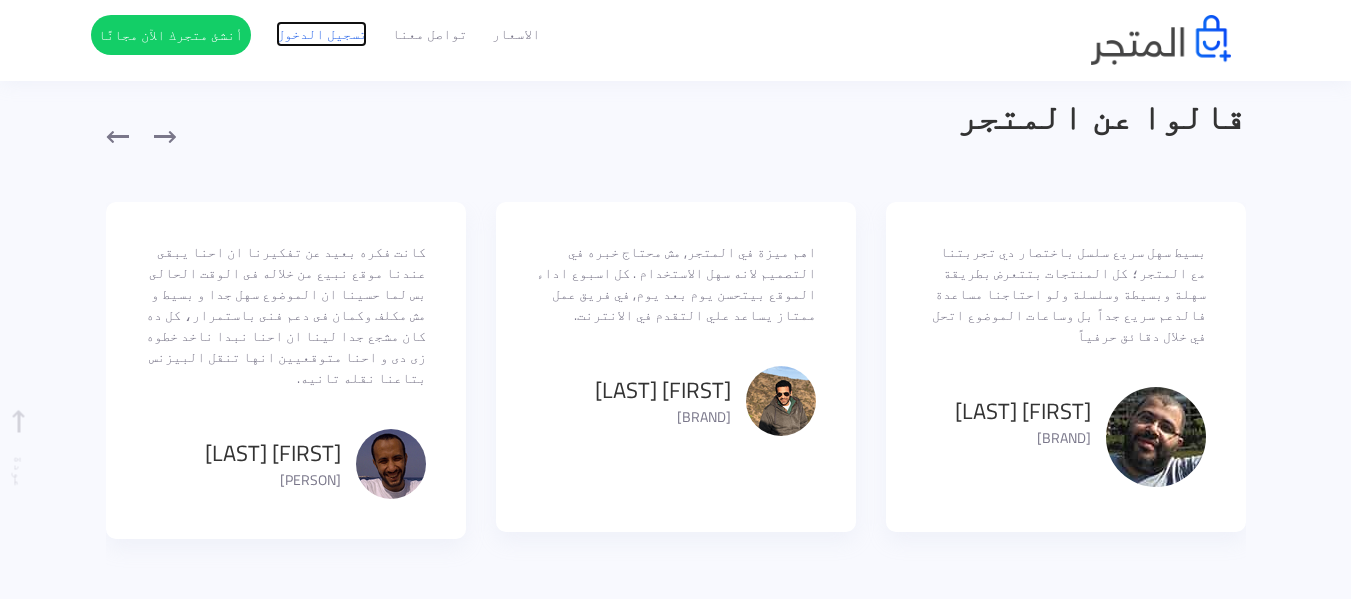 click on "تسجيل الدخول" at bounding box center [321, 34] 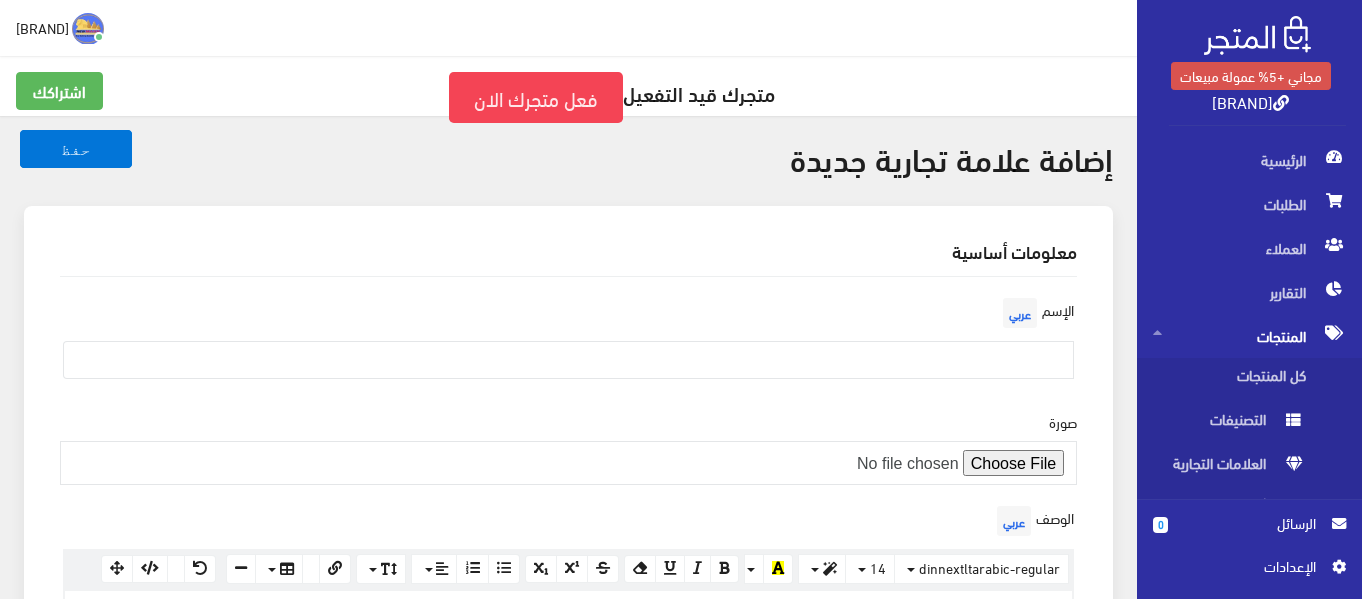 scroll, scrollTop: 1000, scrollLeft: 0, axis: vertical 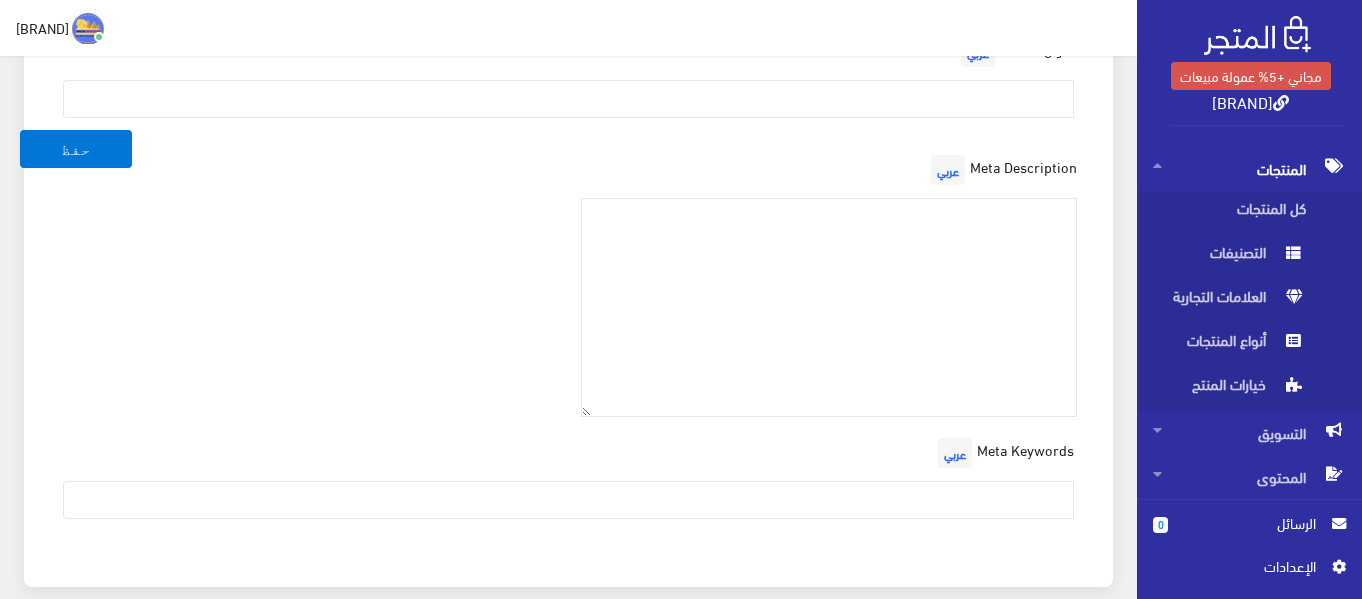 click at bounding box center [1257, 35] 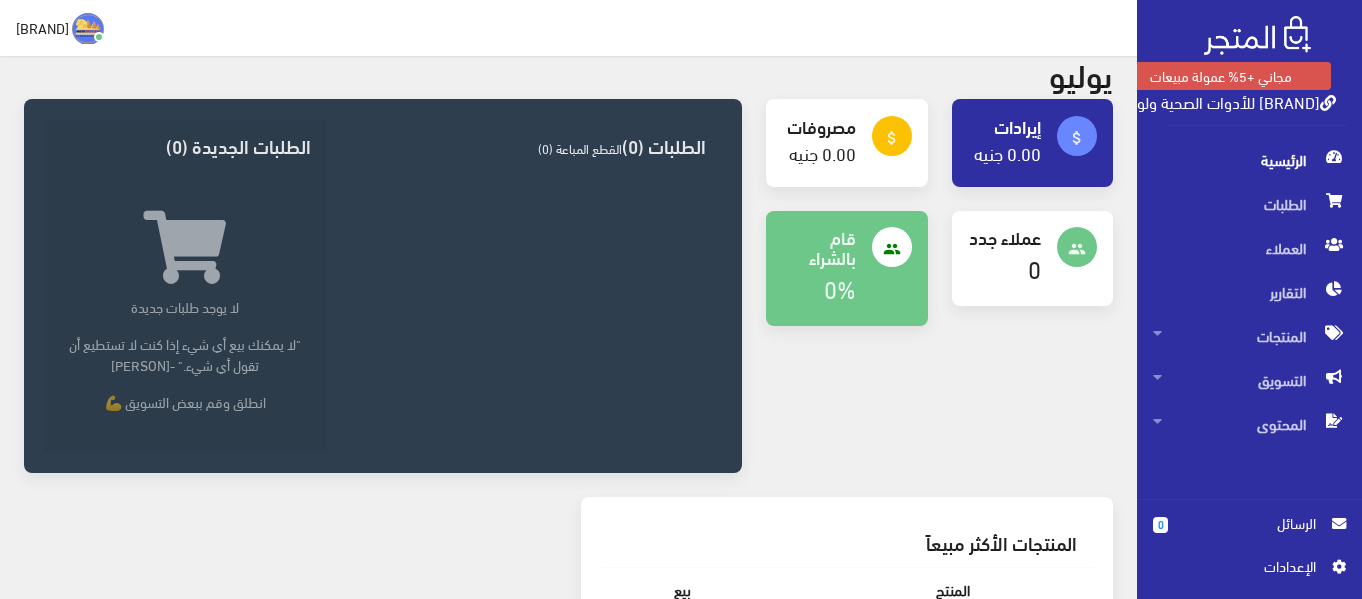 scroll, scrollTop: 382, scrollLeft: 0, axis: vertical 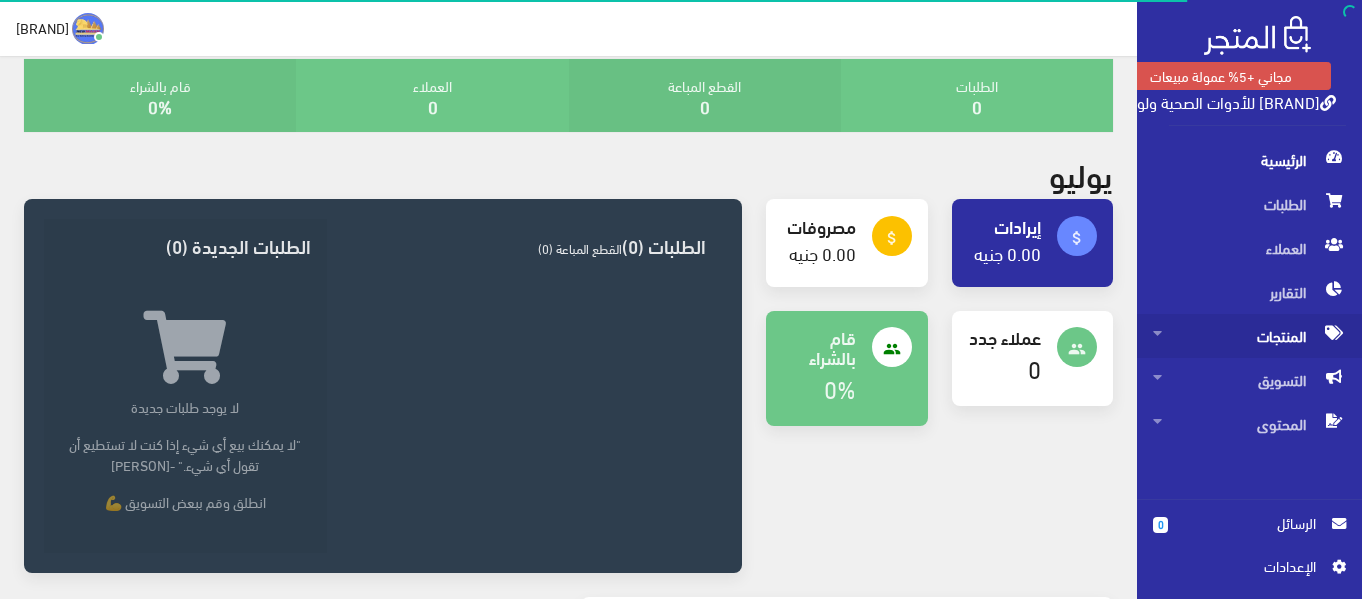 click on "المنتجات" at bounding box center [1249, 336] 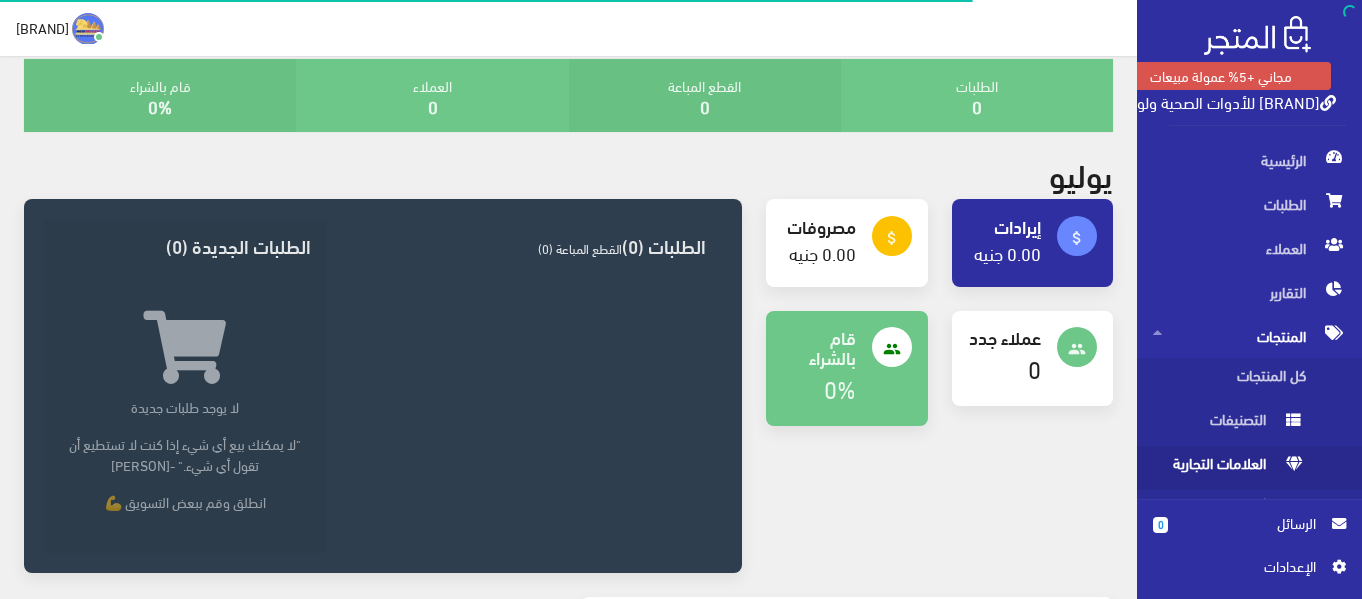 scroll, scrollTop: 0, scrollLeft: 0, axis: both 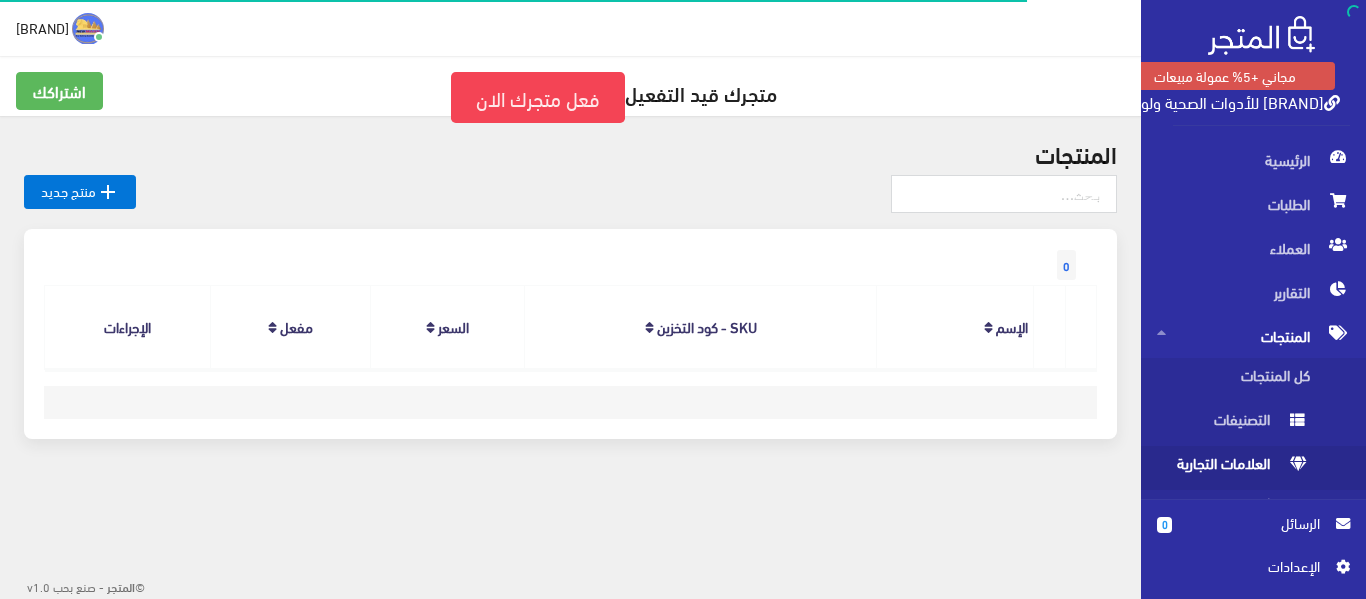 click on "العلامات التجارية" at bounding box center [1233, 468] 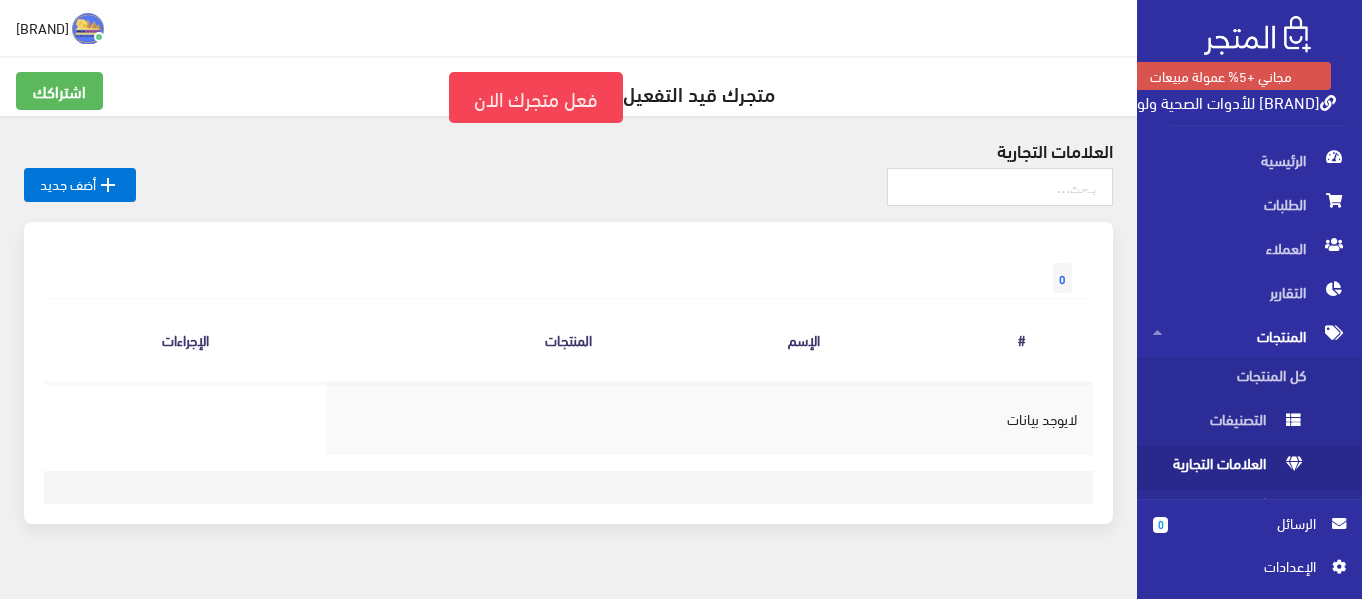 click at bounding box center (105, 29) 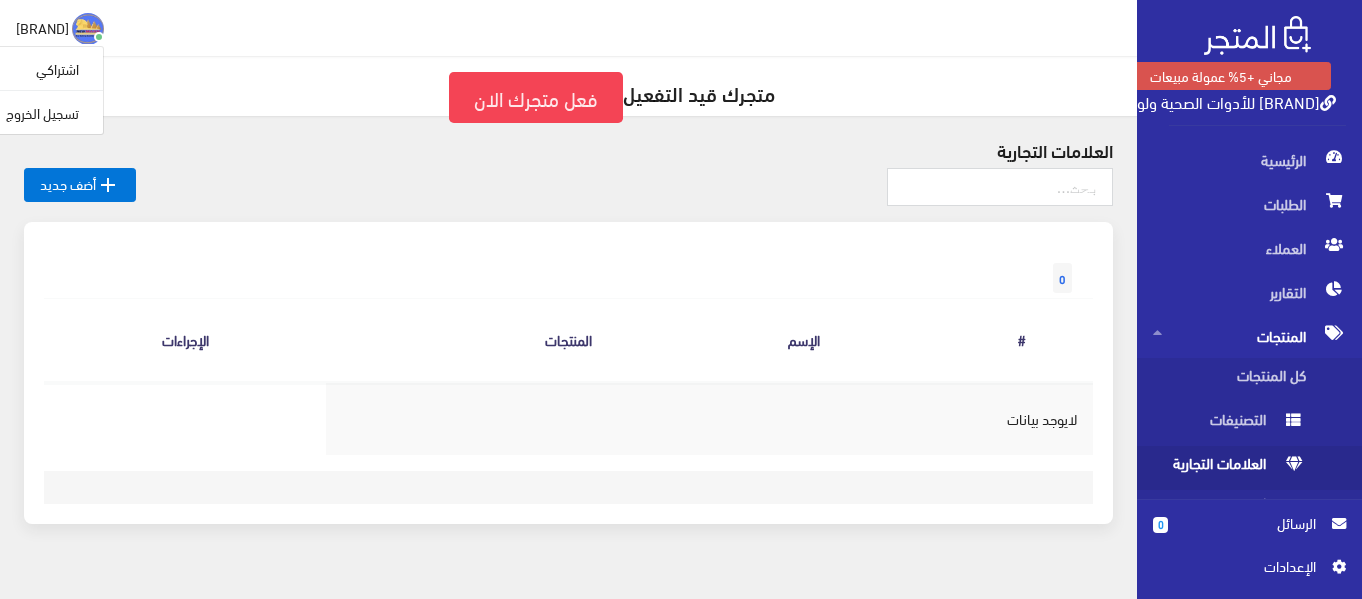scroll, scrollTop: 37, scrollLeft: 0, axis: vertical 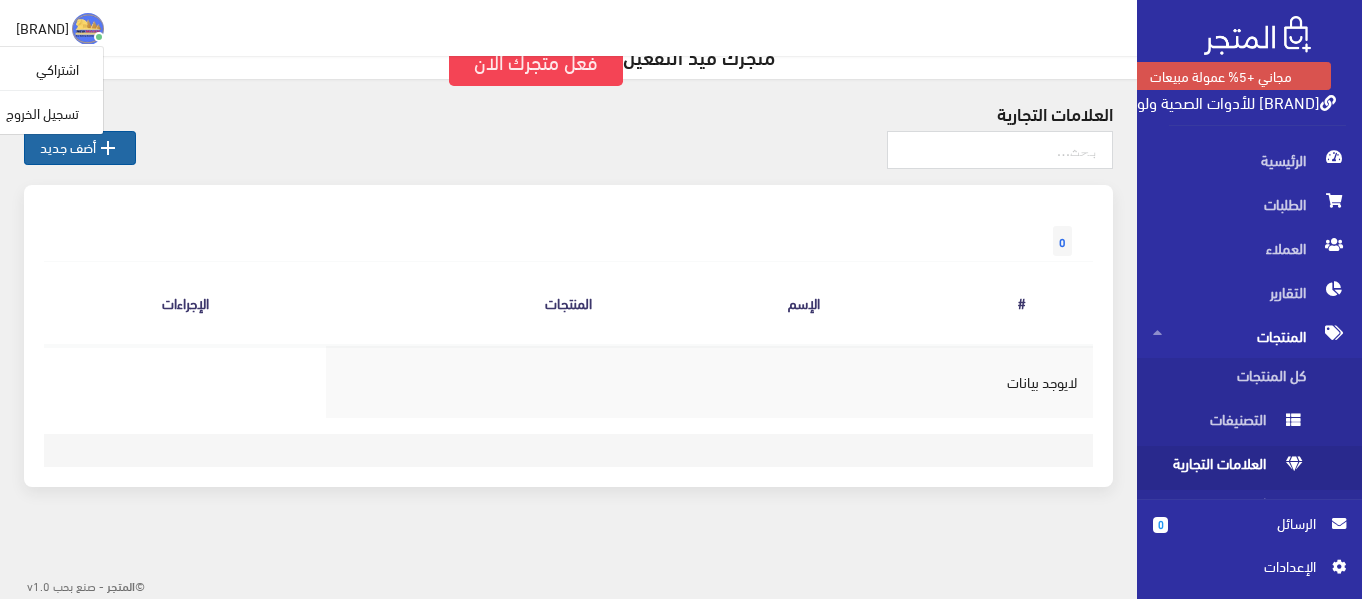 click on "" at bounding box center [108, 148] 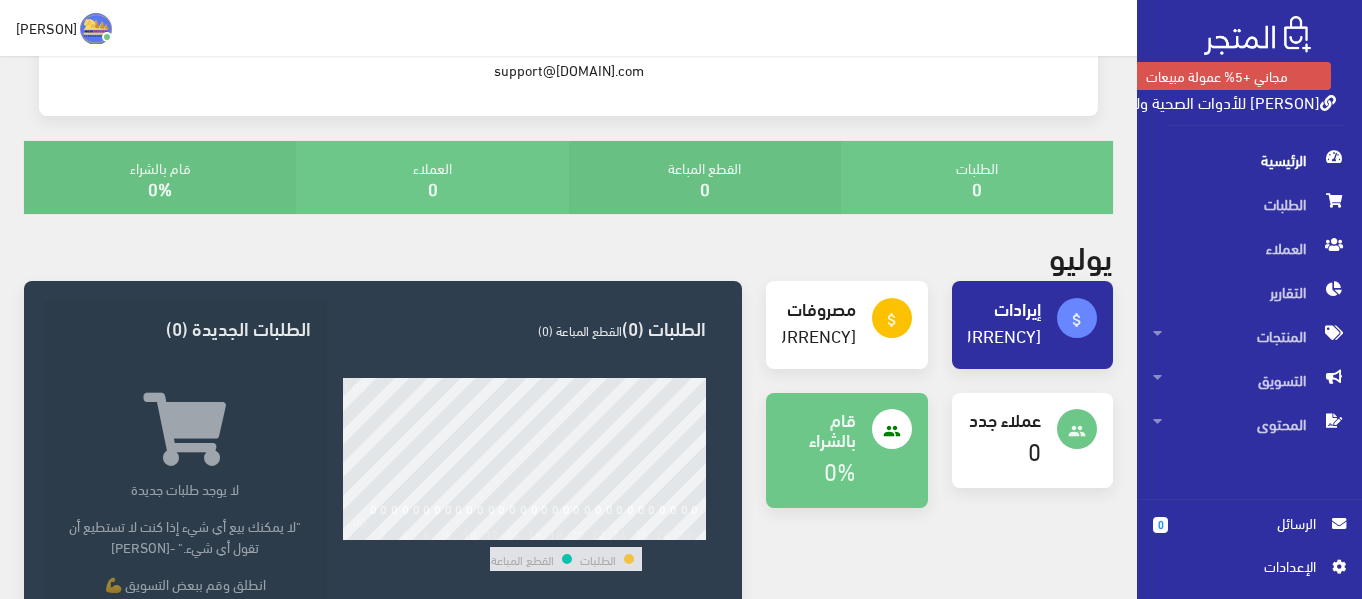 scroll, scrollTop: 600, scrollLeft: 0, axis: vertical 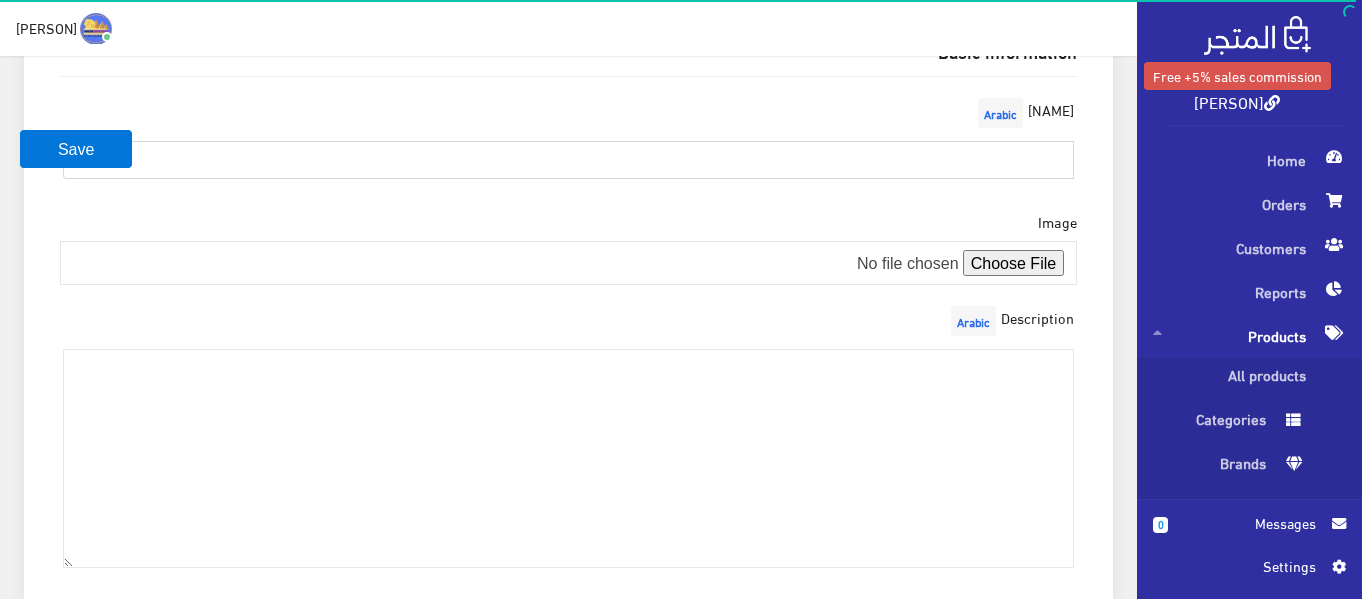 click at bounding box center [568, 160] 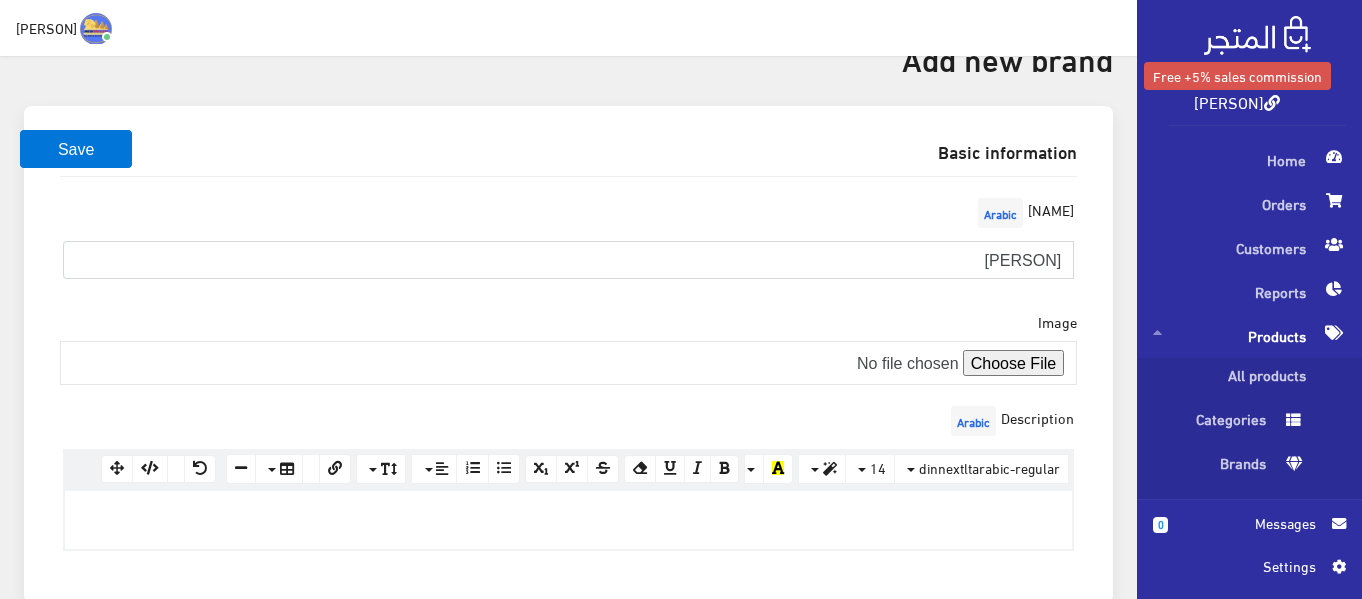 scroll, scrollTop: 200, scrollLeft: 0, axis: vertical 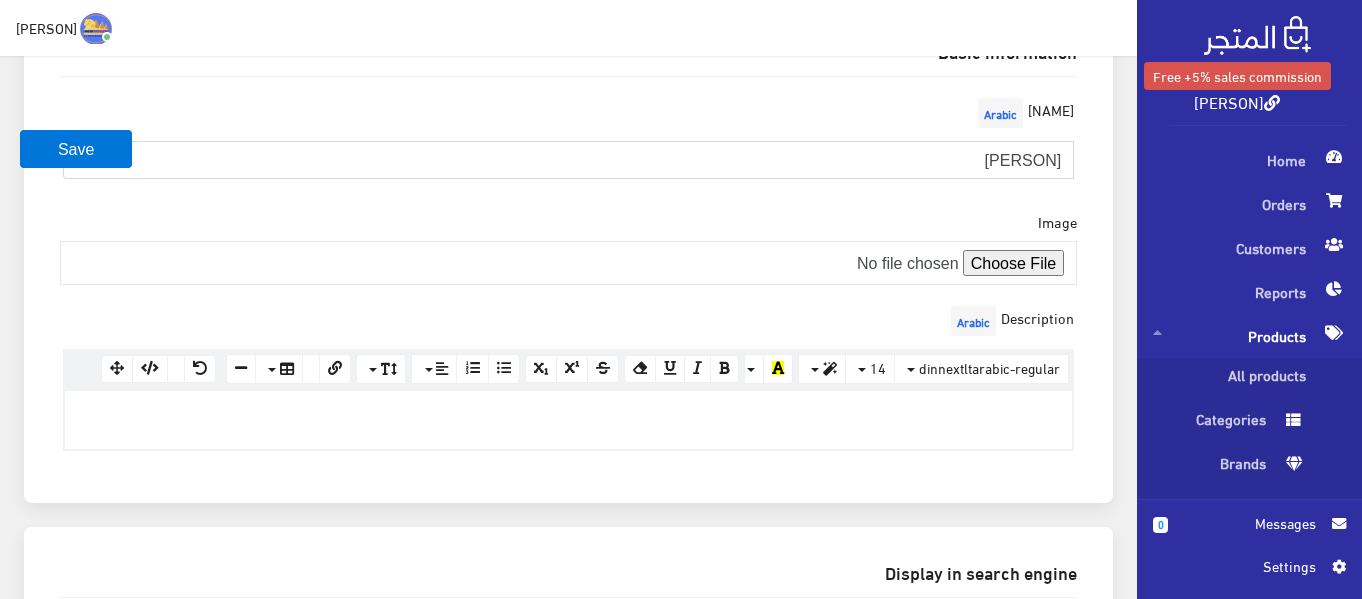 type on "جولدن فيوتشر" 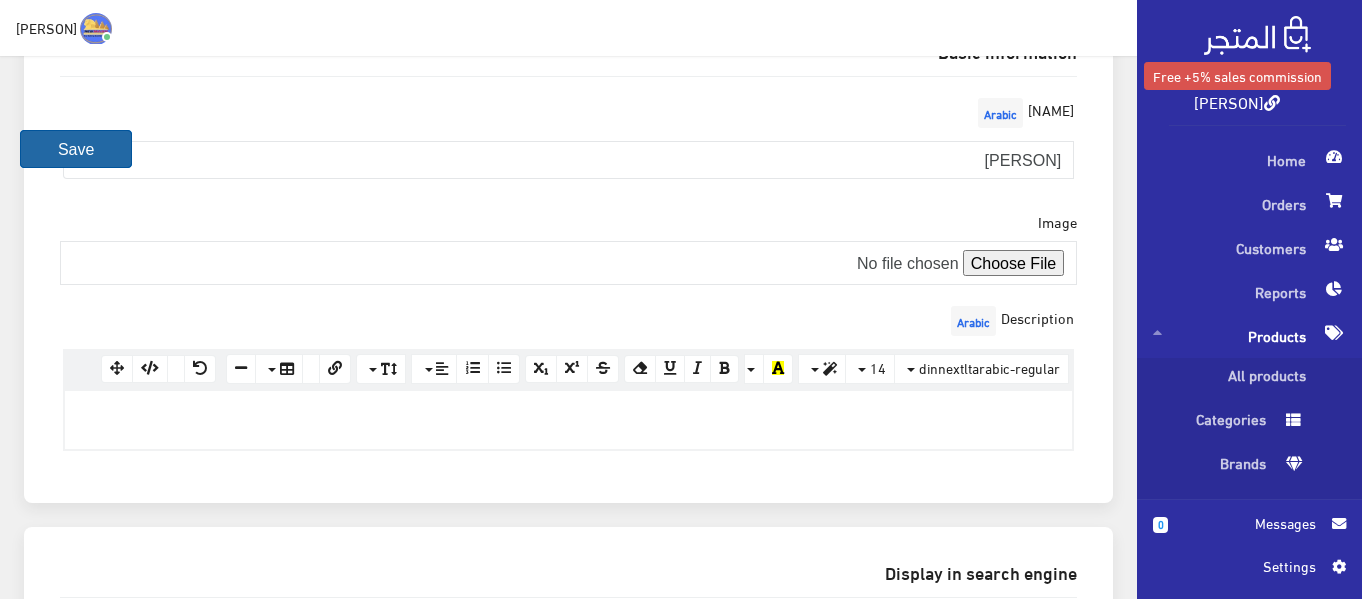 click on "حفظ" at bounding box center (76, 149) 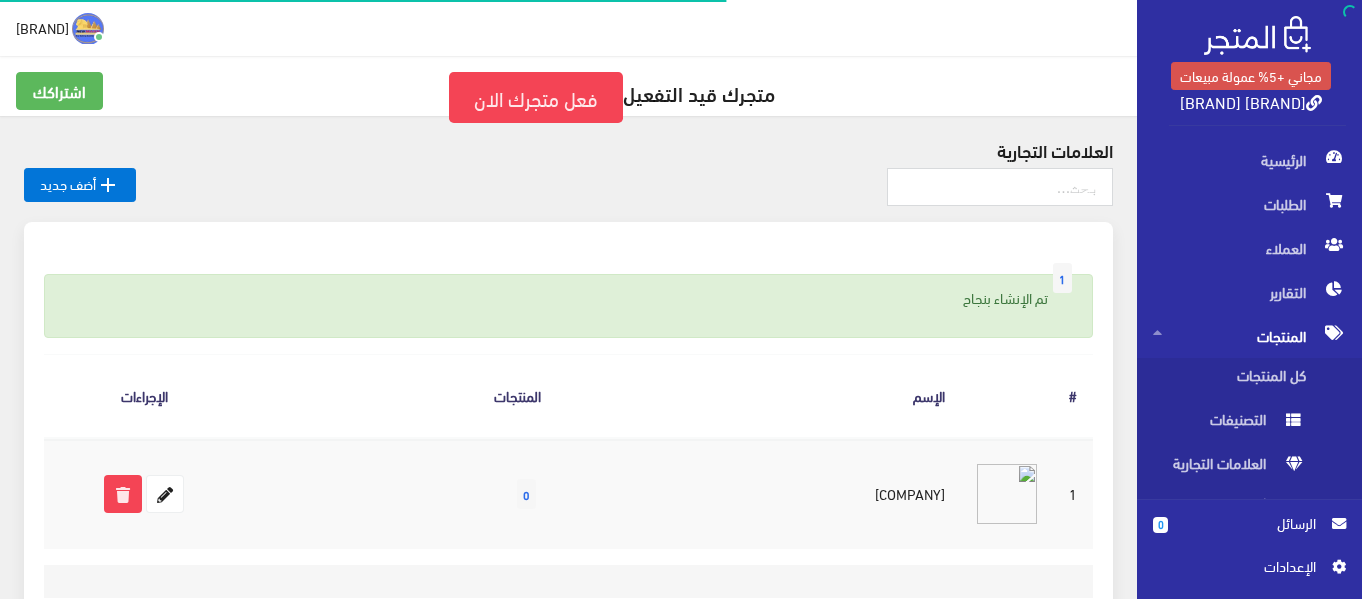 scroll, scrollTop: 0, scrollLeft: 0, axis: both 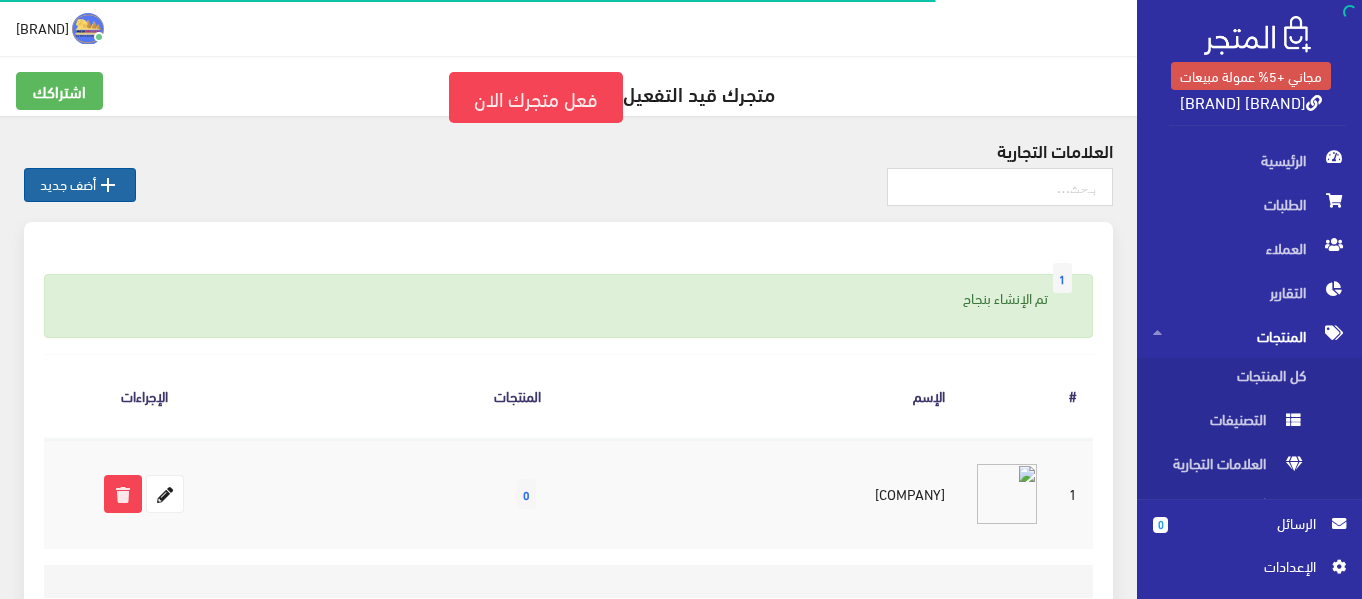 click on "  أضف جديد" at bounding box center [80, 185] 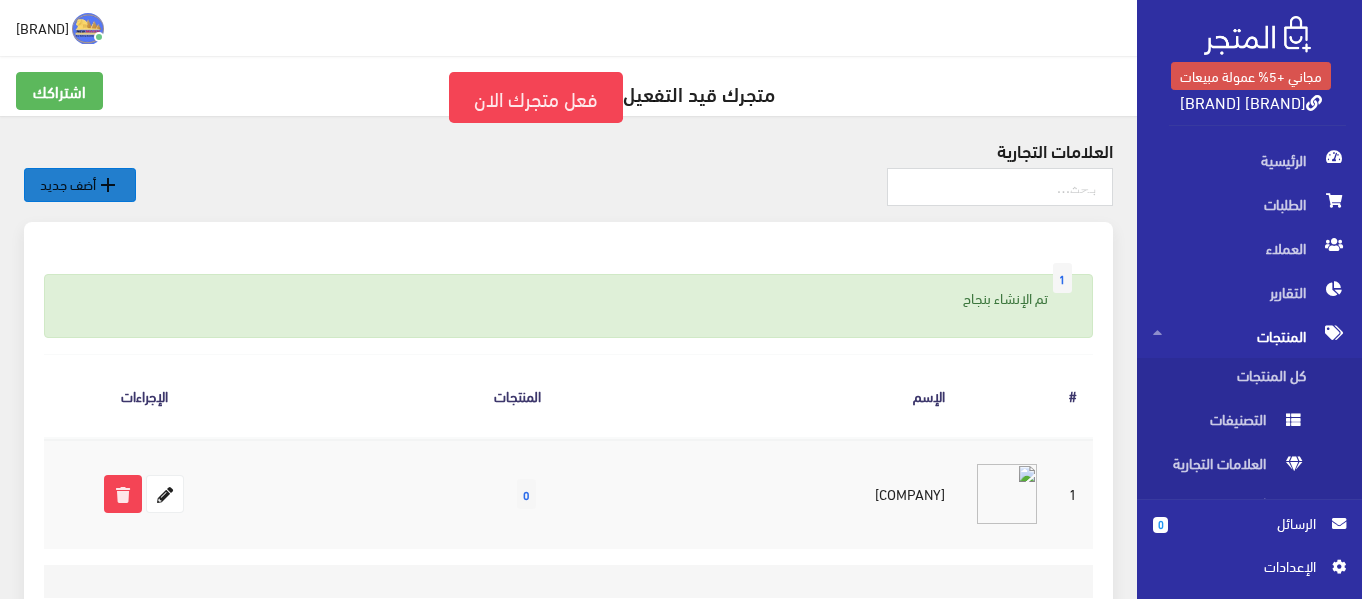 scroll, scrollTop: 100, scrollLeft: 0, axis: vertical 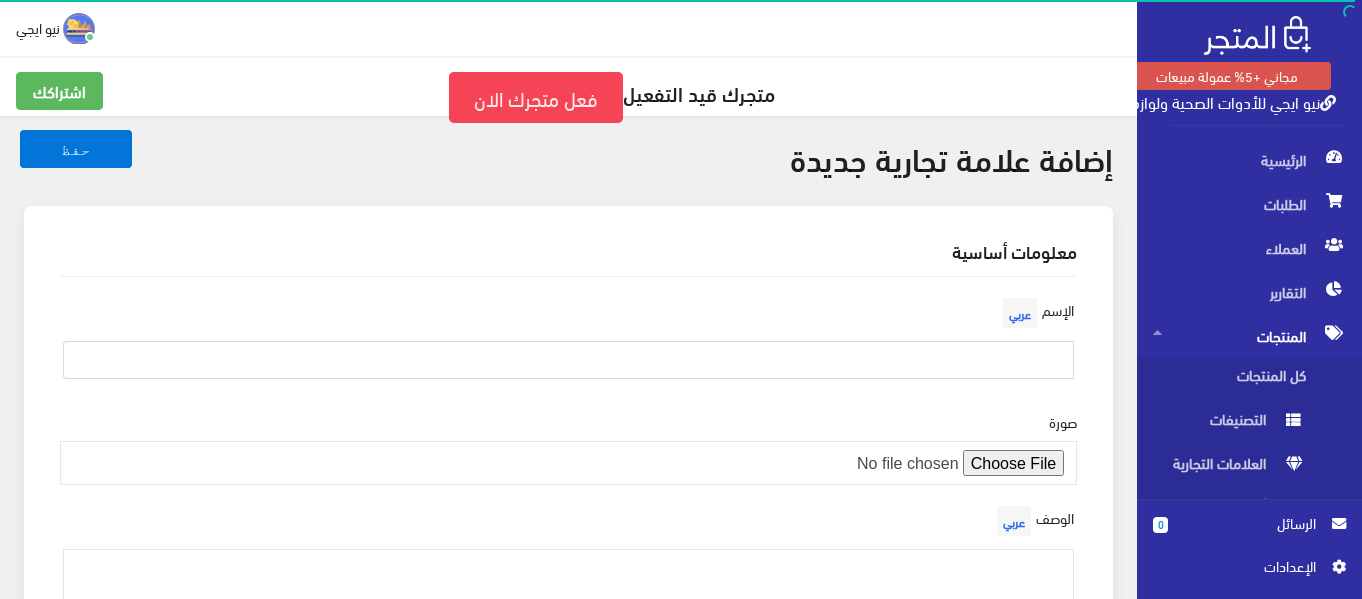 click at bounding box center [568, 360] 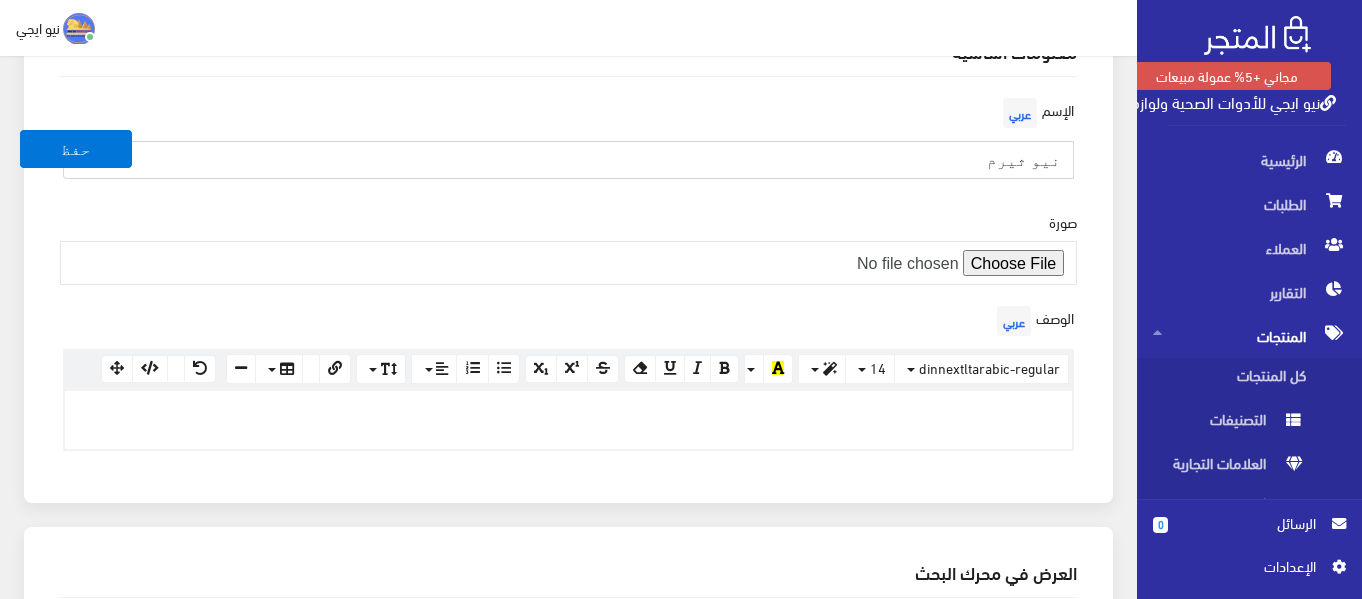 scroll, scrollTop: 0, scrollLeft: 0, axis: both 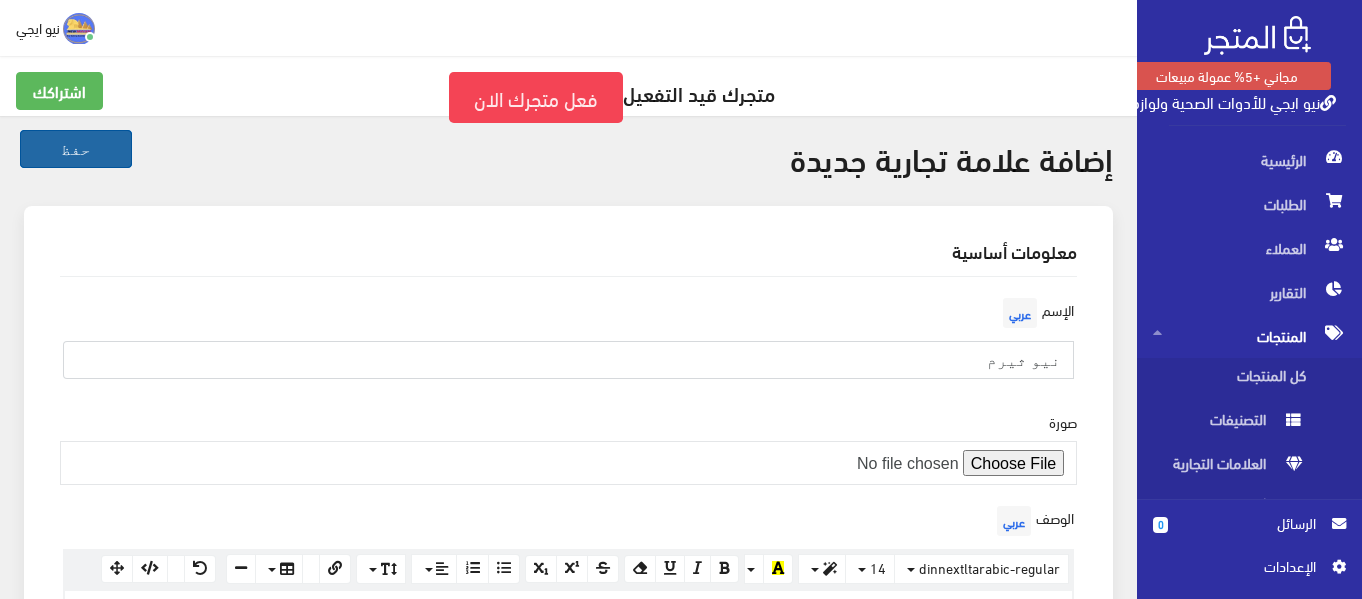 type on "نيو ثيرم" 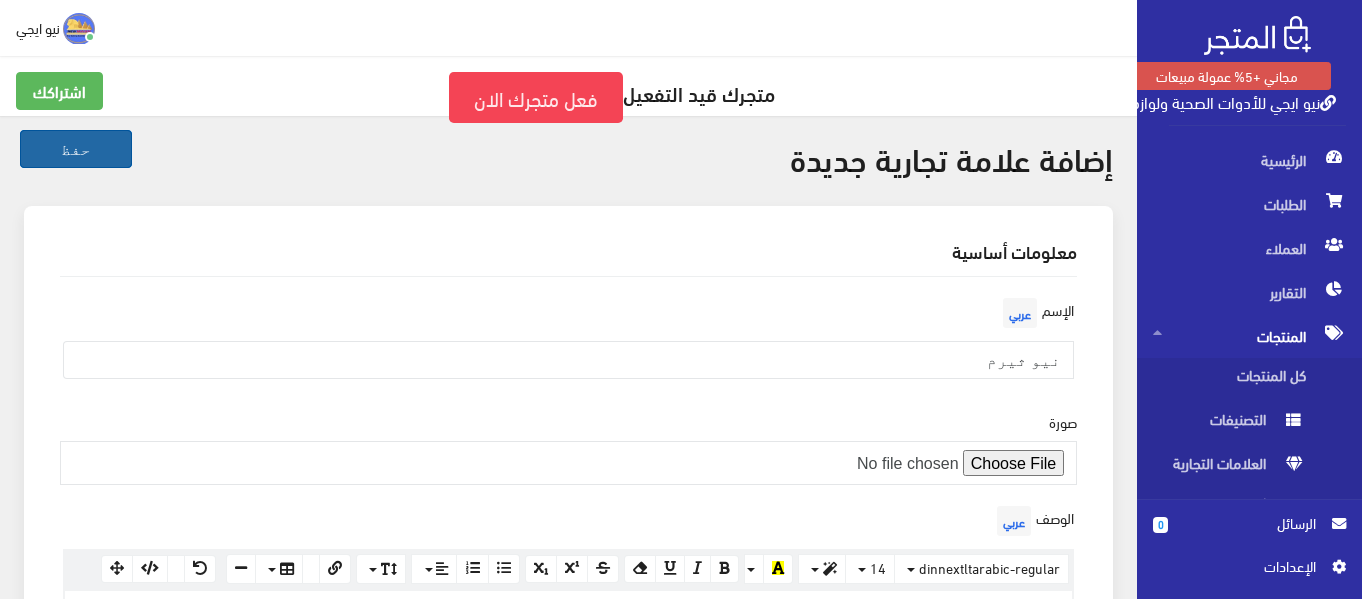 click on "حفظ" at bounding box center (76, 149) 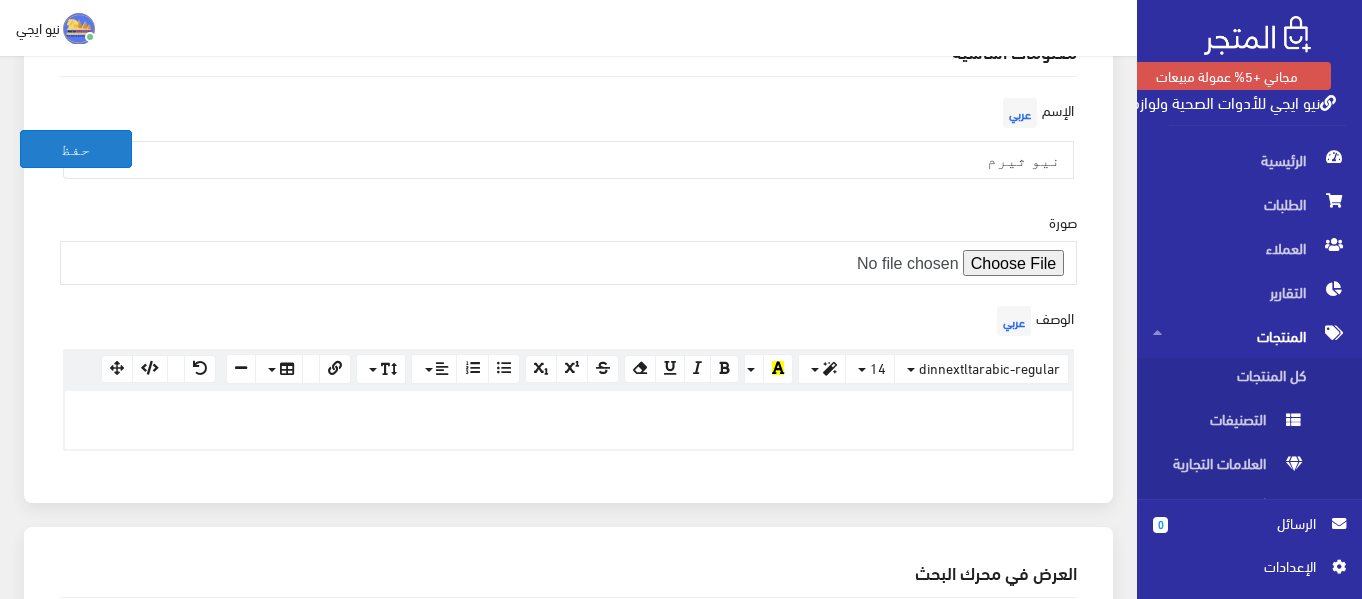 scroll, scrollTop: 300, scrollLeft: 0, axis: vertical 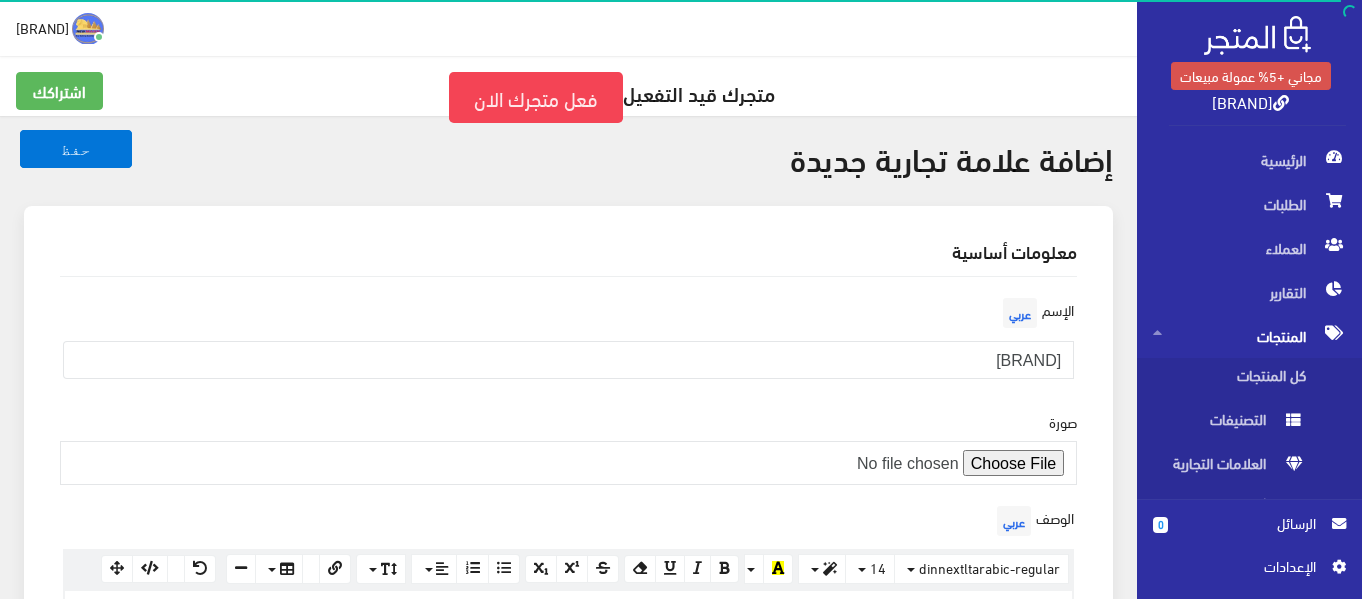 type on "نيو ايجي" 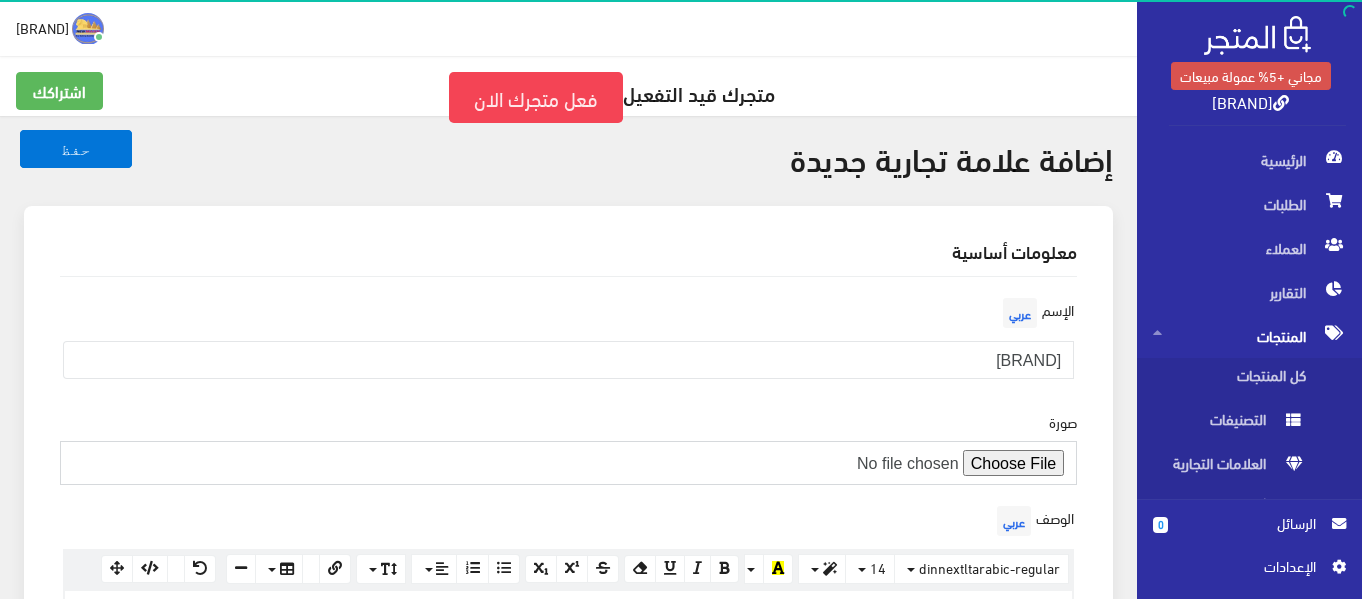 click at bounding box center (568, 463) 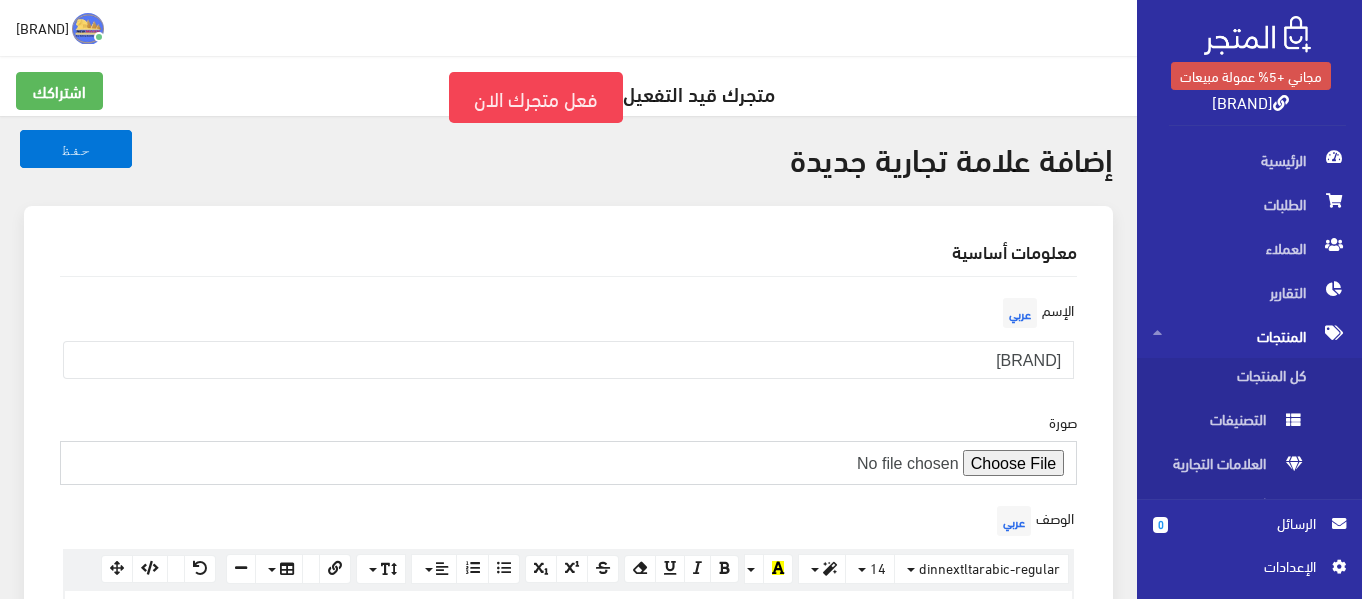 type on "C:\fakepath\Screenshot 2024-09-12 03554327ع.png" 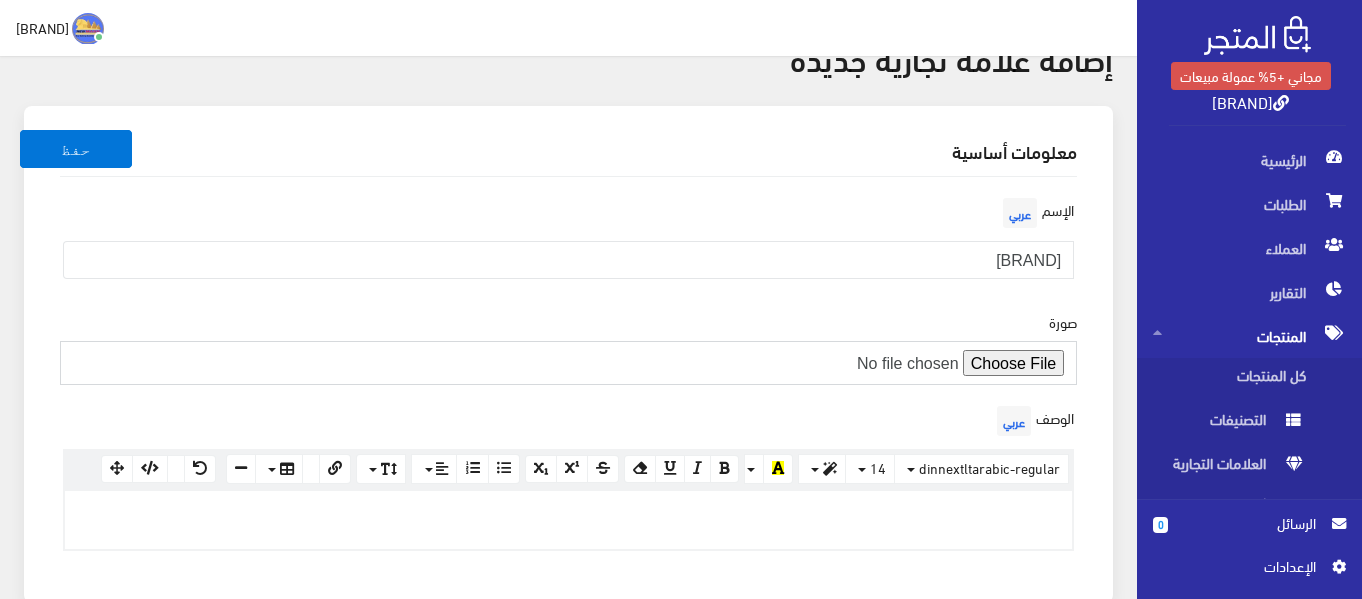 scroll, scrollTop: 200, scrollLeft: 0, axis: vertical 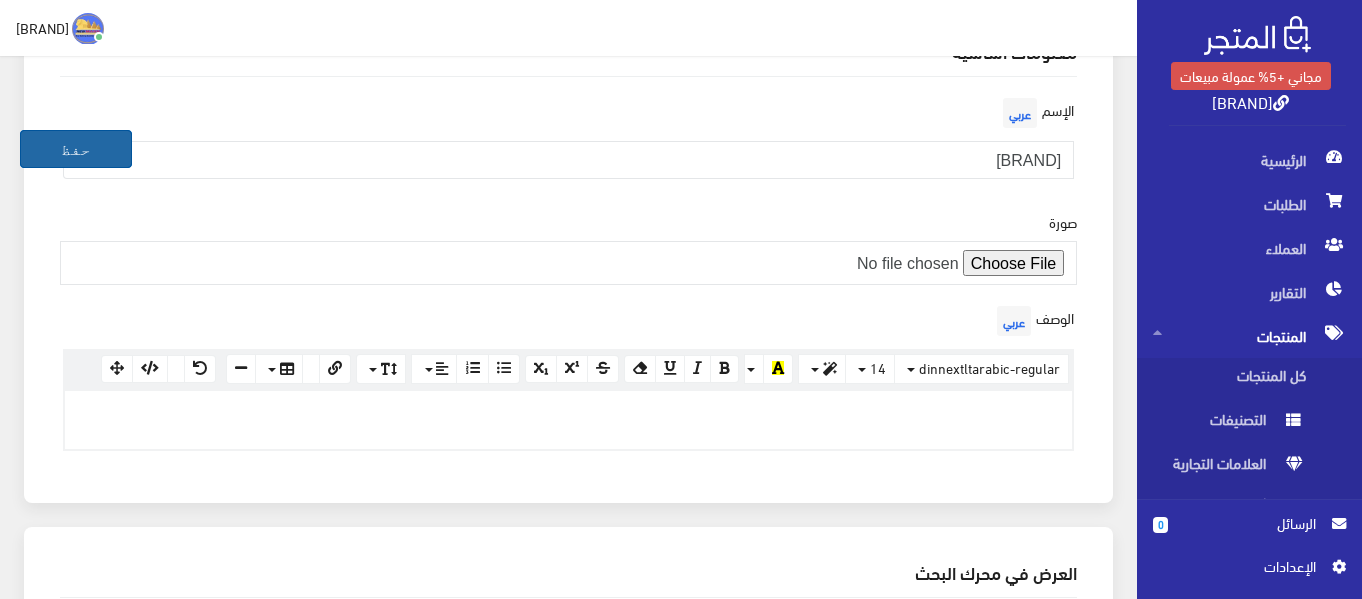 click on "حفظ" at bounding box center [76, 149] 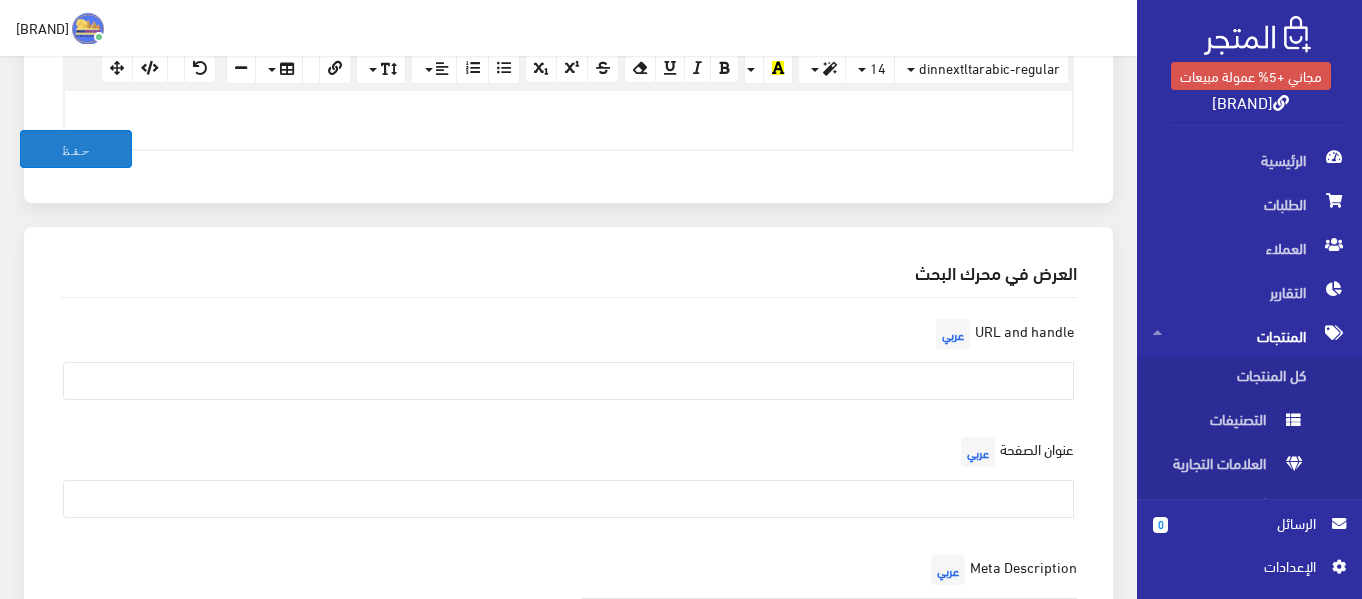 scroll, scrollTop: 400, scrollLeft: 0, axis: vertical 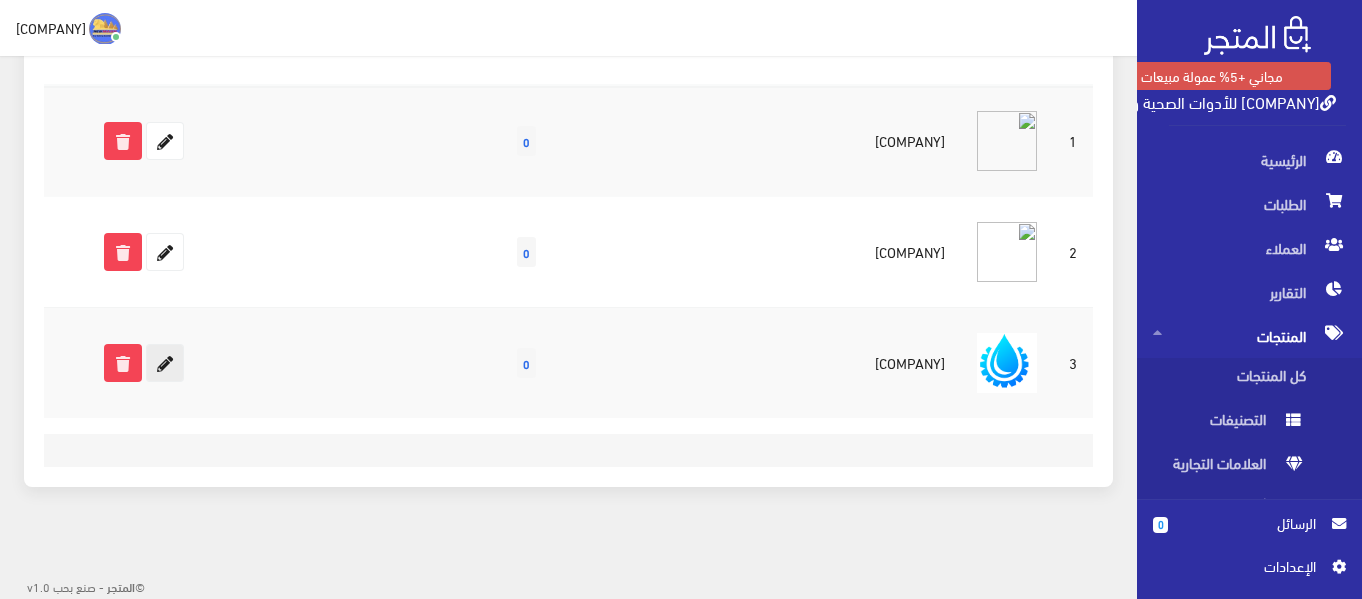 click at bounding box center [165, 363] 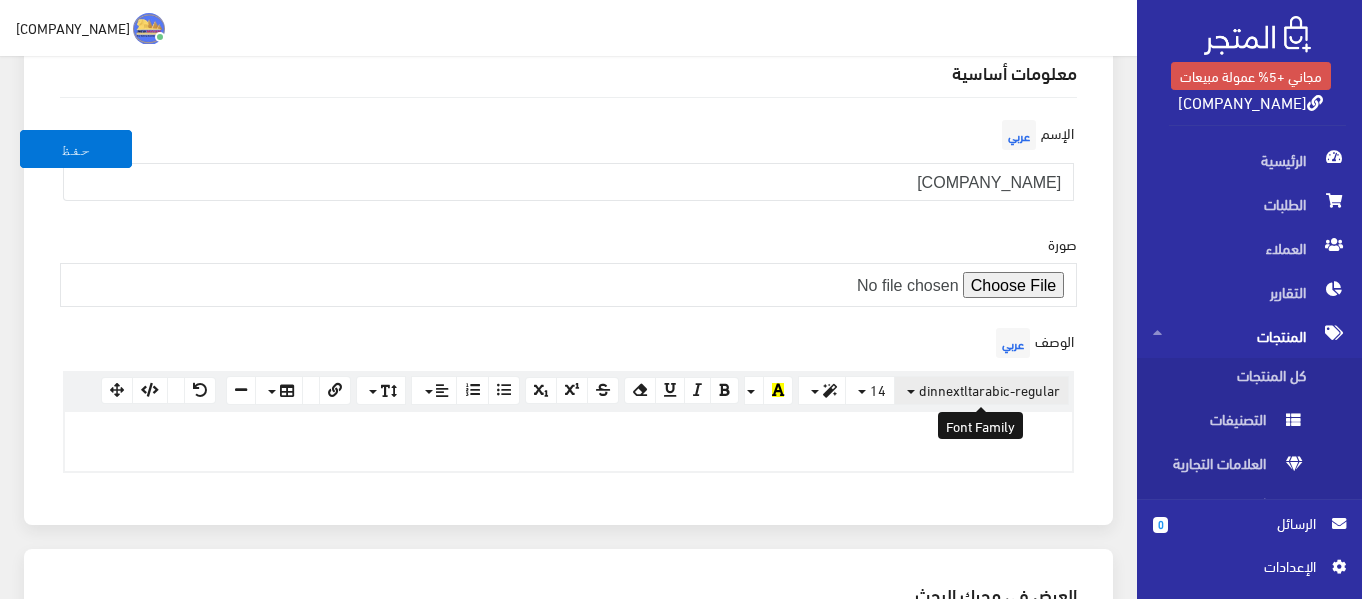 scroll, scrollTop: 100, scrollLeft: 0, axis: vertical 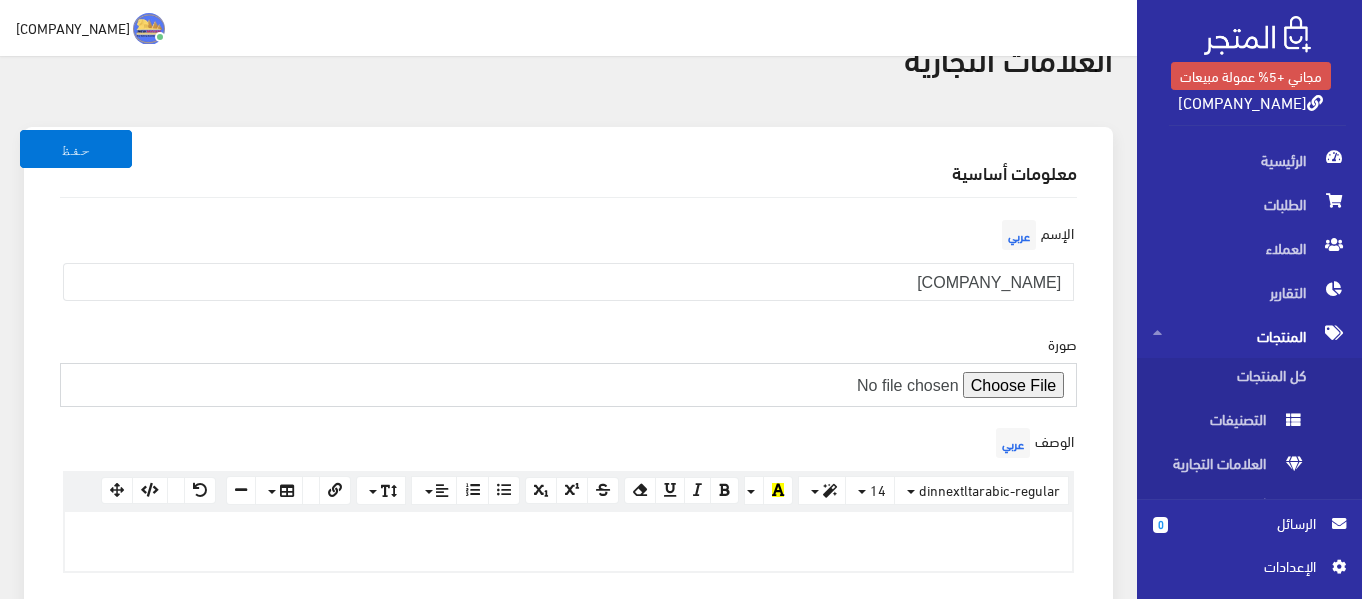 click at bounding box center (568, 385) 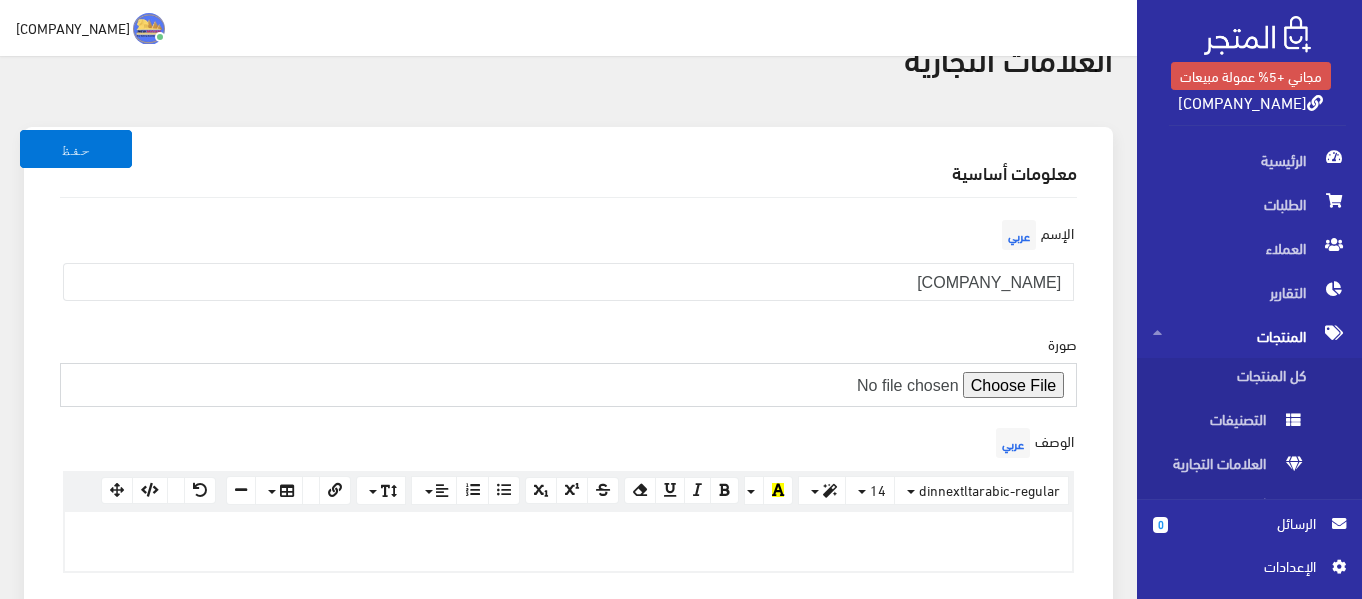 type on "C:\fakepath\Screenshot 2024-09-12 032313.png" 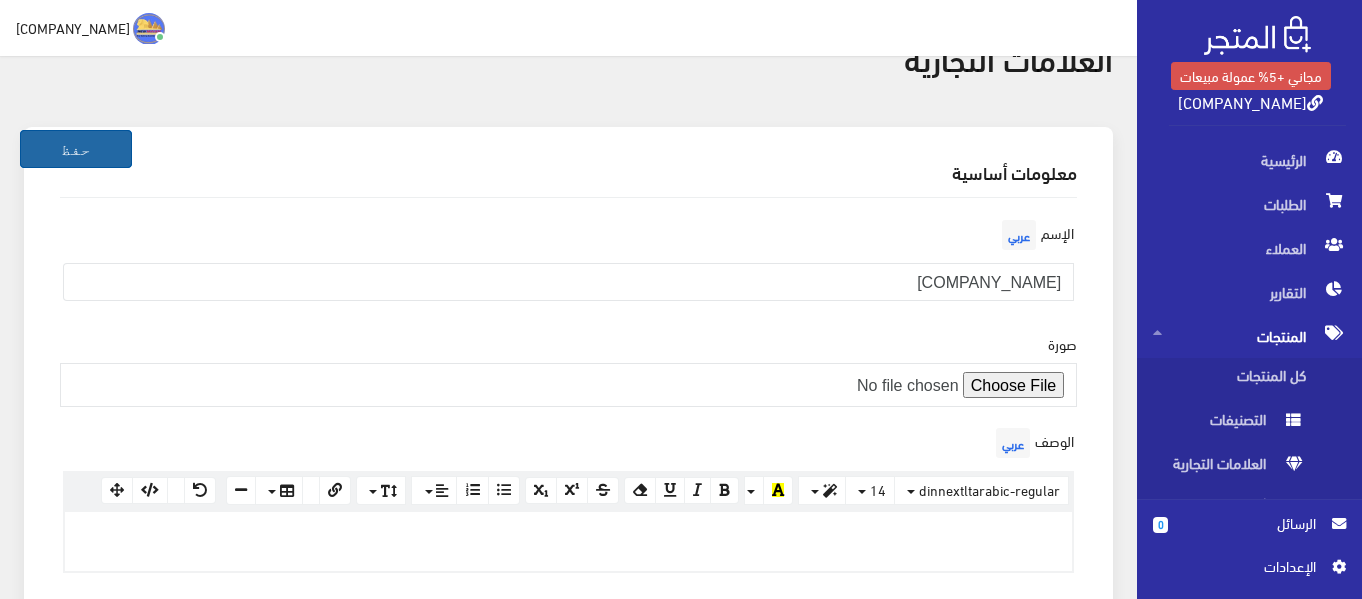 click on "حفظ" at bounding box center [76, 149] 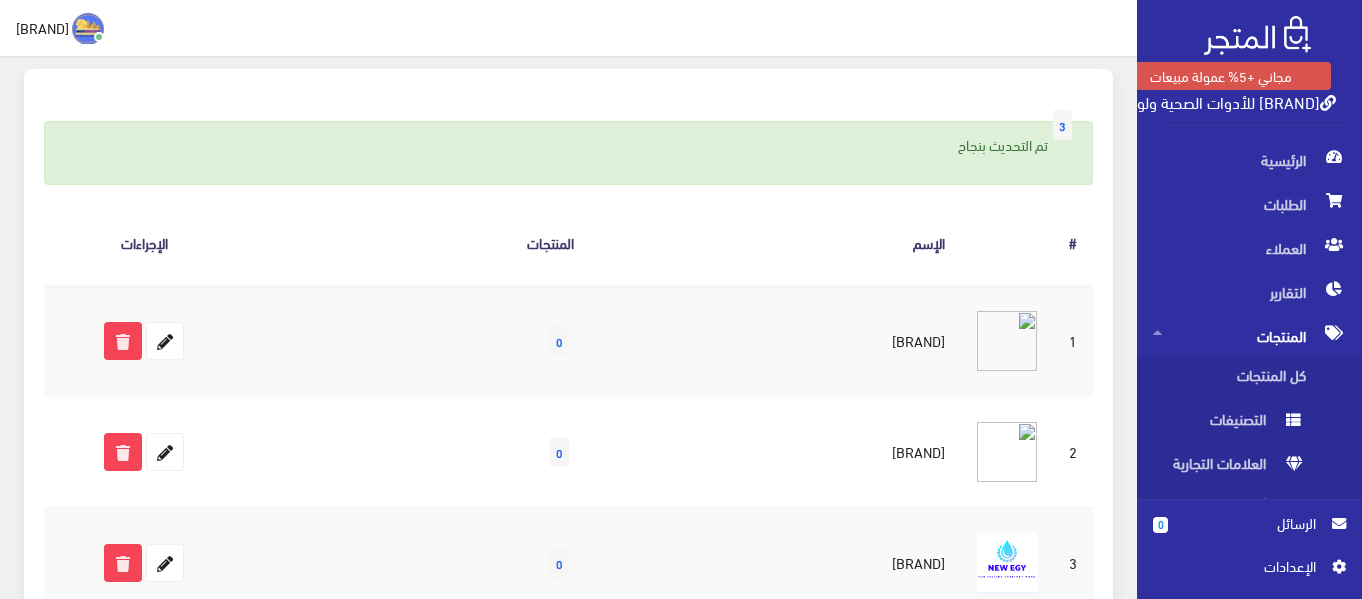 scroll, scrollTop: 53, scrollLeft: 0, axis: vertical 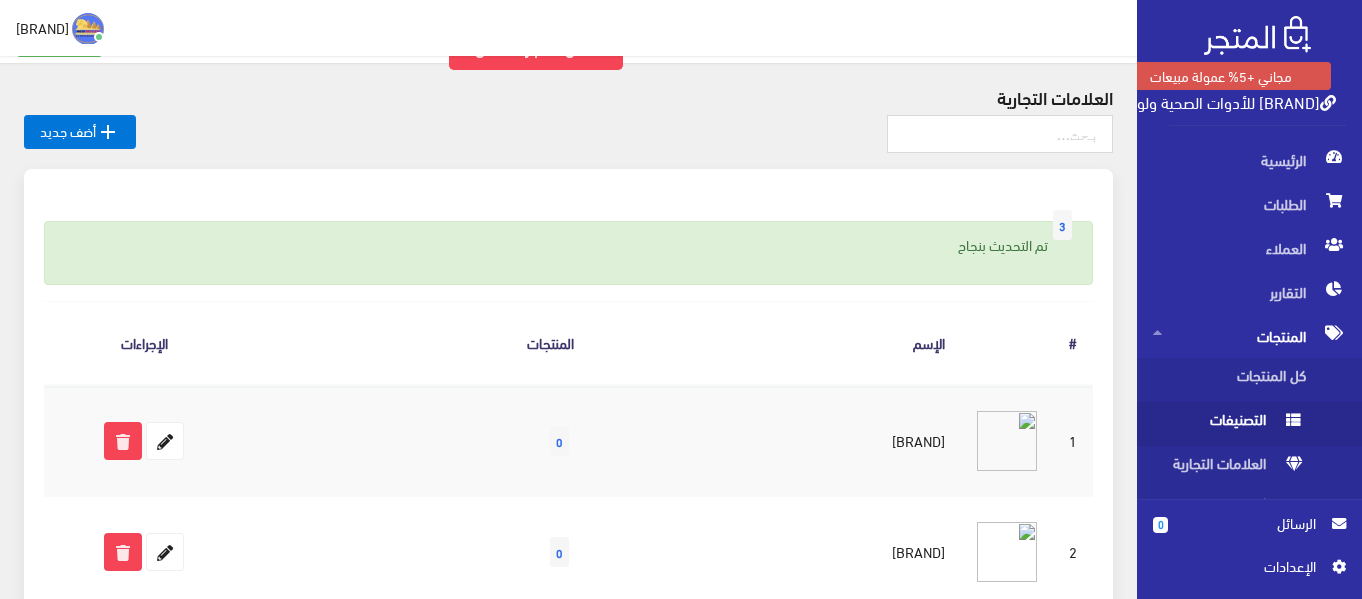 click on "التصنيفات" at bounding box center (1229, 424) 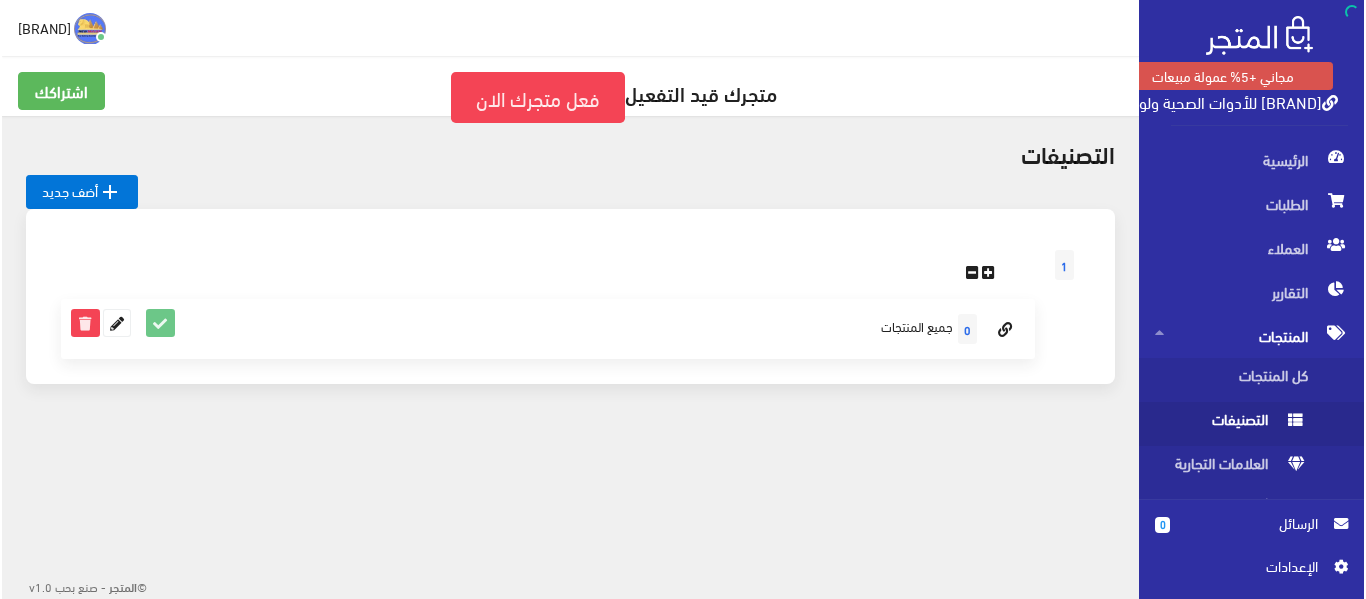scroll, scrollTop: 0, scrollLeft: 0, axis: both 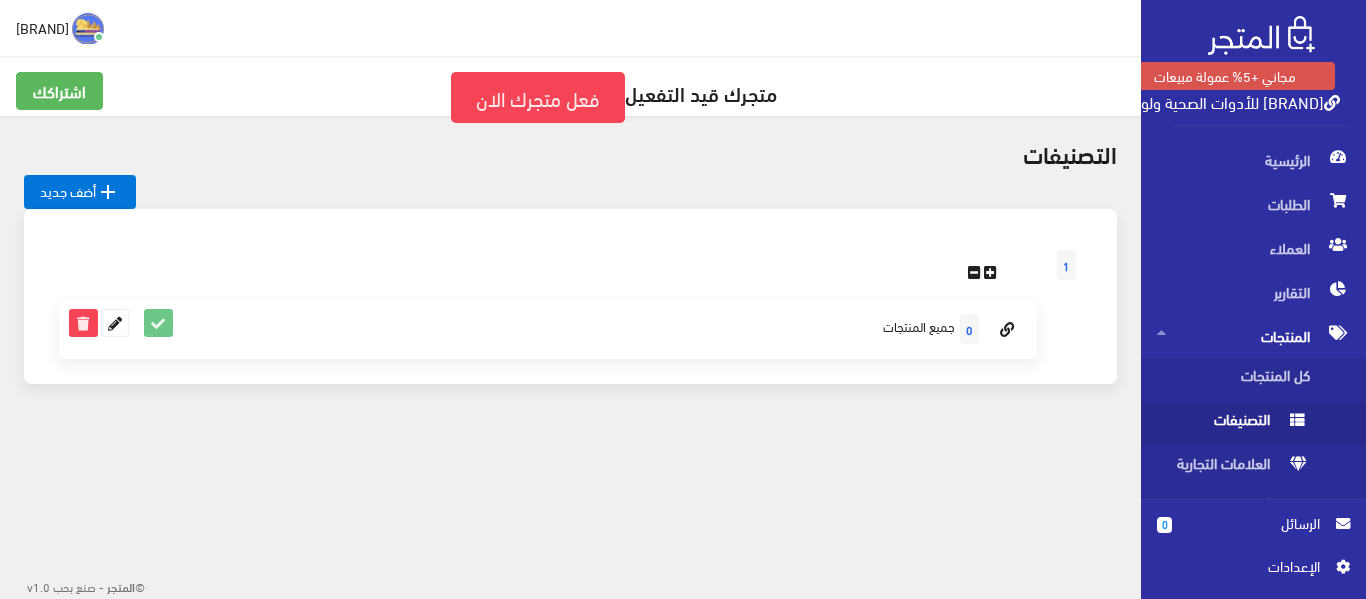 click at bounding box center [990, 273] 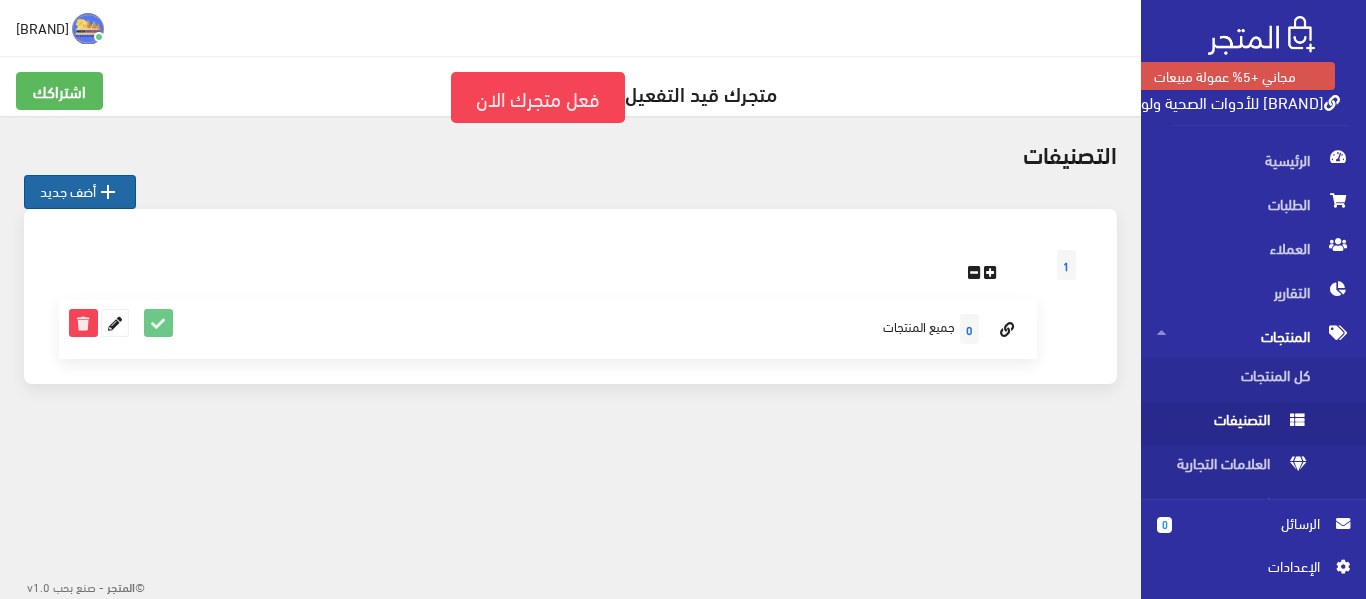 click on "" at bounding box center [108, 192] 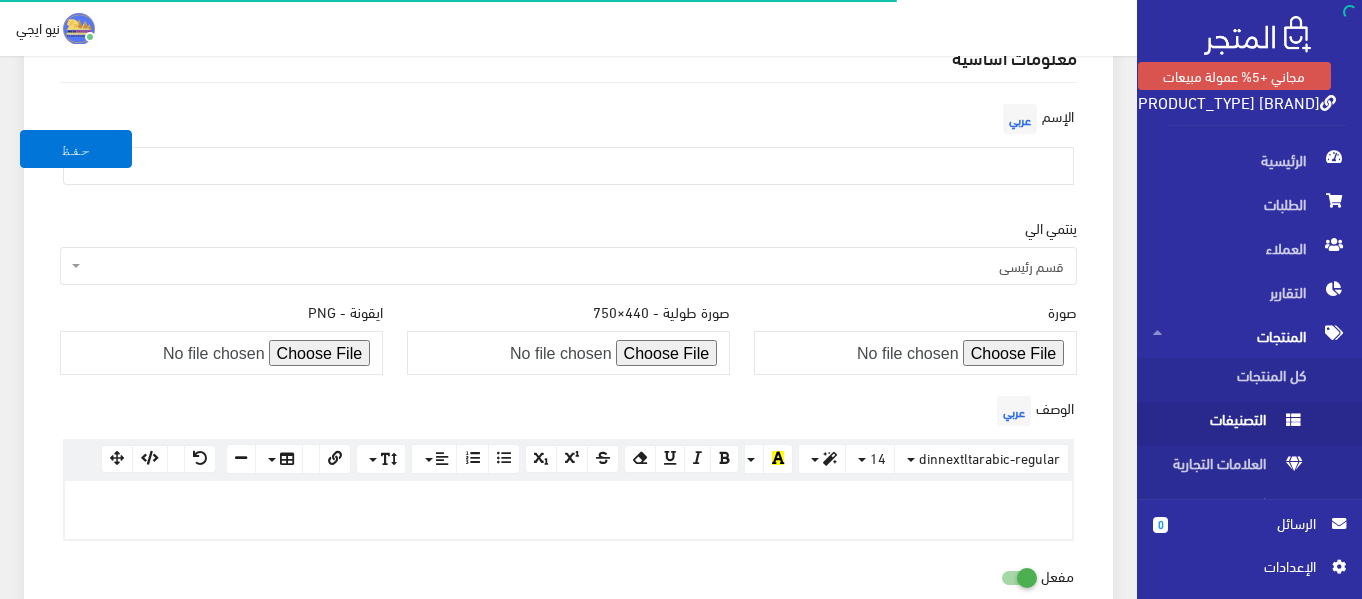 scroll, scrollTop: 200, scrollLeft: 0, axis: vertical 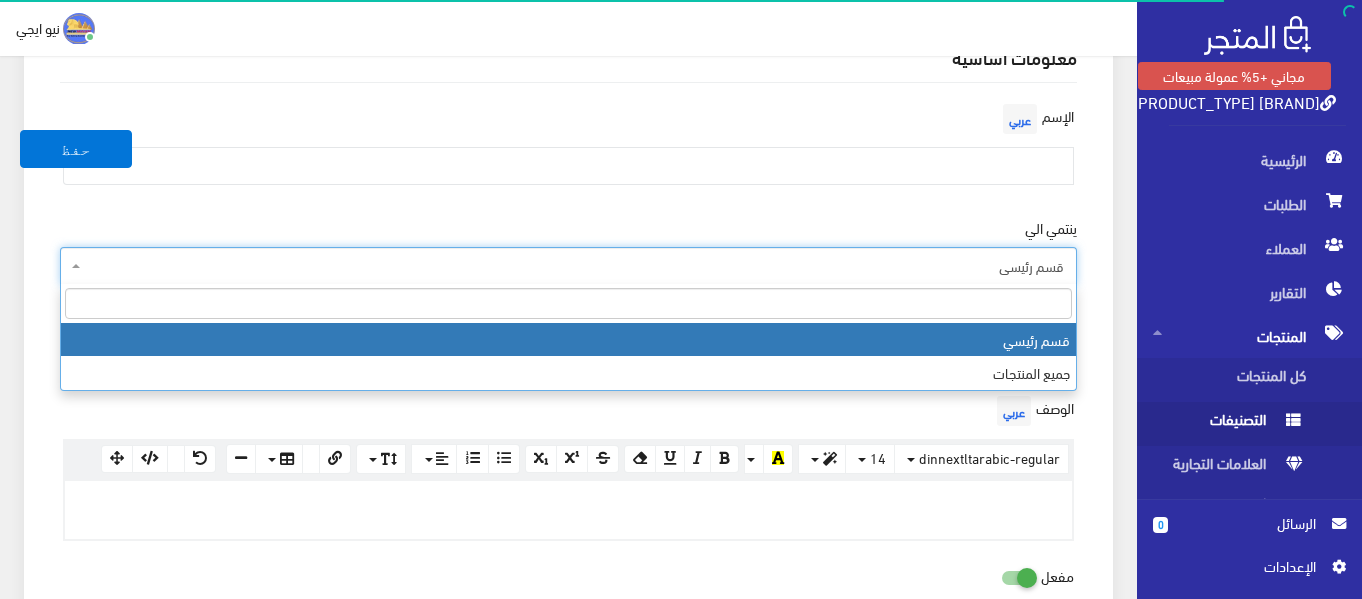 click on "قسم رئيسي" at bounding box center [574, 266] 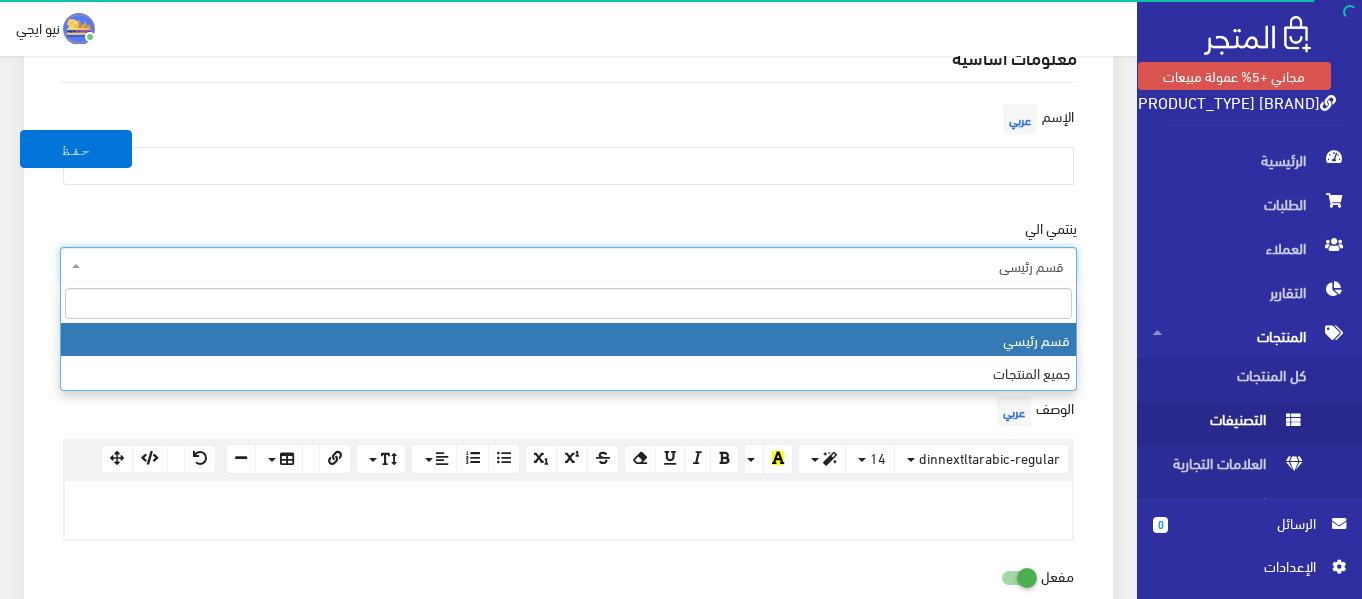 click on "قسم رئيسي" at bounding box center [574, 266] 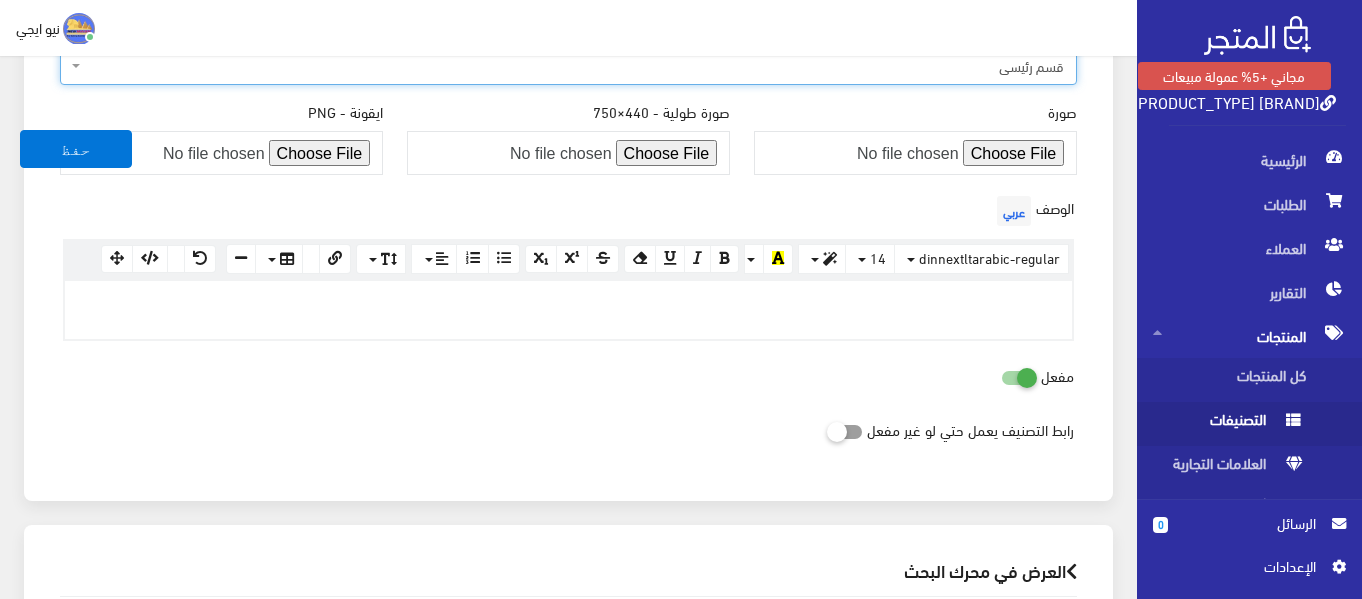 scroll, scrollTop: 529, scrollLeft: 0, axis: vertical 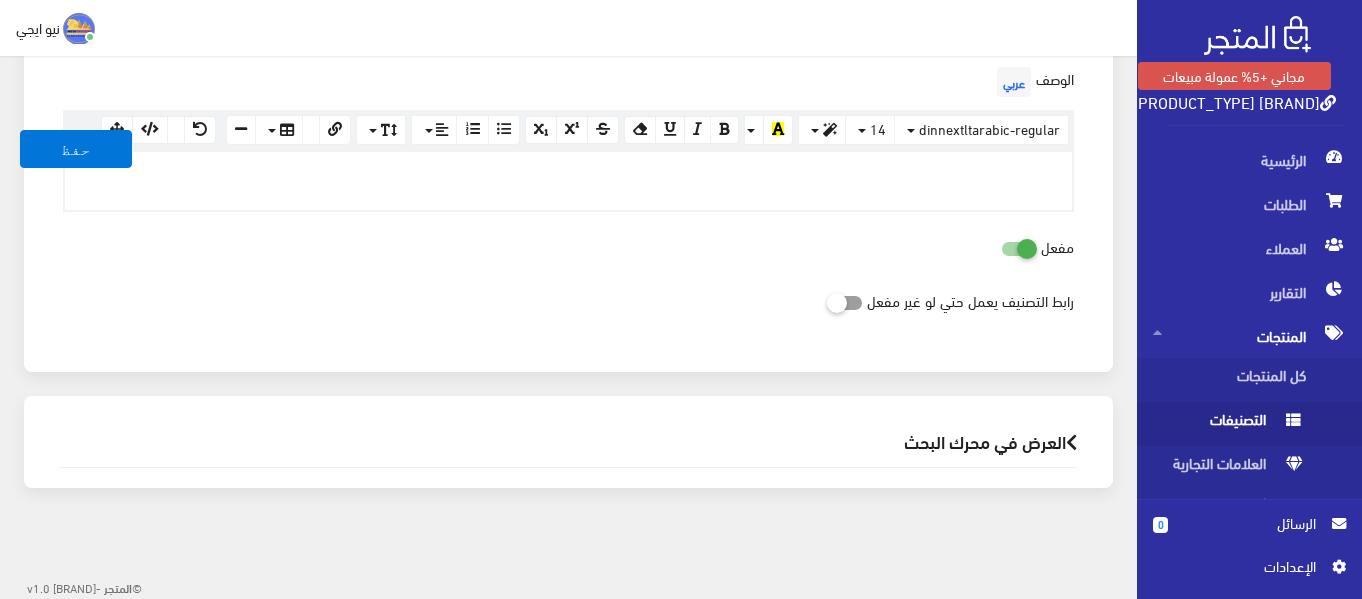 click on "المنتجات" at bounding box center (1249, 336) 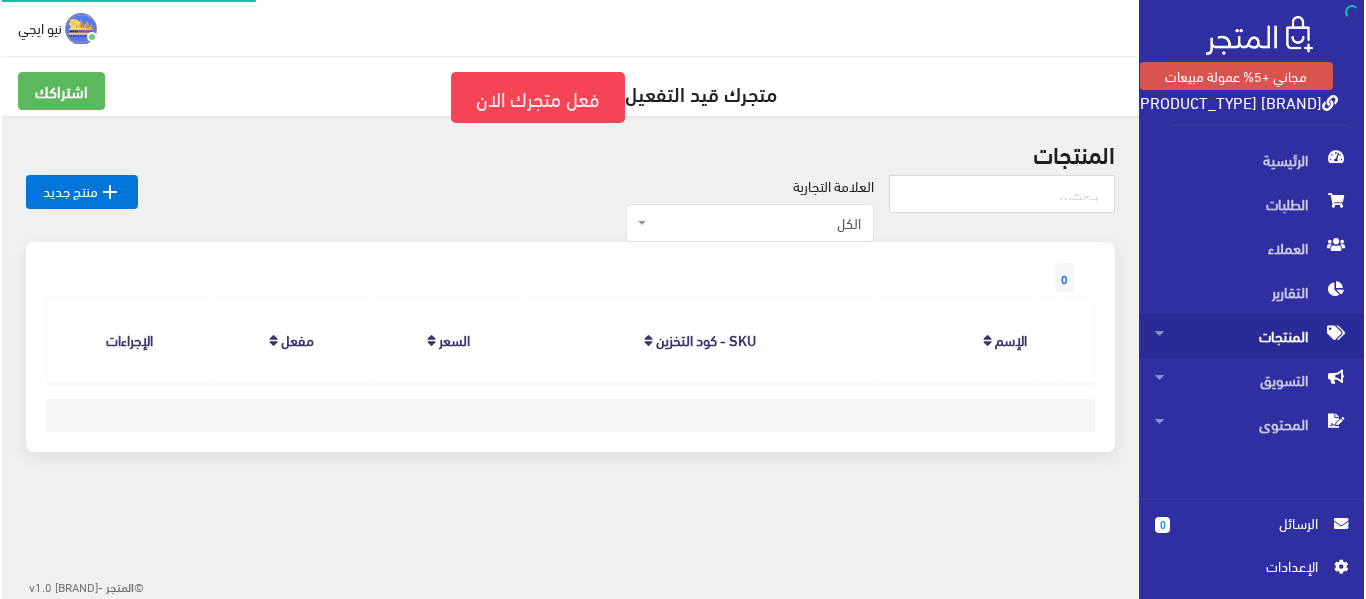 scroll, scrollTop: 0, scrollLeft: 0, axis: both 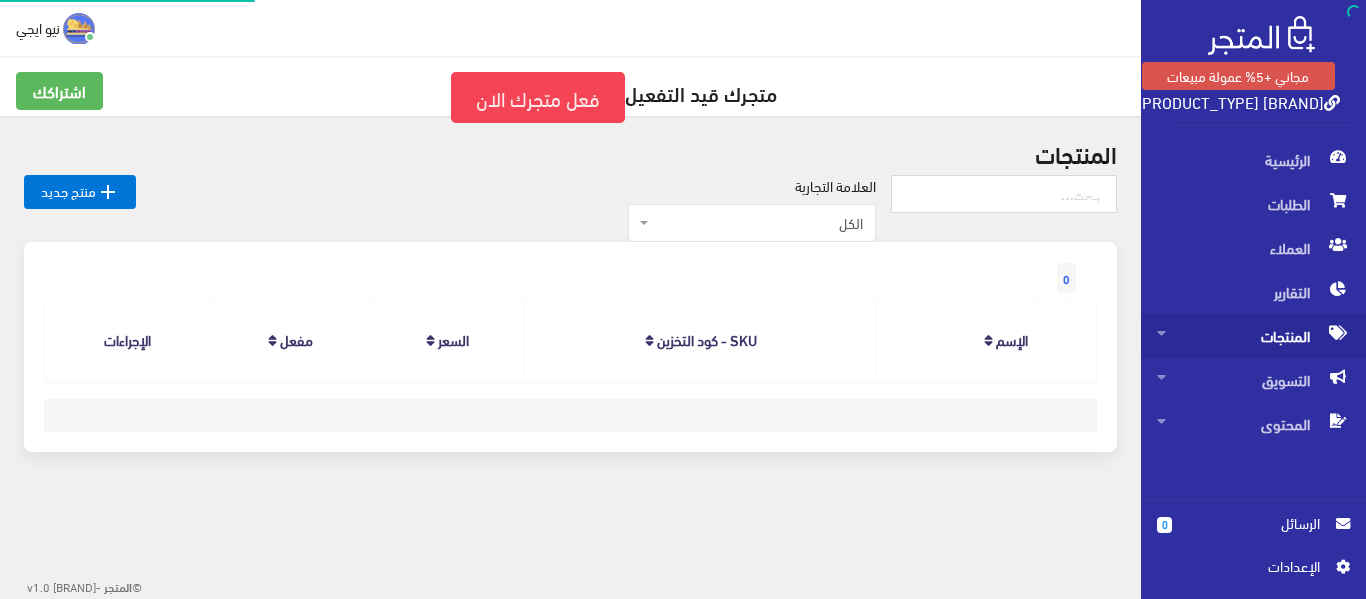 click on "المنتجات" at bounding box center [1253, 336] 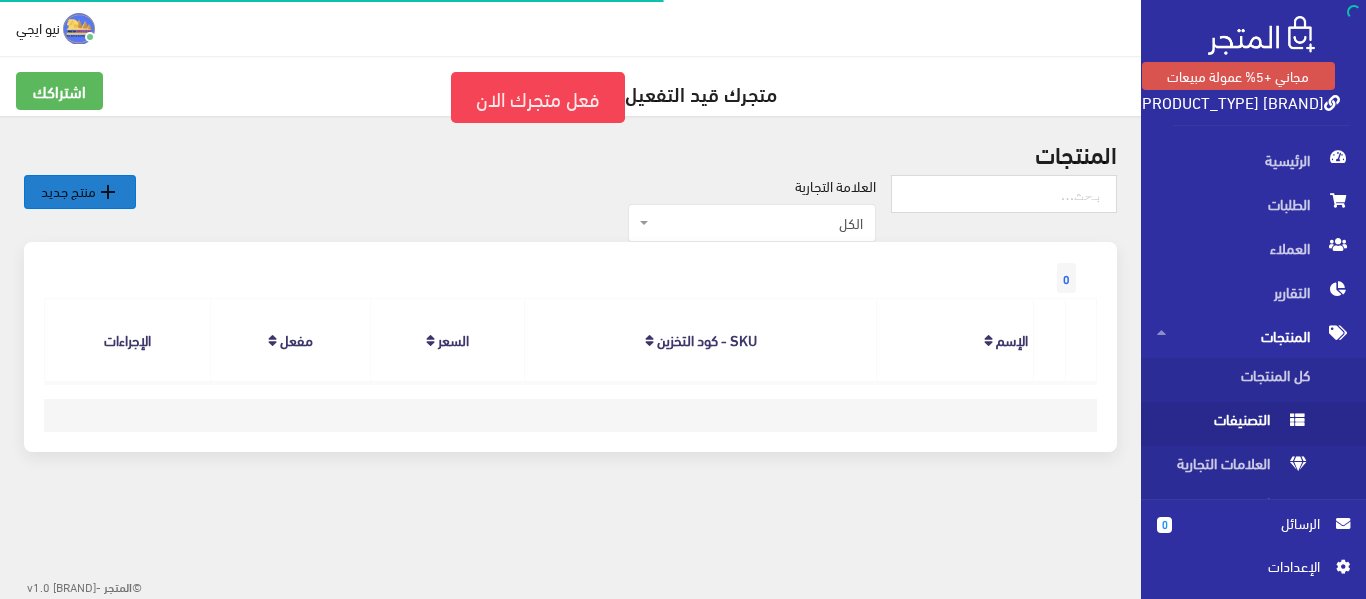 click on "  منتج جديد" at bounding box center [80, 192] 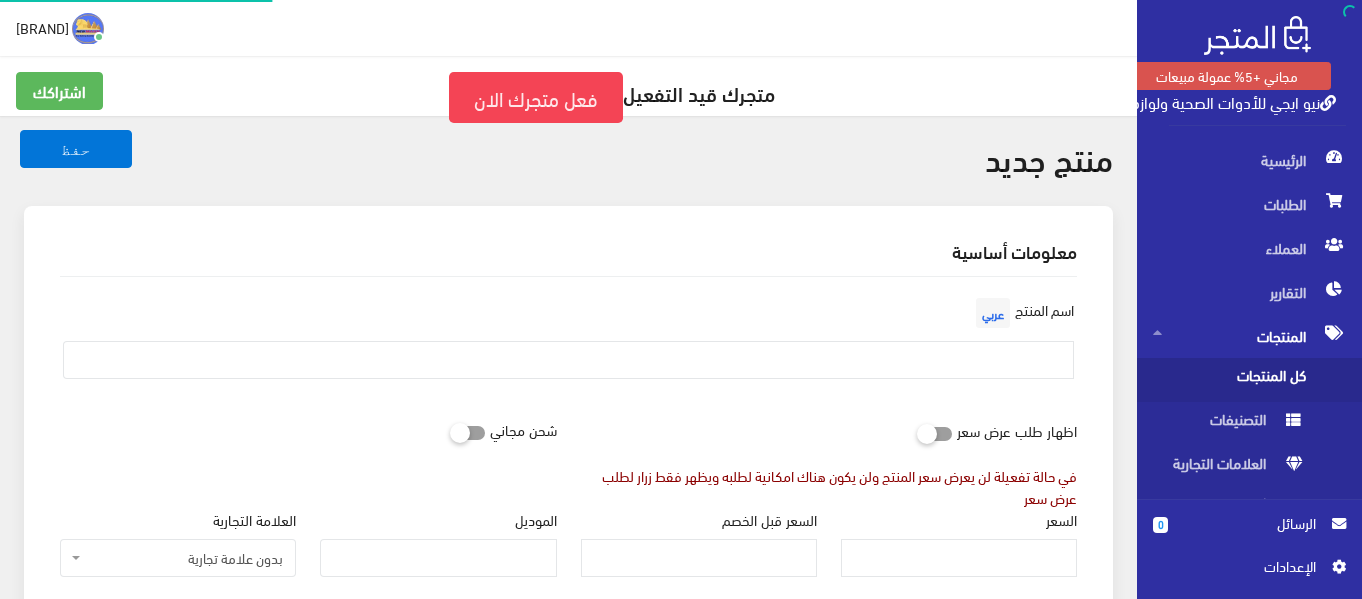 scroll, scrollTop: 0, scrollLeft: 0, axis: both 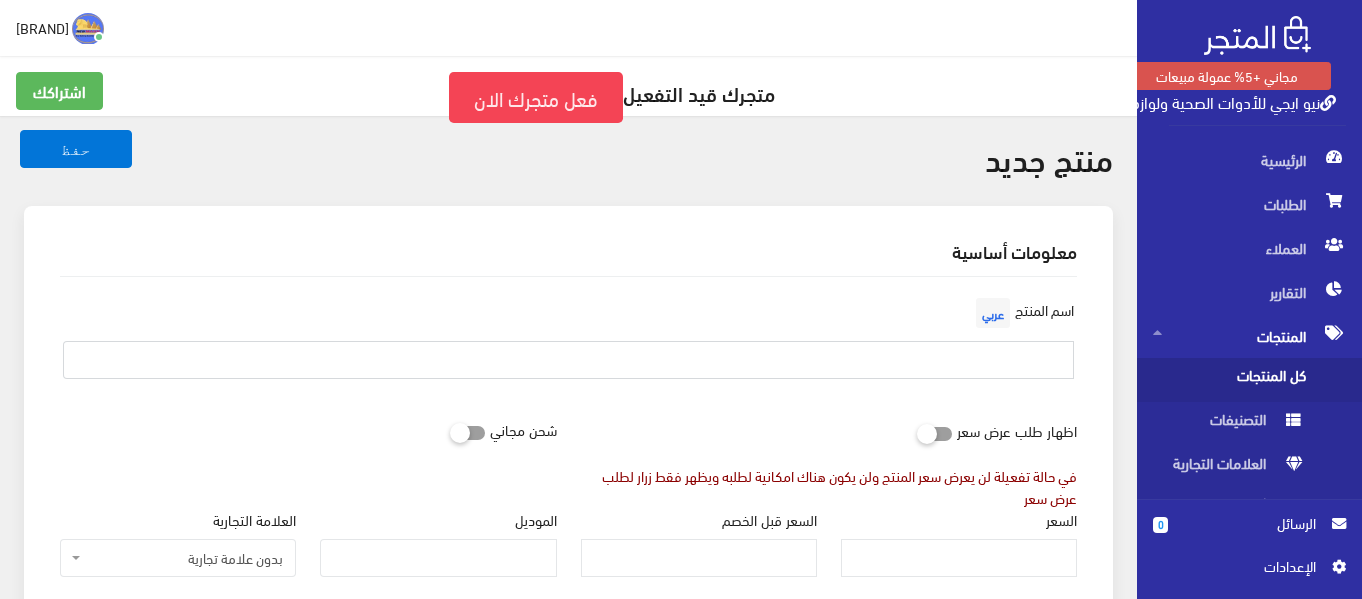 click at bounding box center [568, 360] 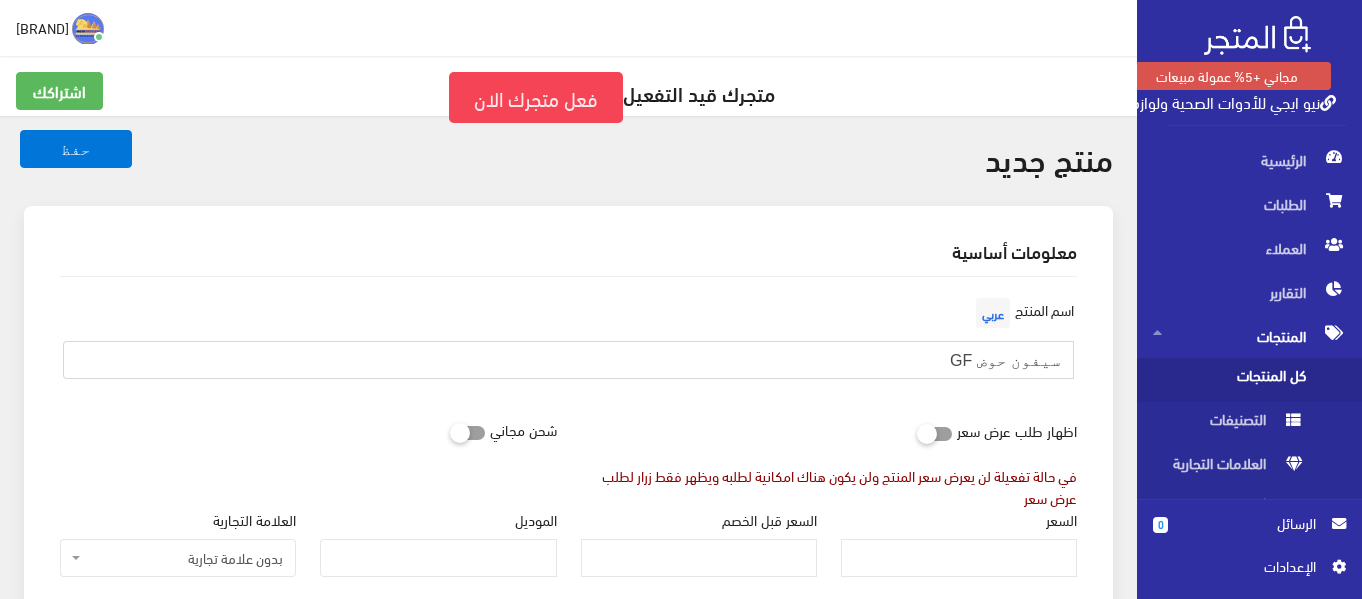 click on "سيفون حوض GF" at bounding box center [568, 360] 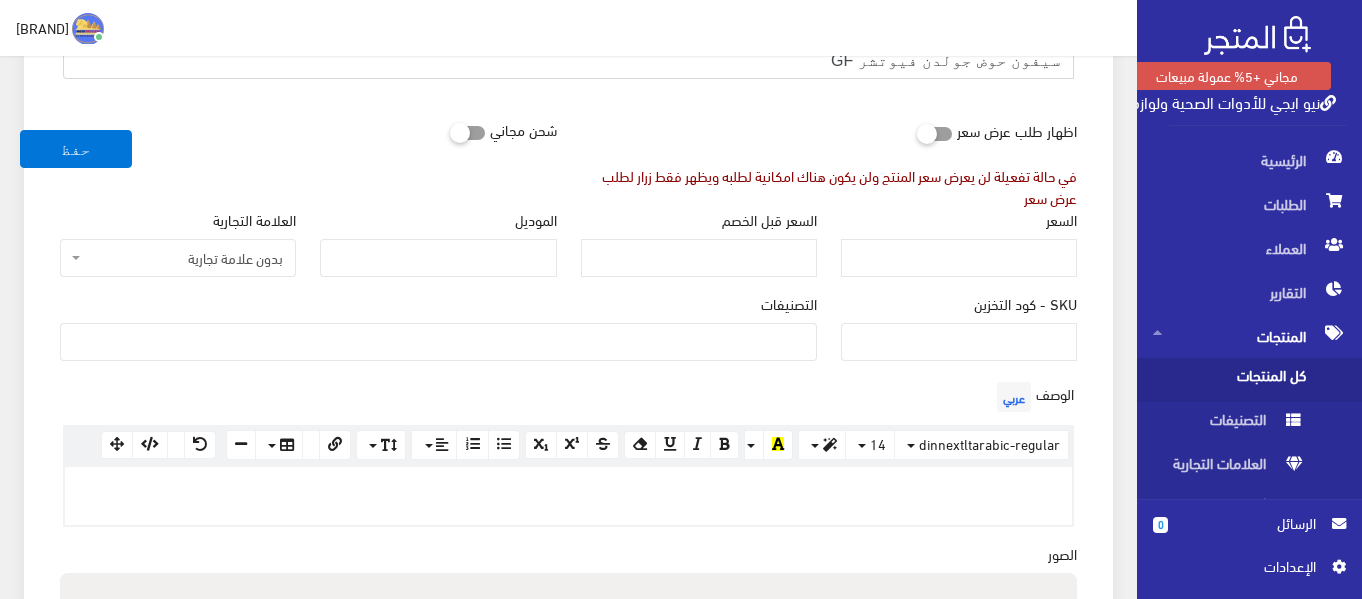 scroll, scrollTop: 200, scrollLeft: 0, axis: vertical 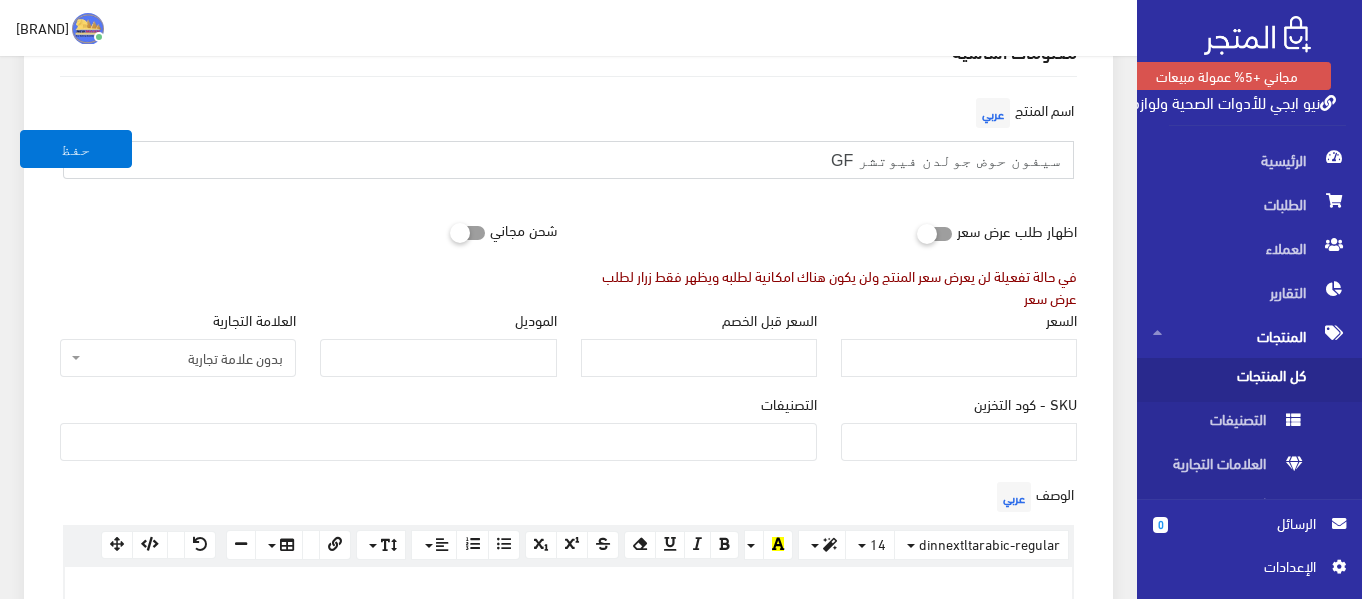 click on "سيفون حوض جولدن فيوتشر GF" at bounding box center (568, 160) 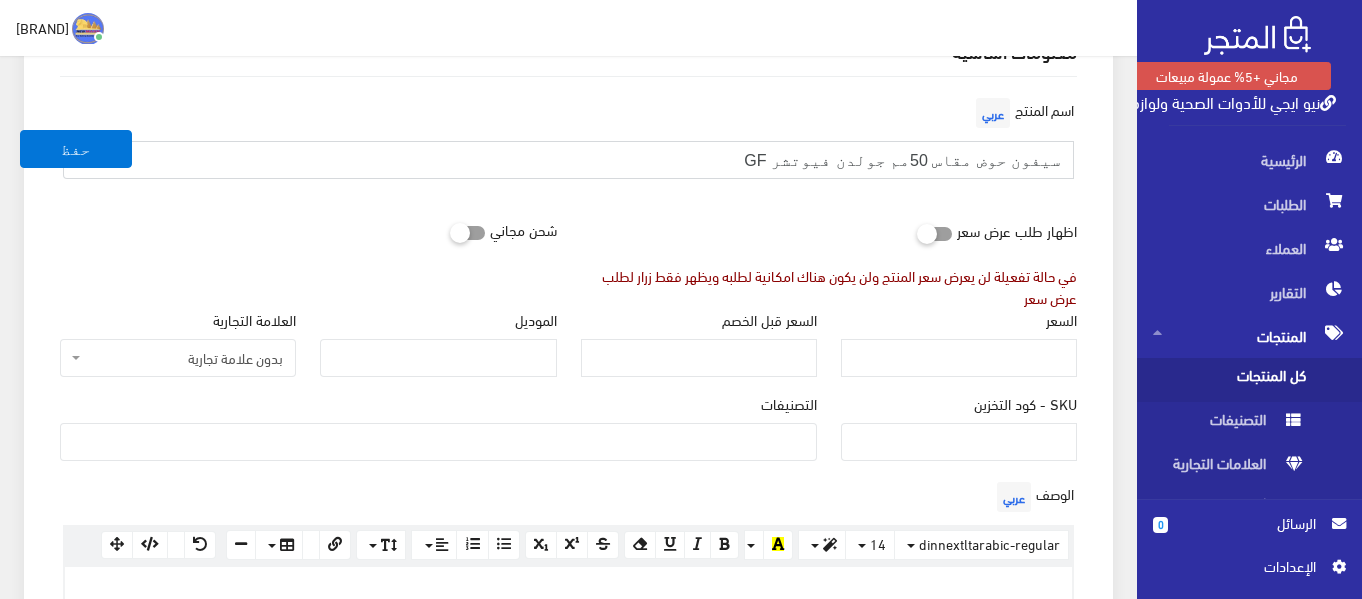 scroll, scrollTop: 300, scrollLeft: 0, axis: vertical 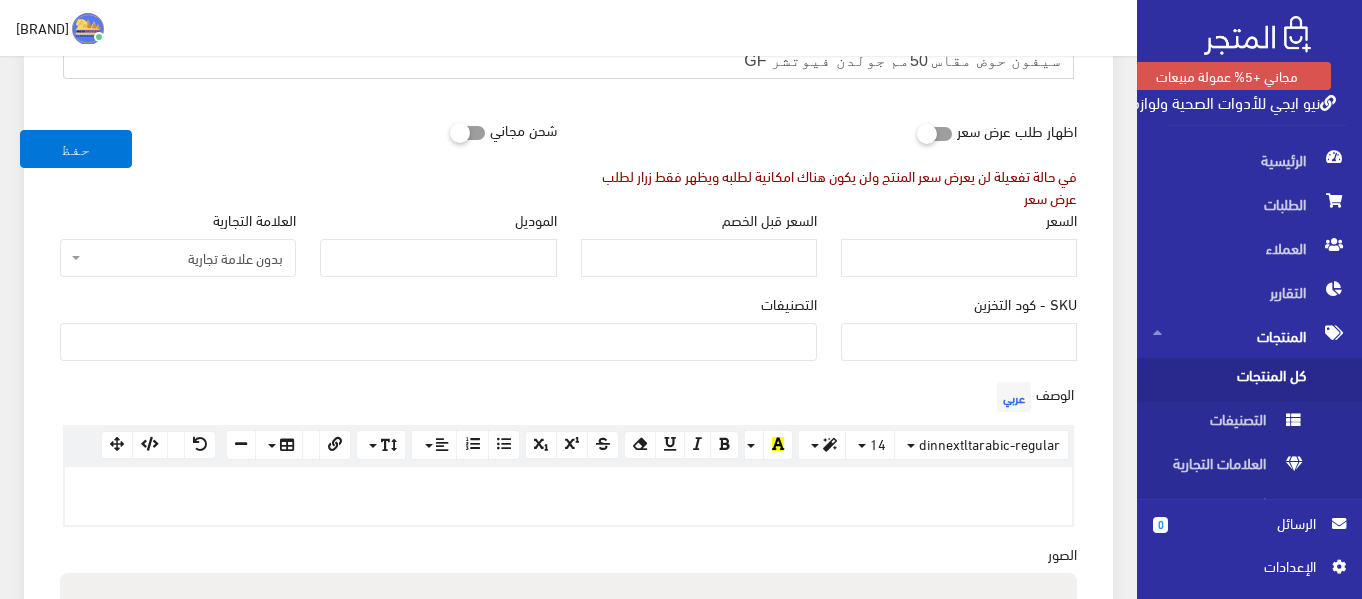 type on "سيفون حوض مقاس 50مم جولدن فيوتشر GF" 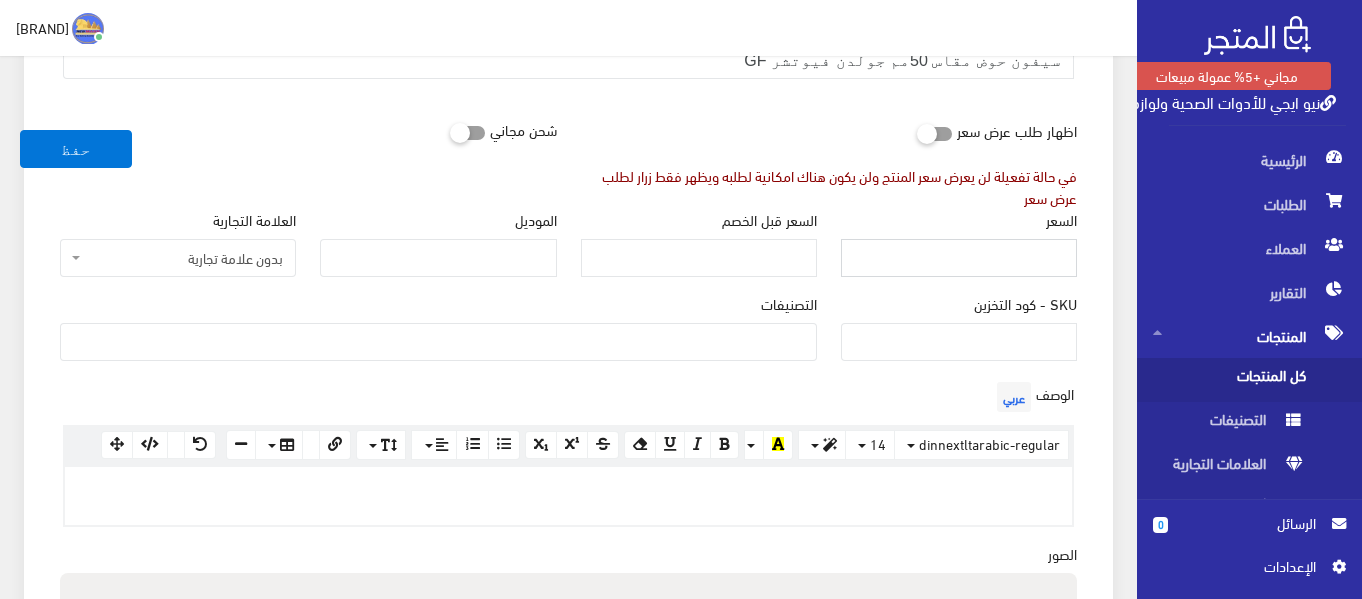 click on "السعر" at bounding box center [959, 258] 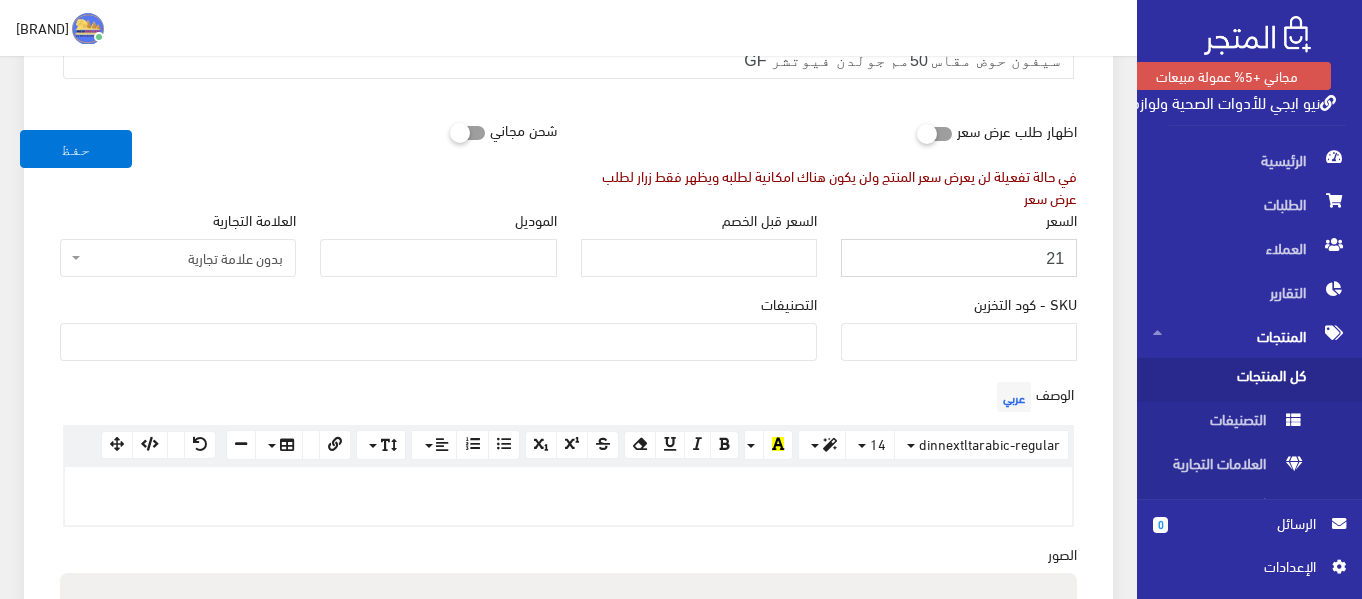 type on "21" 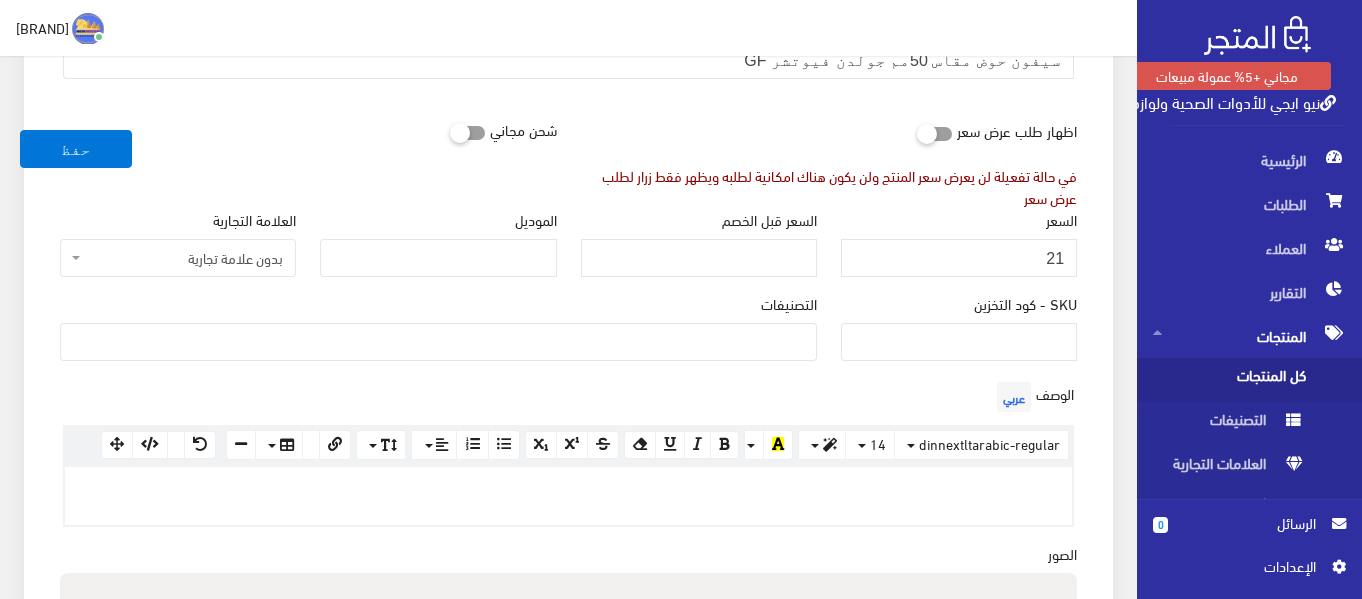 click on "بدون علامة تجارية" at bounding box center [184, 258] 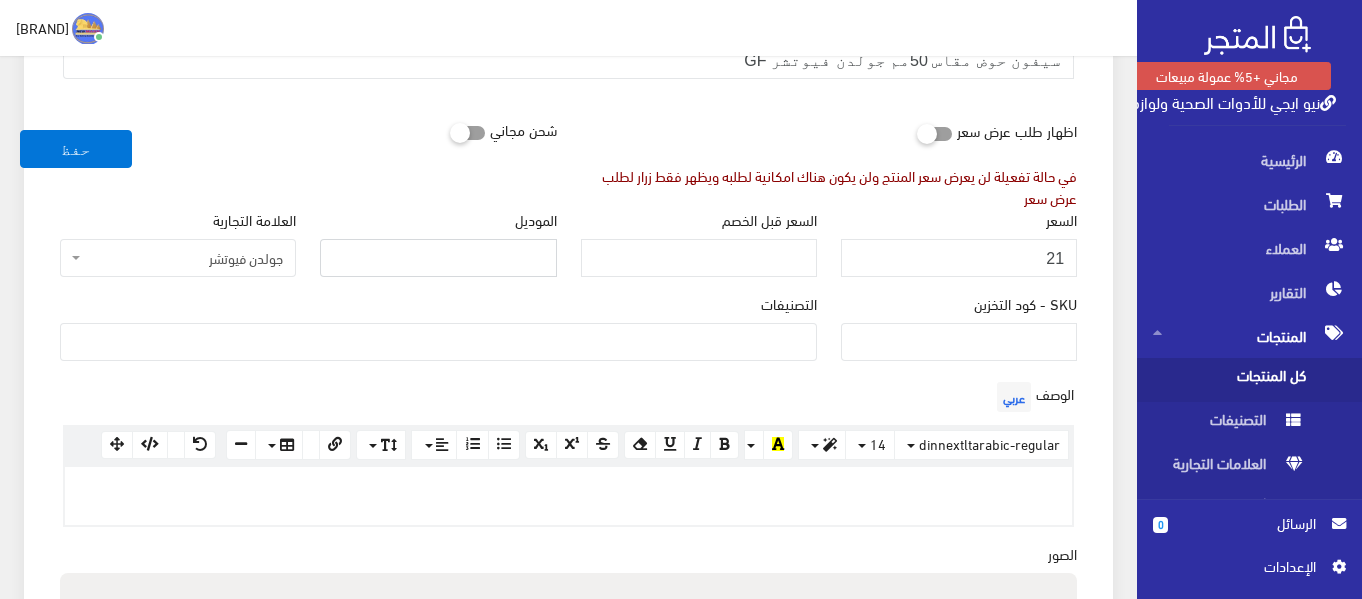 click on "الموديل" at bounding box center [438, 258] 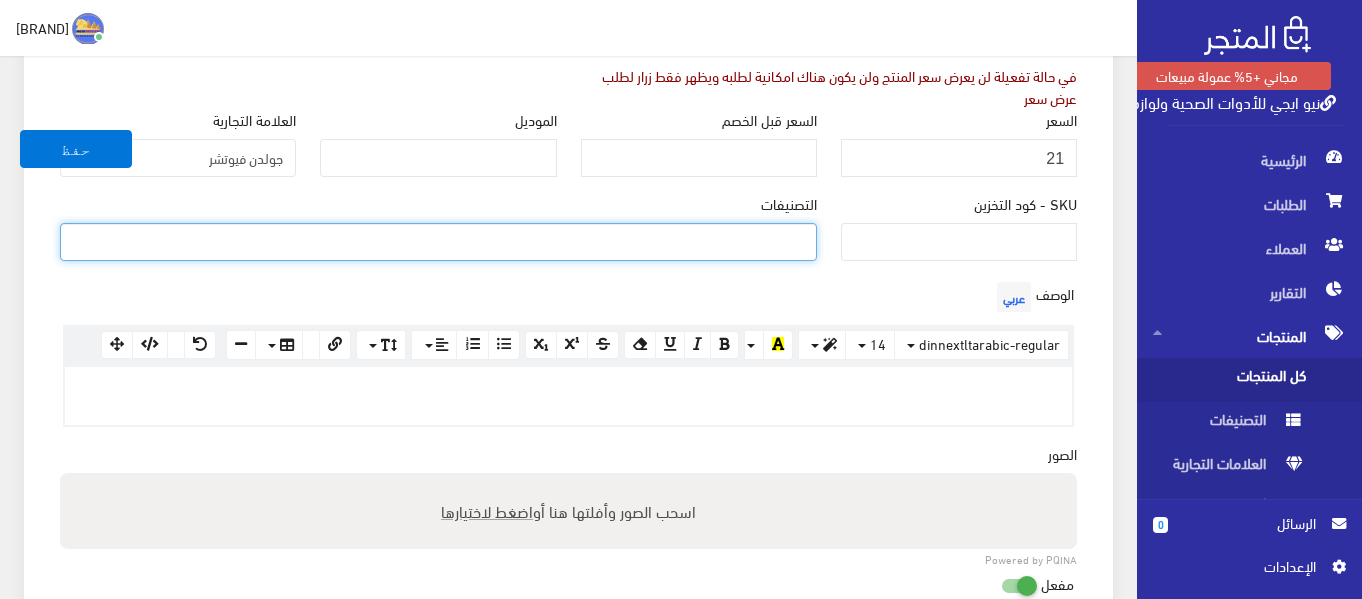 click at bounding box center (438, 240) 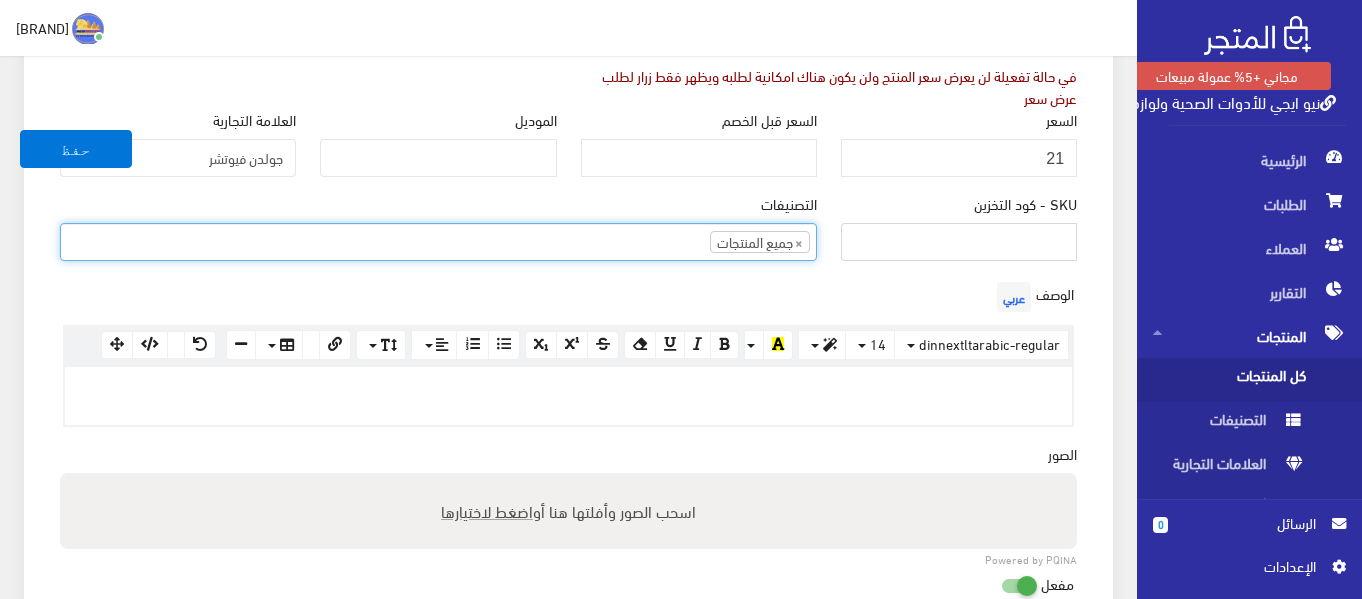 click on "SKU - كود التخزين" at bounding box center (959, 242) 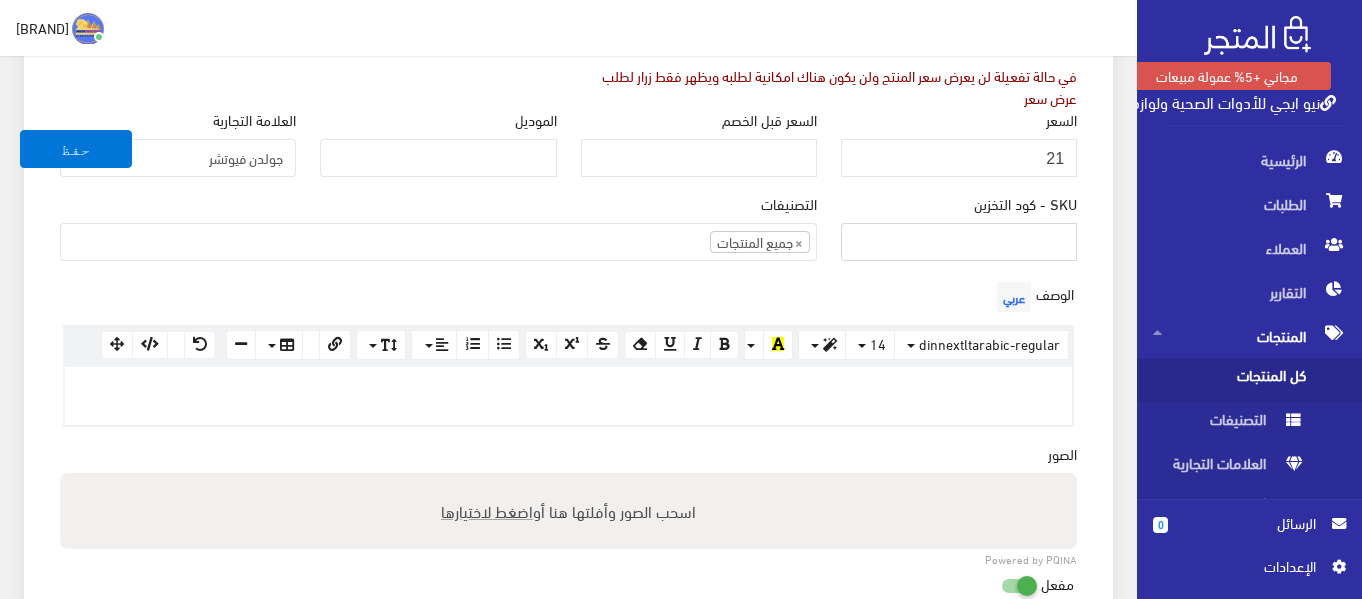 paste on "81600063" 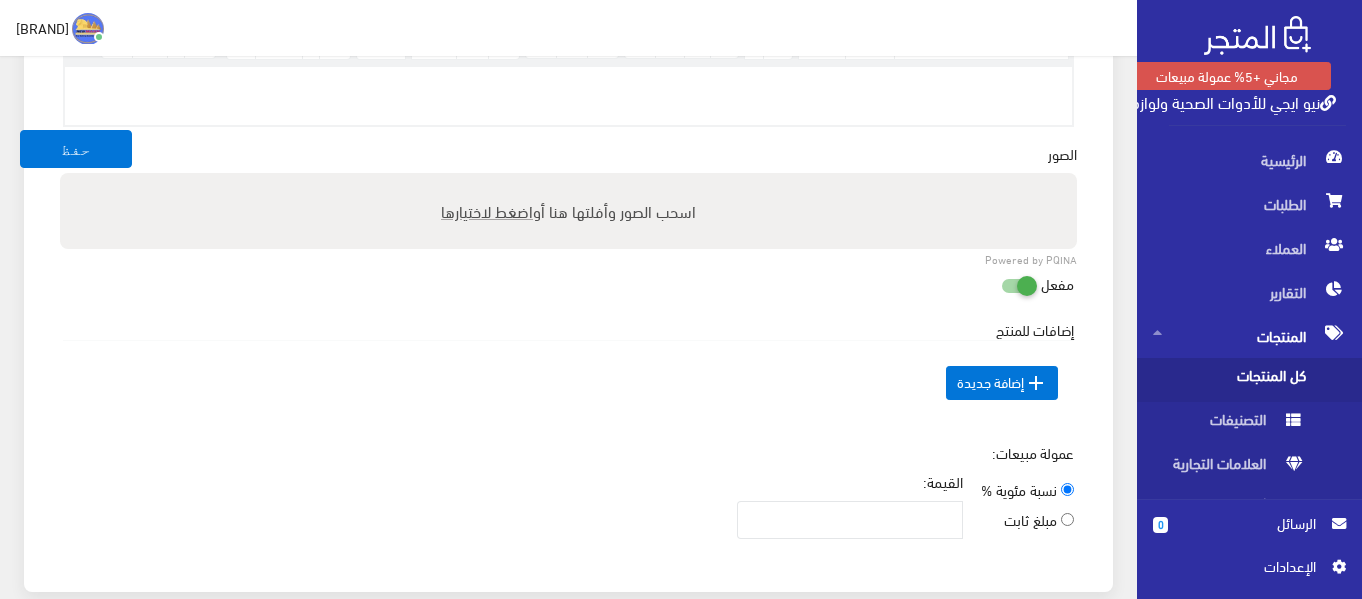 scroll, scrollTop: 600, scrollLeft: 0, axis: vertical 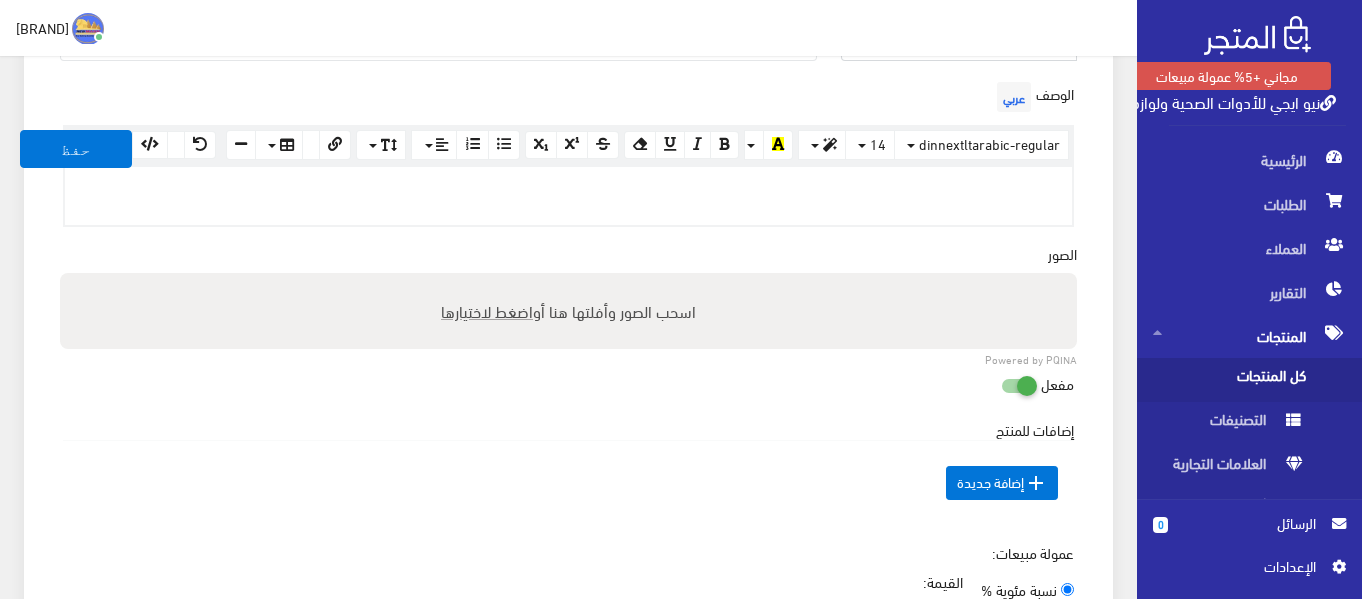 type on "81600063" 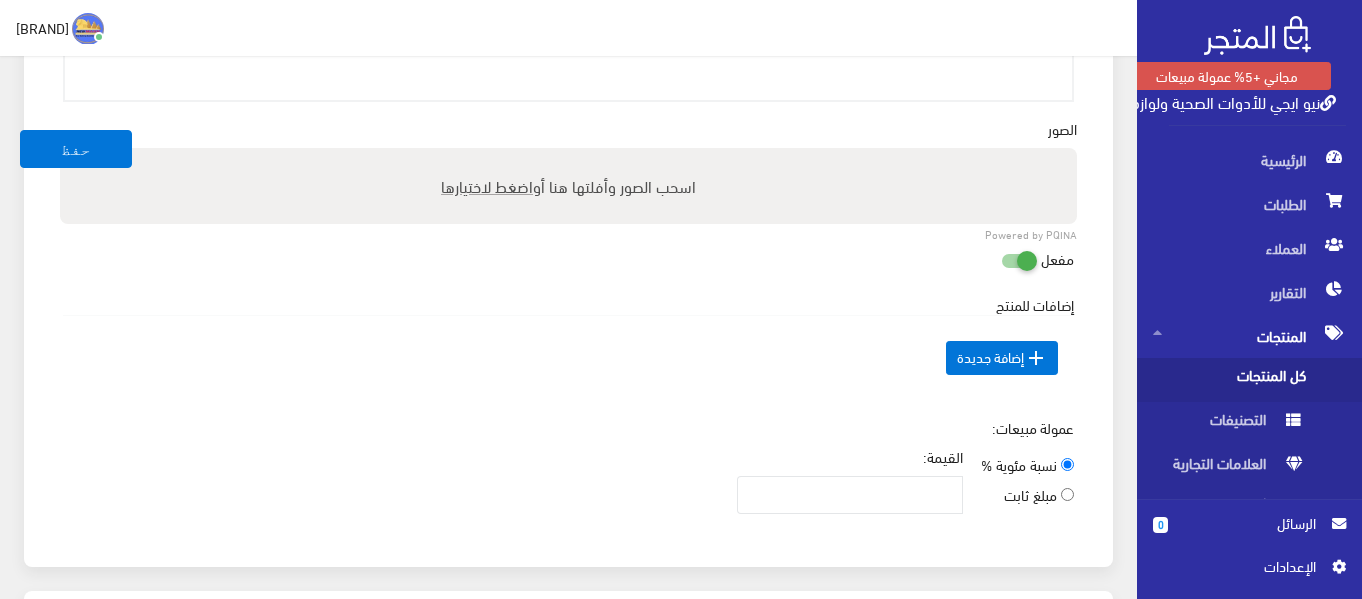 scroll, scrollTop: 525, scrollLeft: 0, axis: vertical 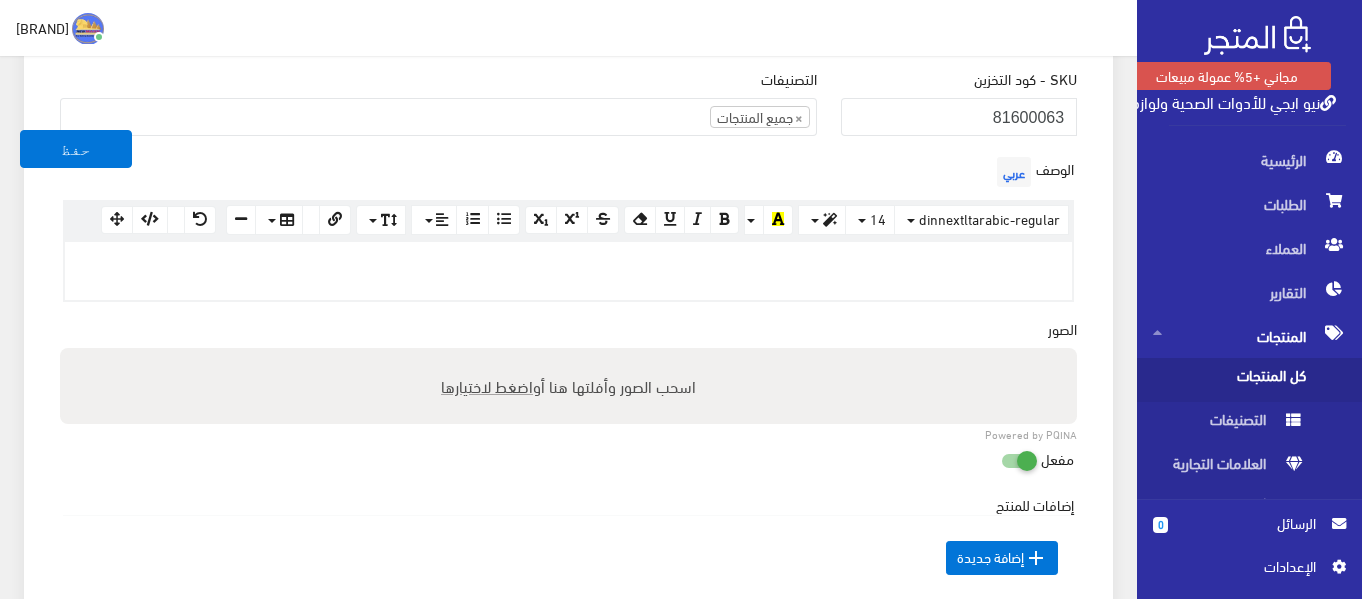 click at bounding box center (568, 271) 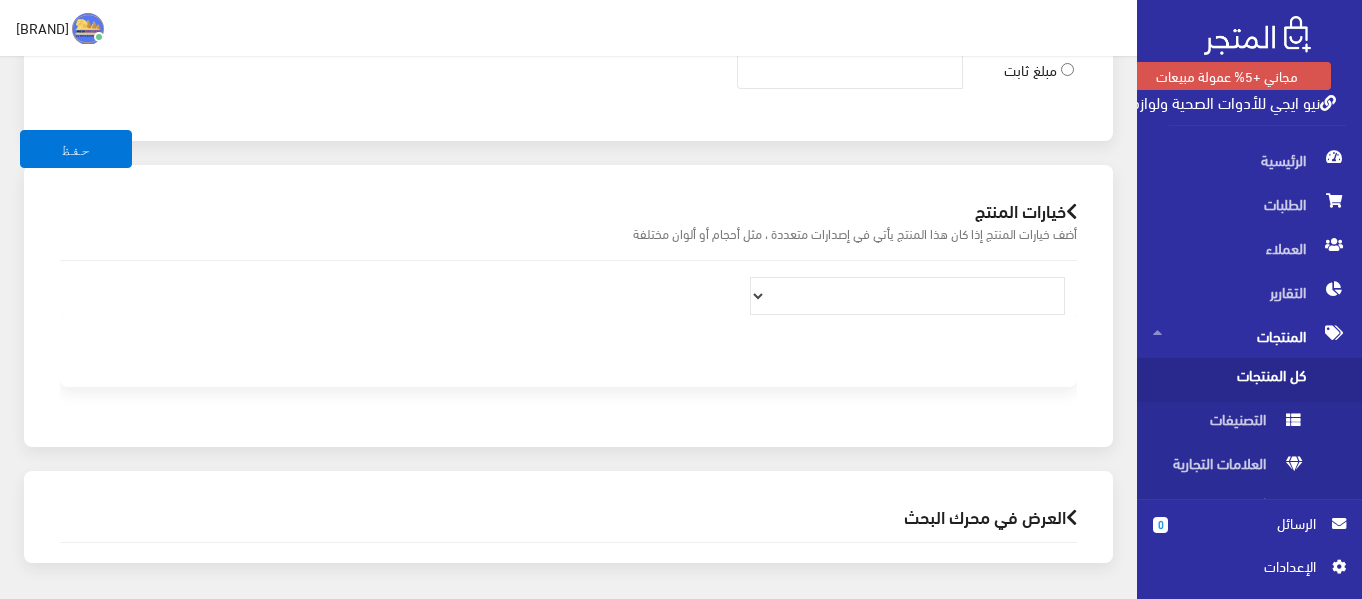 scroll, scrollTop: 1300, scrollLeft: 0, axis: vertical 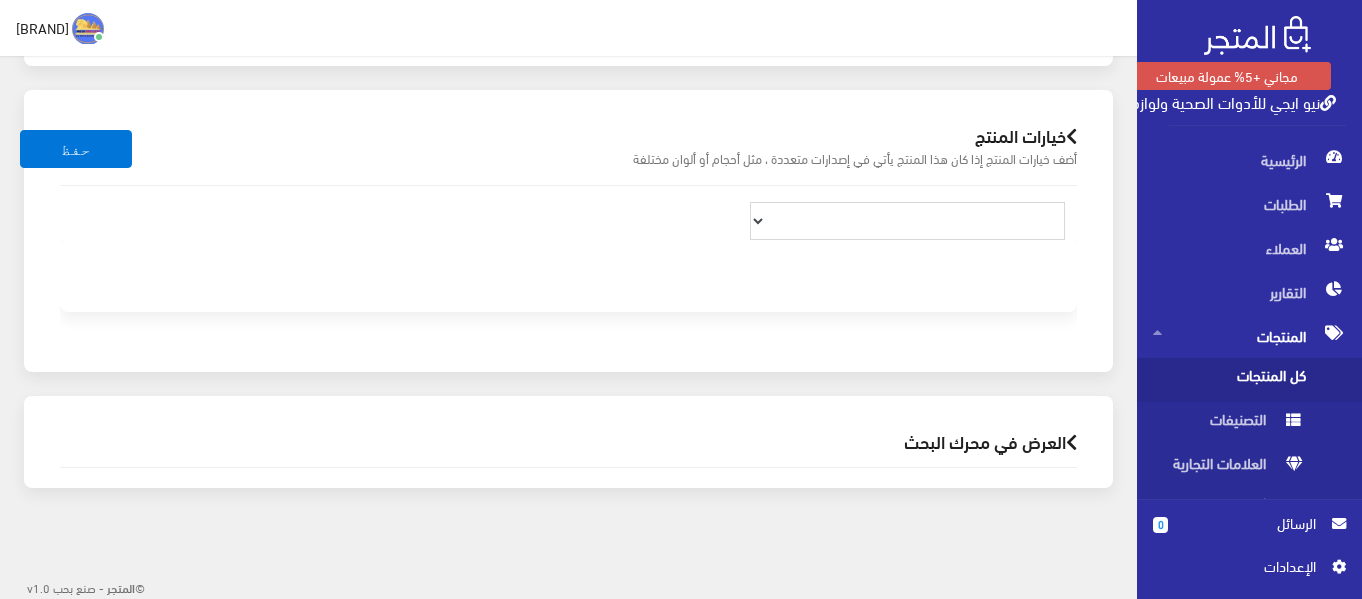 click at bounding box center (907, 221) 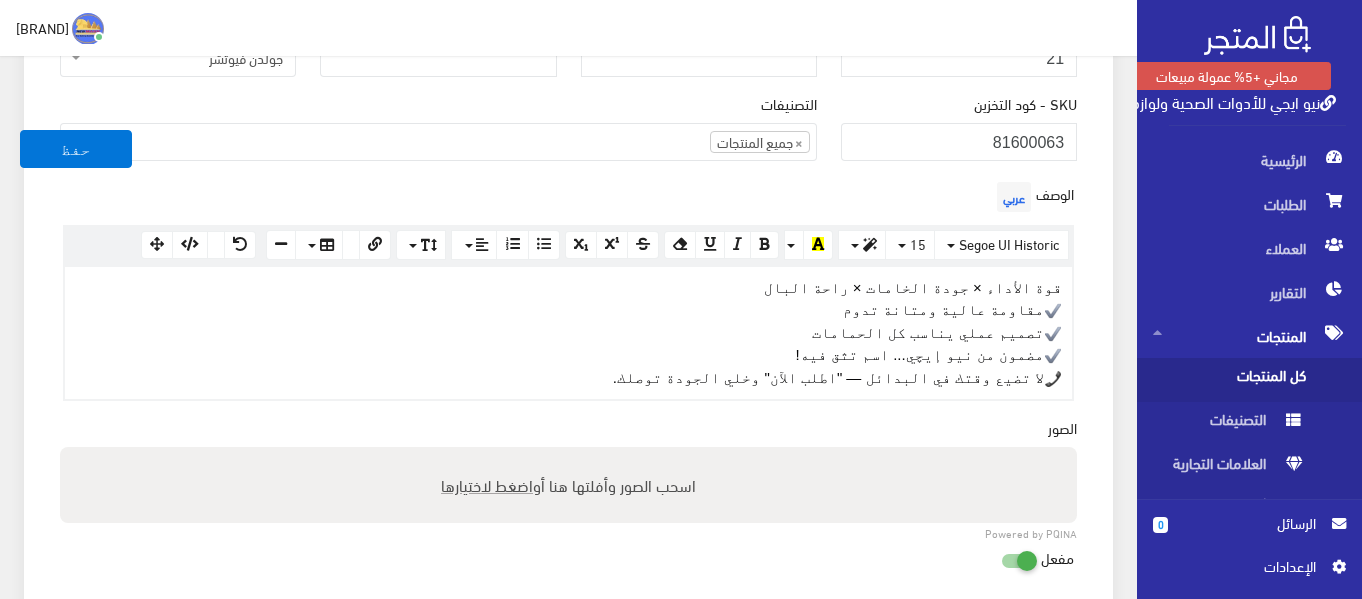 scroll, scrollTop: 200, scrollLeft: 0, axis: vertical 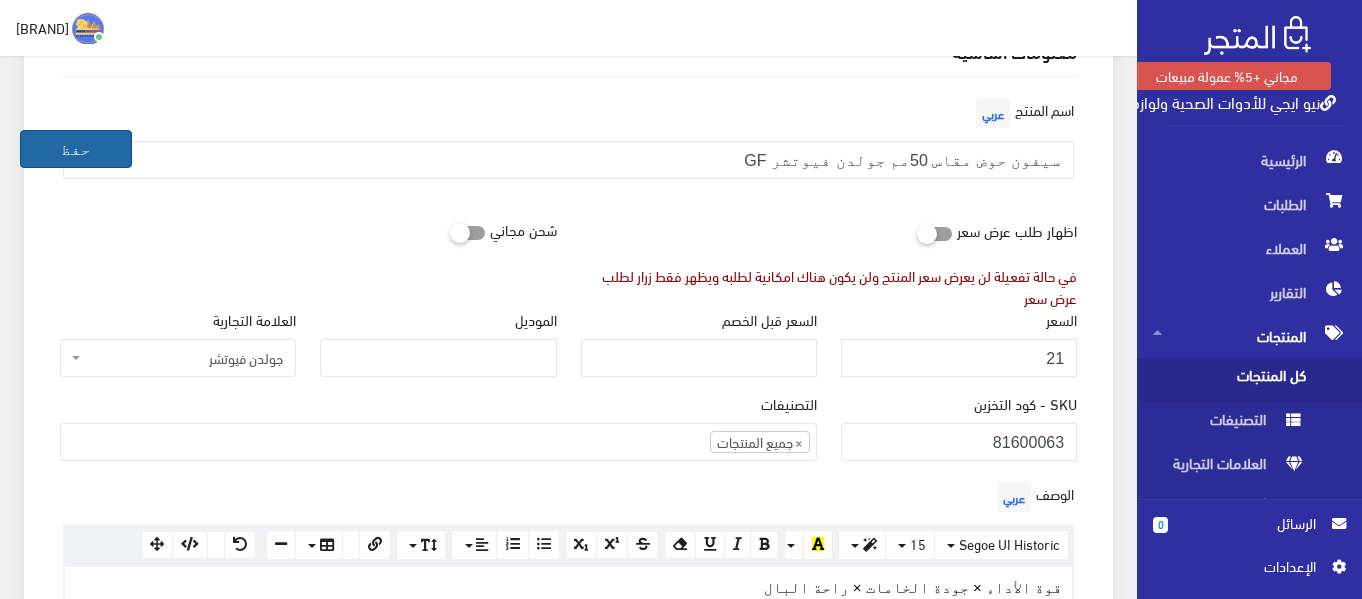 click on "حفظ" at bounding box center [76, 149] 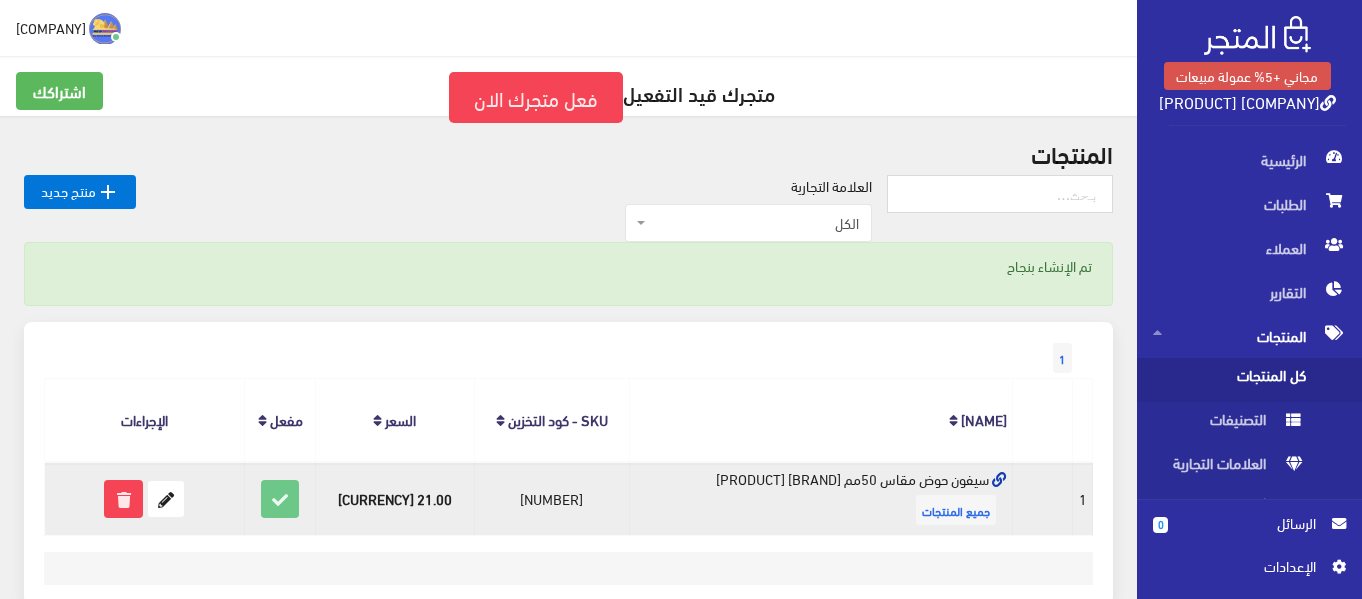 scroll, scrollTop: 118, scrollLeft: 0, axis: vertical 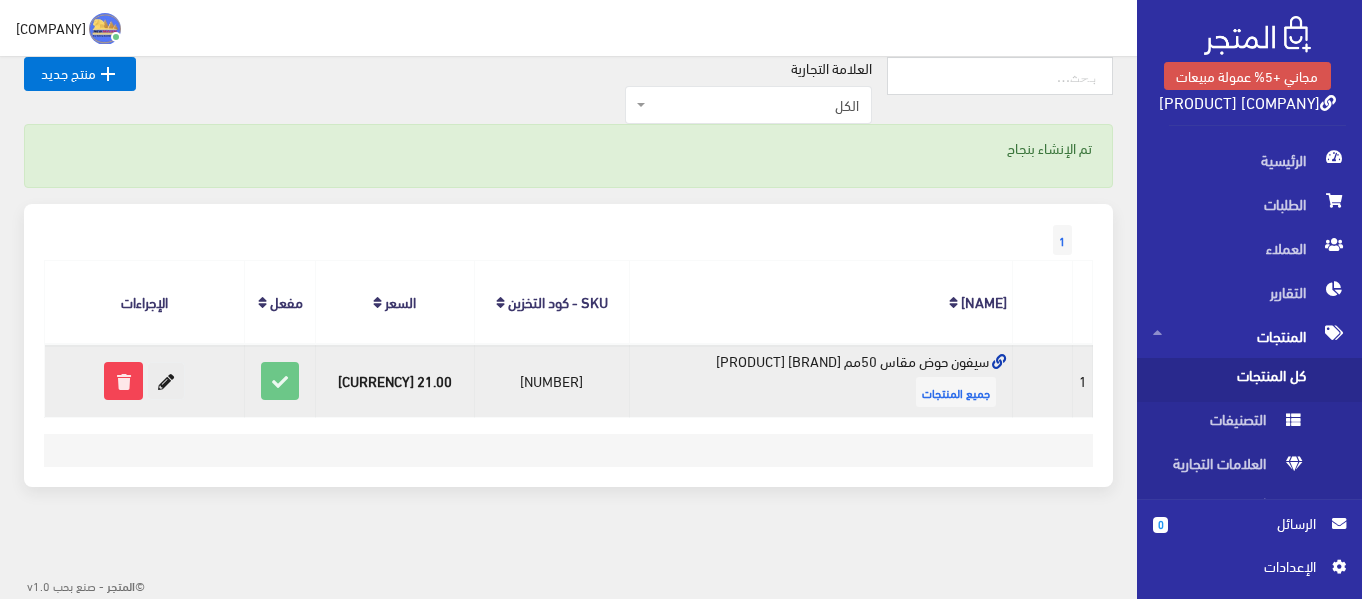 click at bounding box center (166, 381) 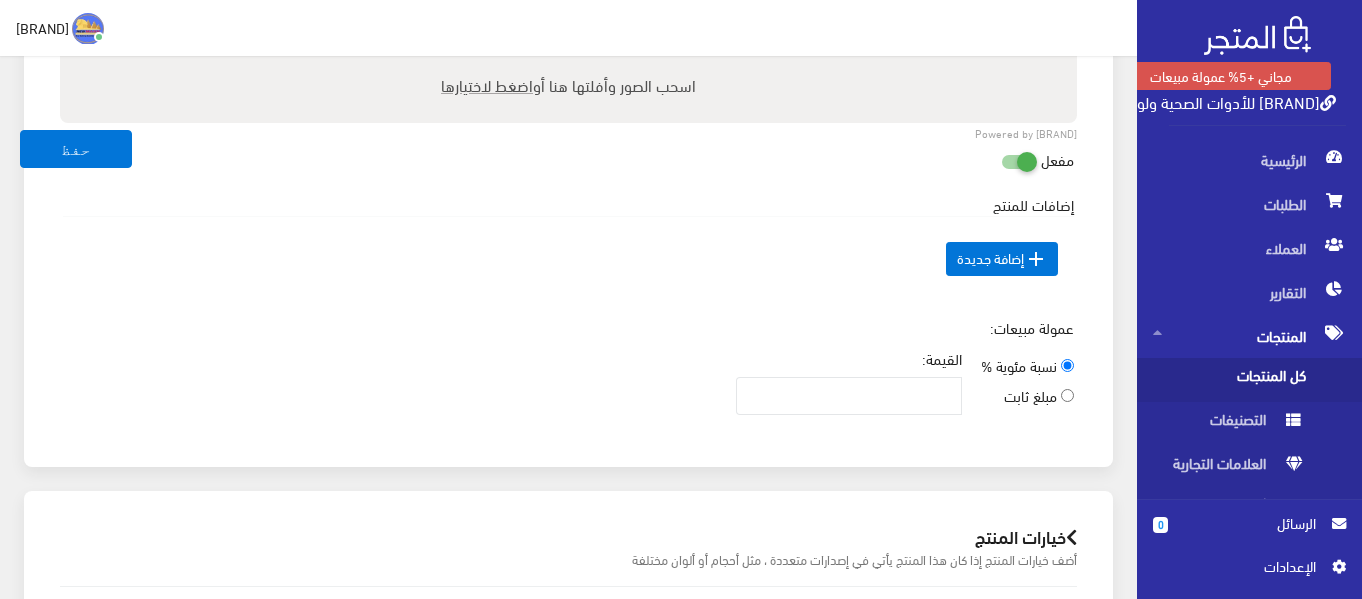 scroll, scrollTop: 700, scrollLeft: 0, axis: vertical 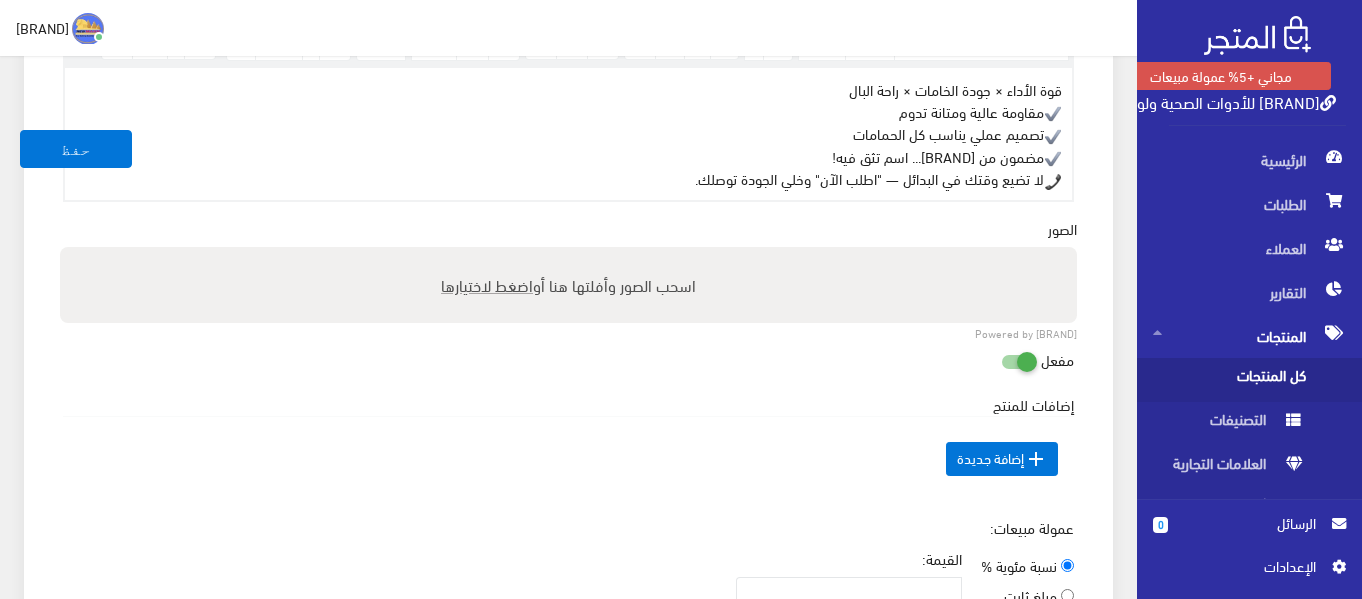 click on "اسحب الصور وأفلتها هنا أو  اضغط لاختيارها" at bounding box center [568, 318] 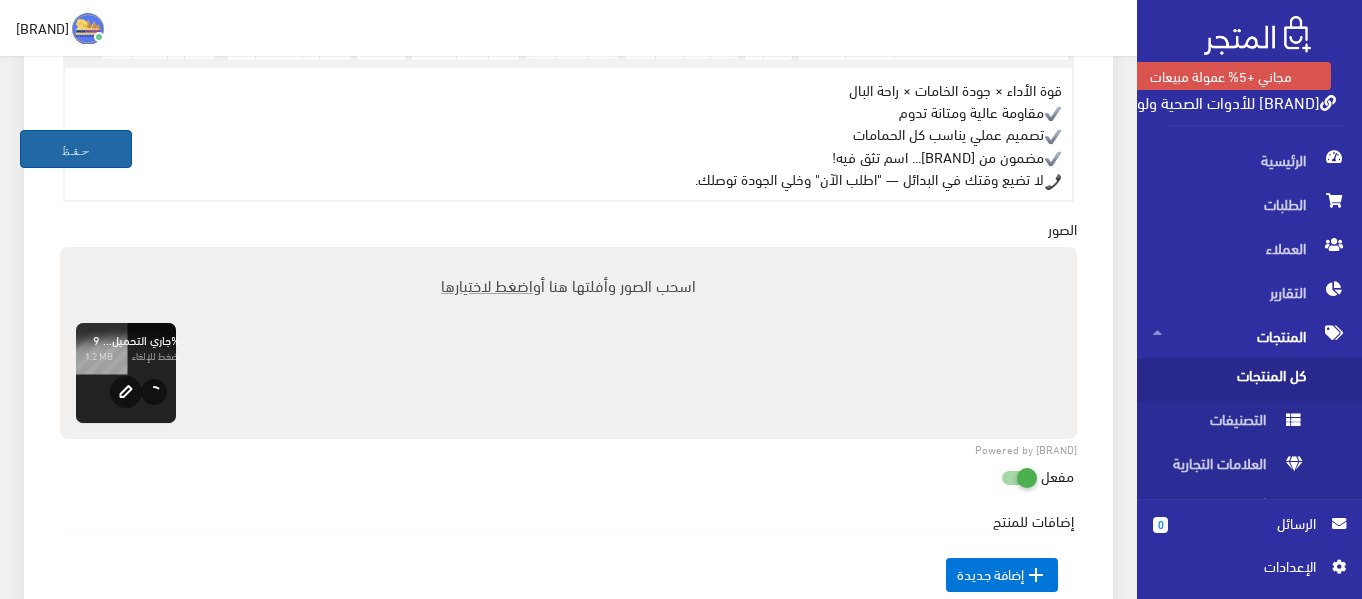 click on "حفظ" at bounding box center (76, 149) 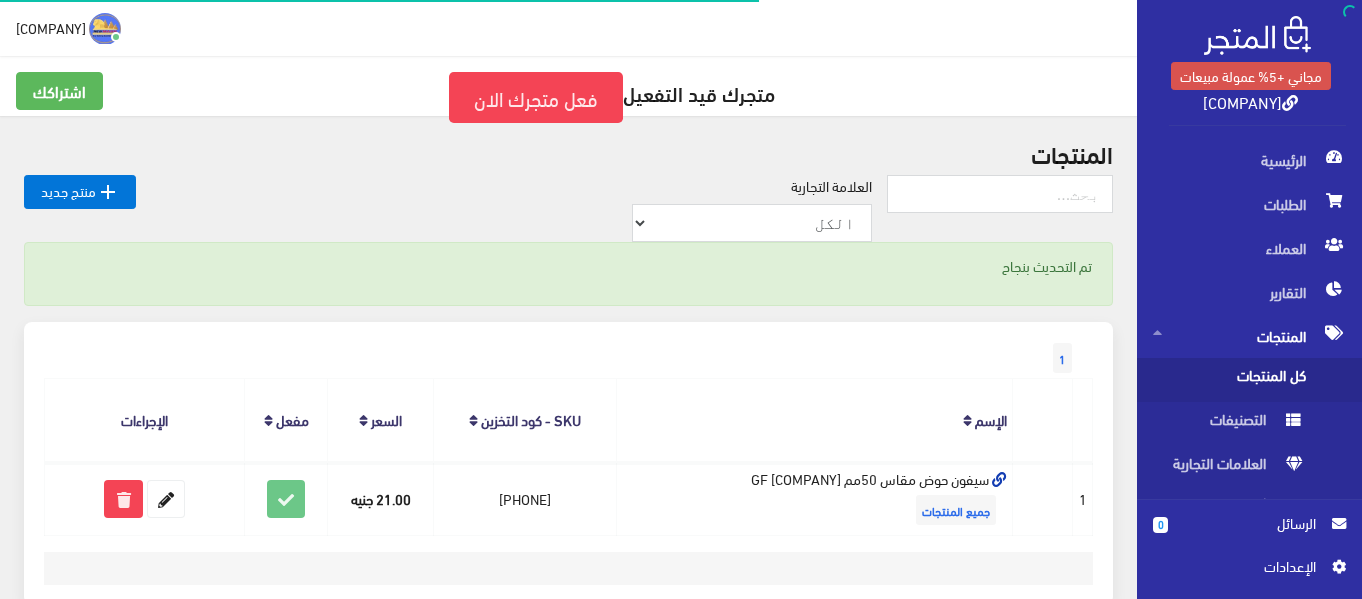 scroll, scrollTop: 118, scrollLeft: 0, axis: vertical 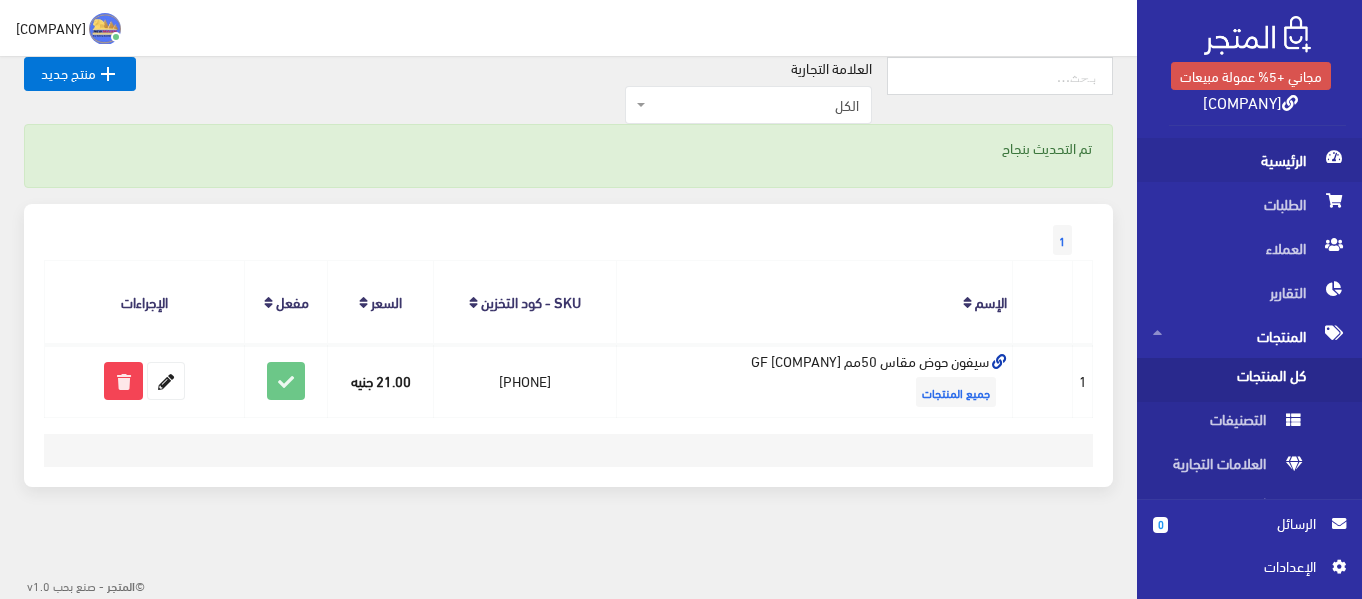 click on "الرئيسية" at bounding box center [1249, 160] 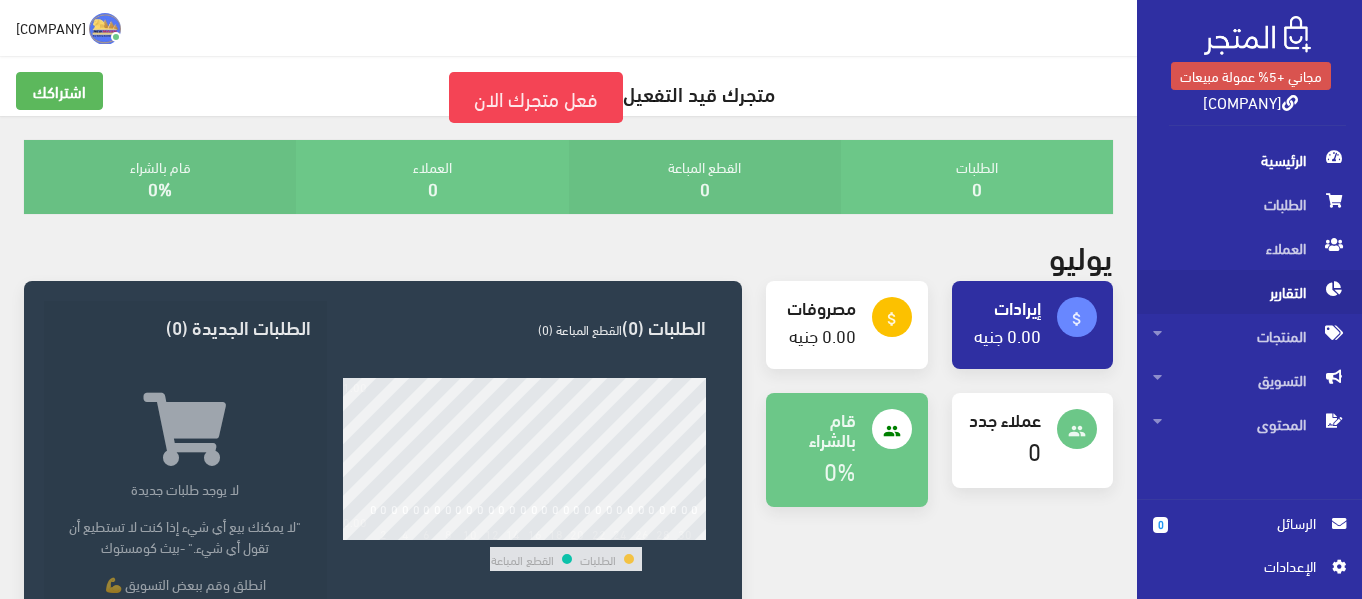 scroll, scrollTop: 100, scrollLeft: 0, axis: vertical 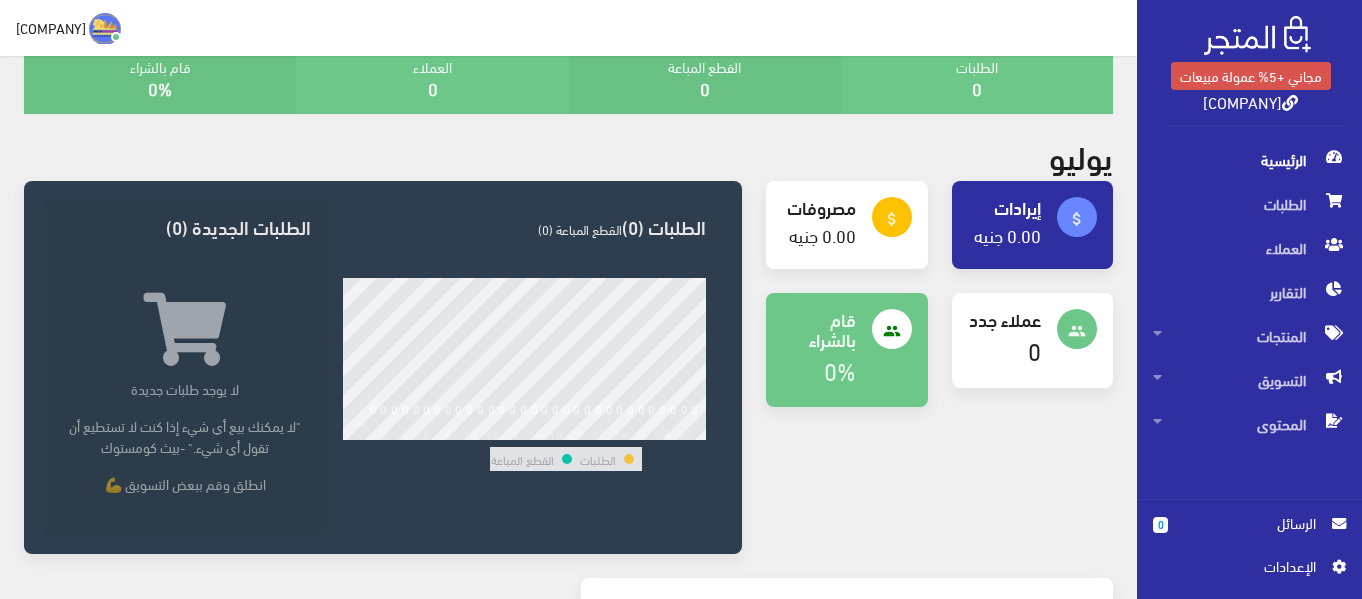 click on "[BRAND] للأدوات الصحية ولوازمها" at bounding box center (1227, 101) 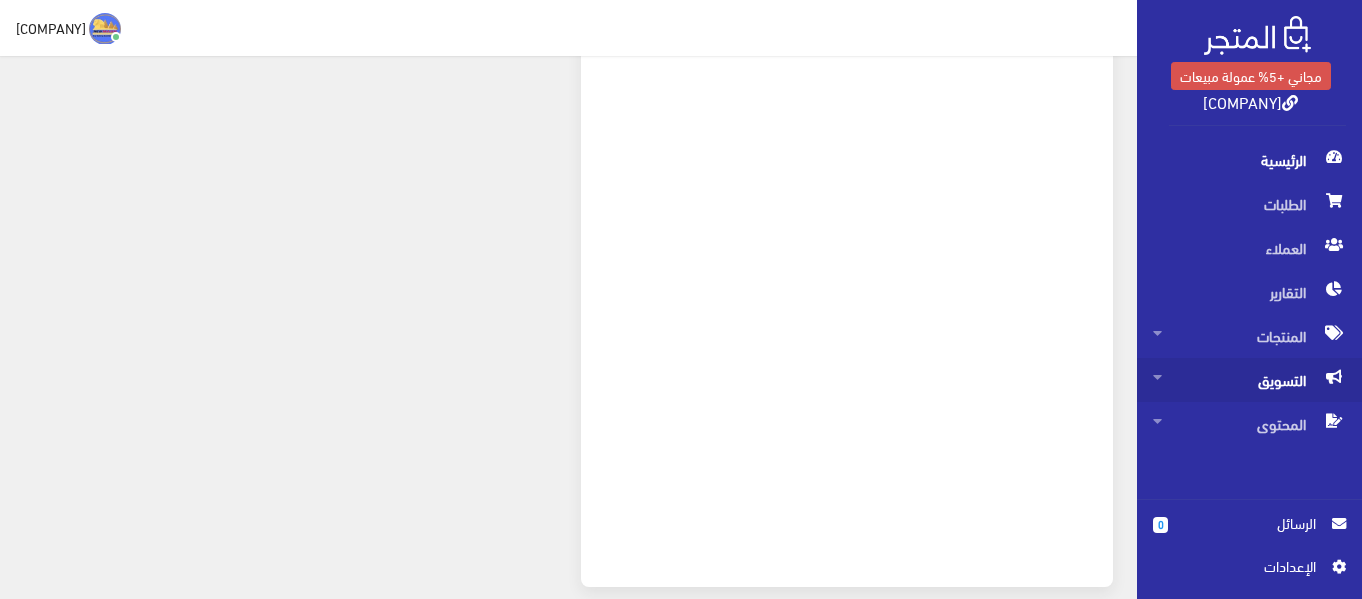scroll, scrollTop: 682, scrollLeft: 0, axis: vertical 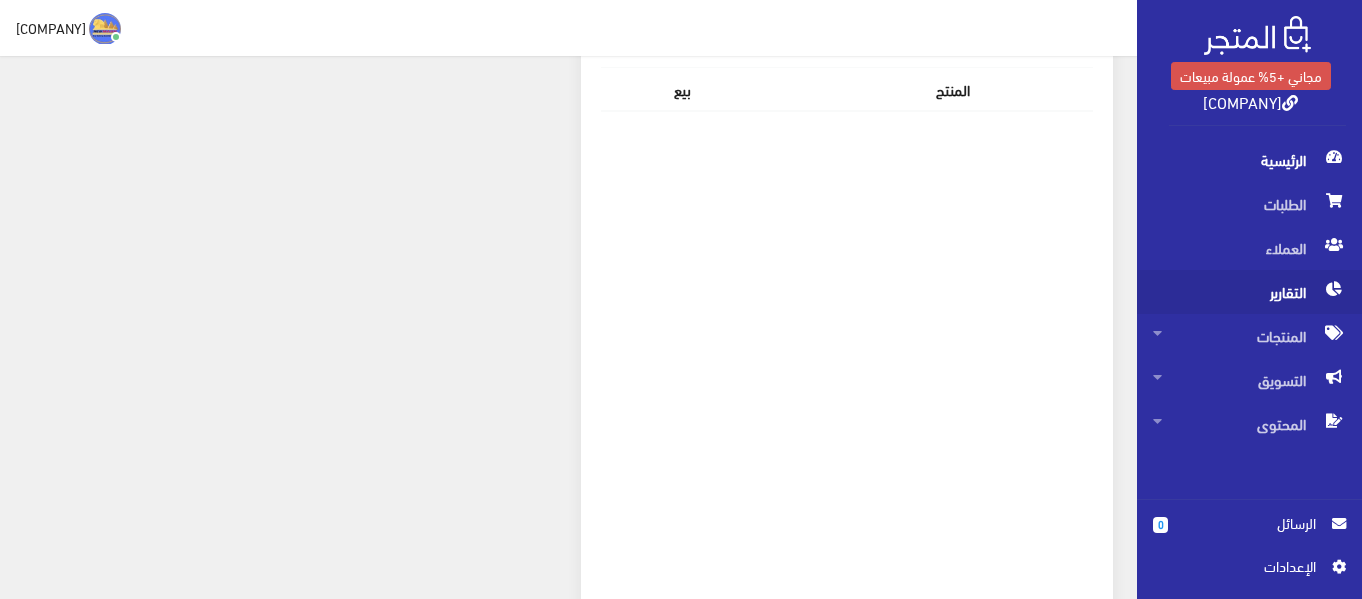click on "التقارير" at bounding box center (1249, 292) 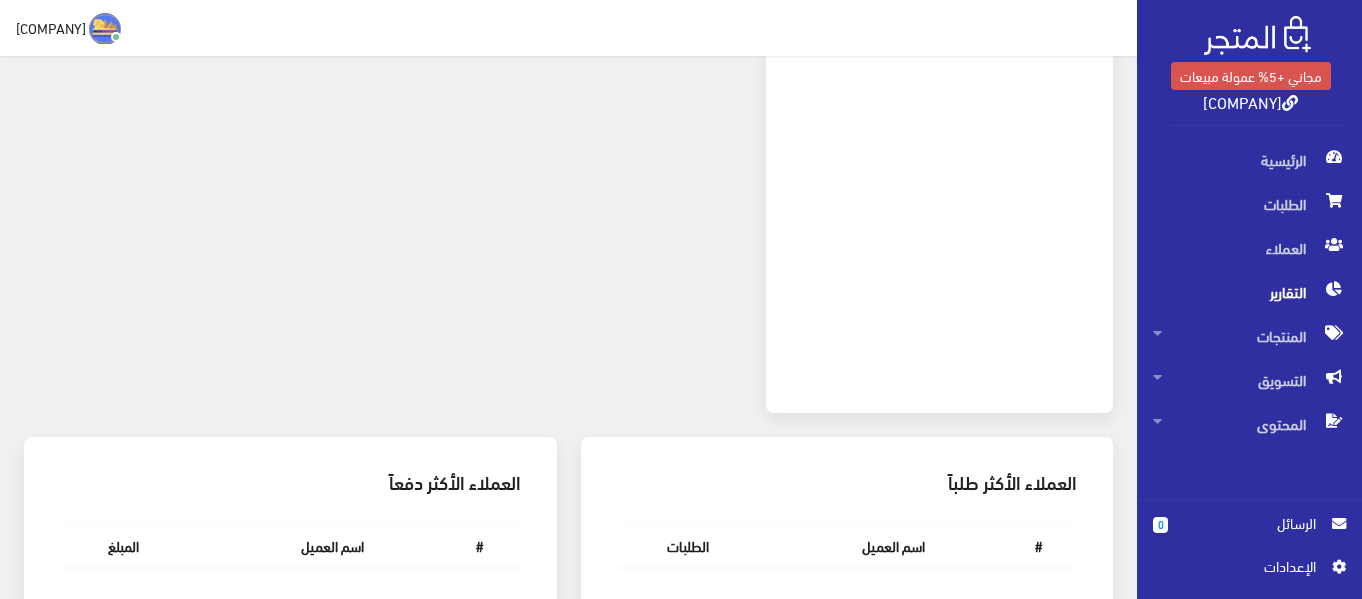 scroll, scrollTop: 1233, scrollLeft: 0, axis: vertical 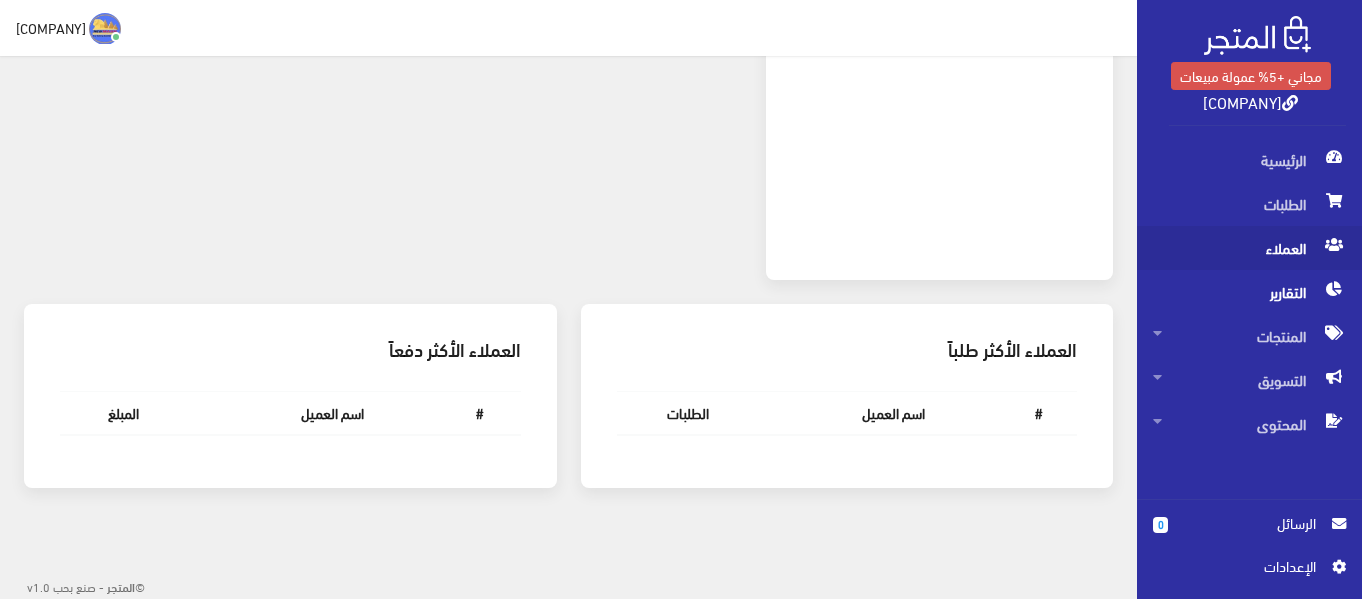click on "العملاء" at bounding box center (1249, 248) 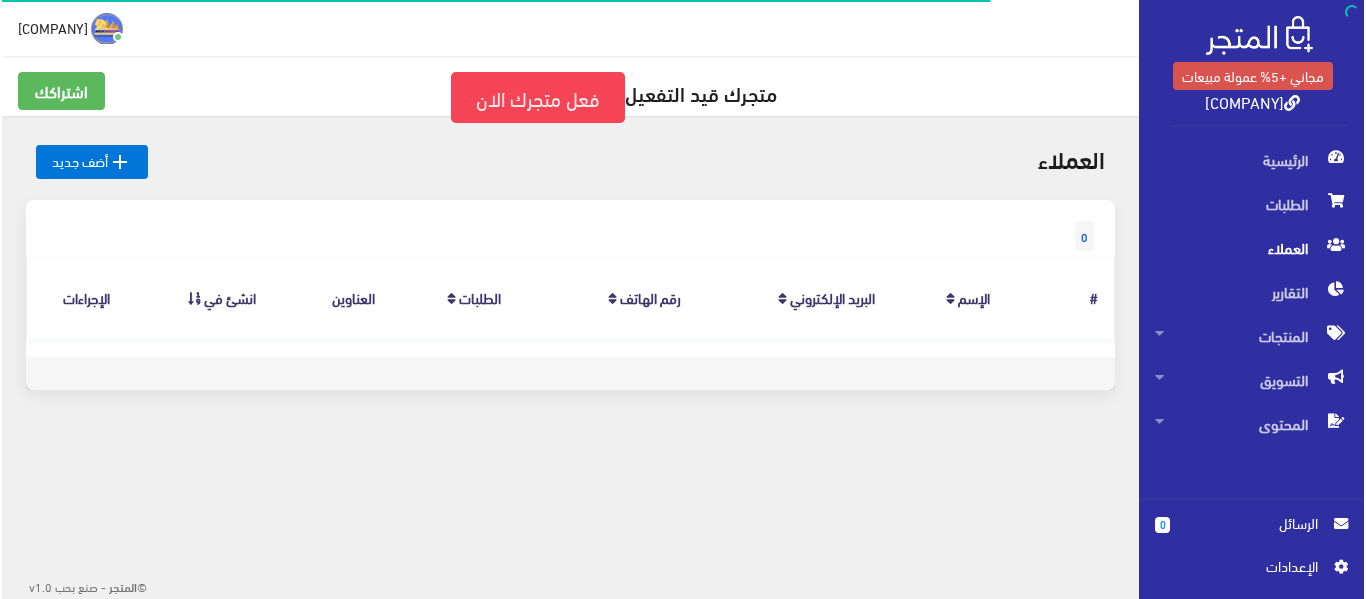 scroll, scrollTop: 0, scrollLeft: 0, axis: both 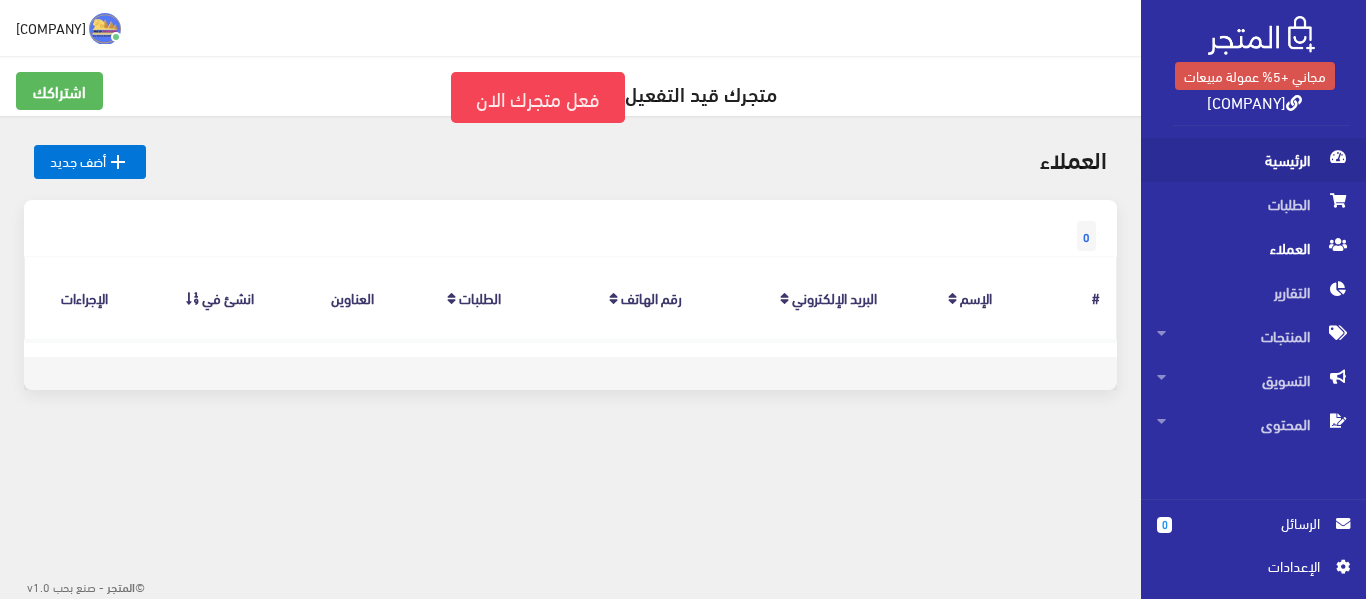 click on "الرئيسية" at bounding box center [1253, 160] 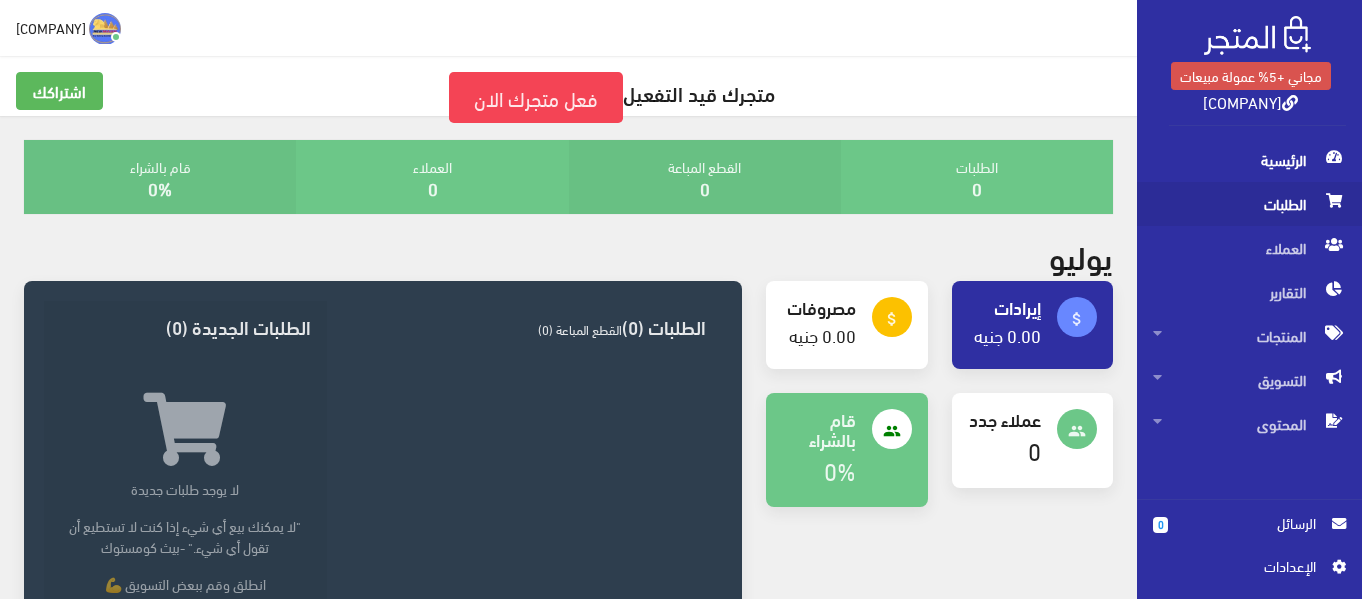 click on "الطلبات" at bounding box center (1249, 204) 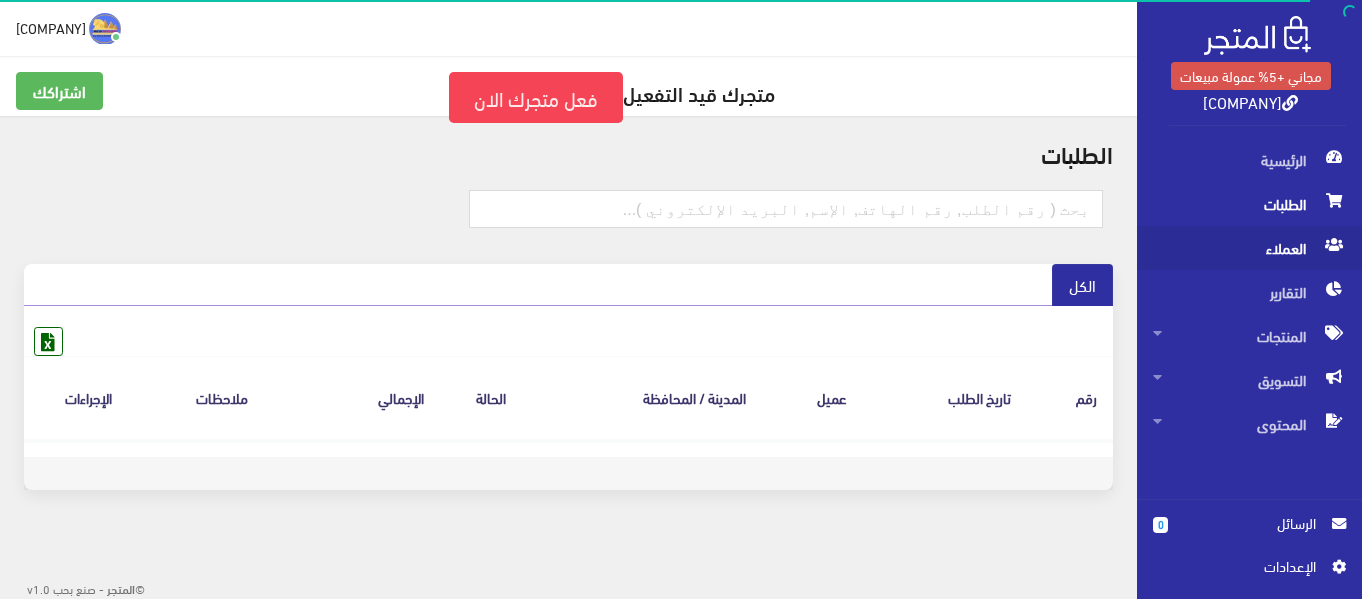 click on "العملاء" at bounding box center (1249, 248) 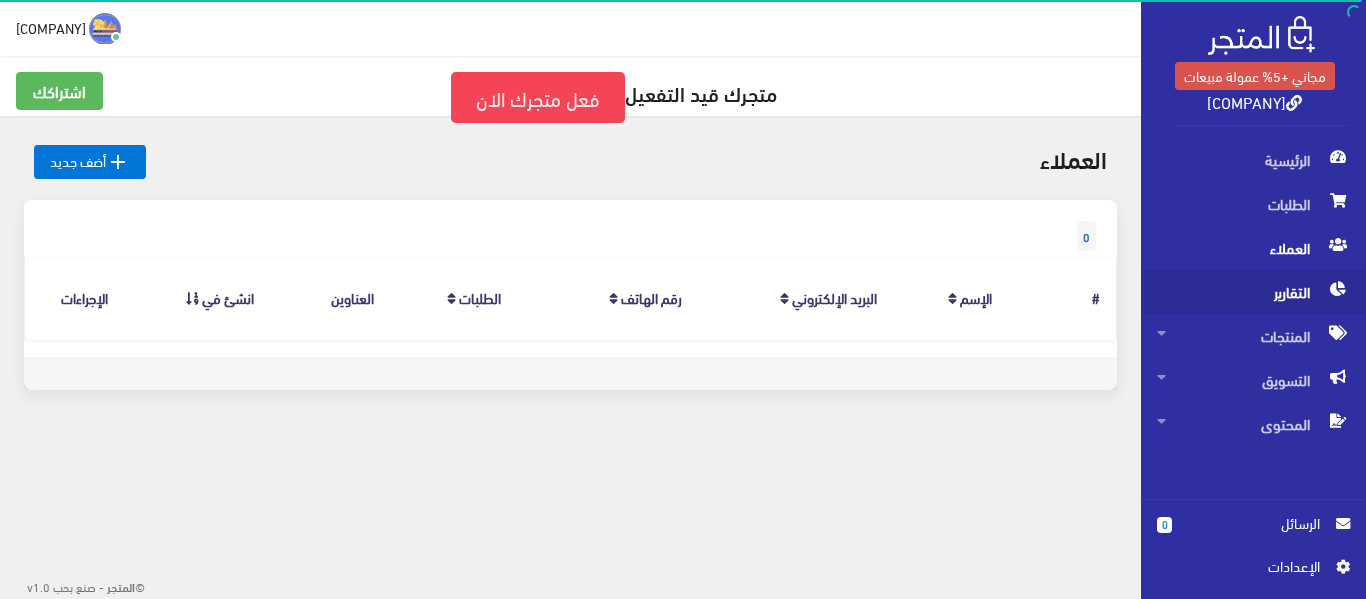 click on "التقارير" at bounding box center [1253, 292] 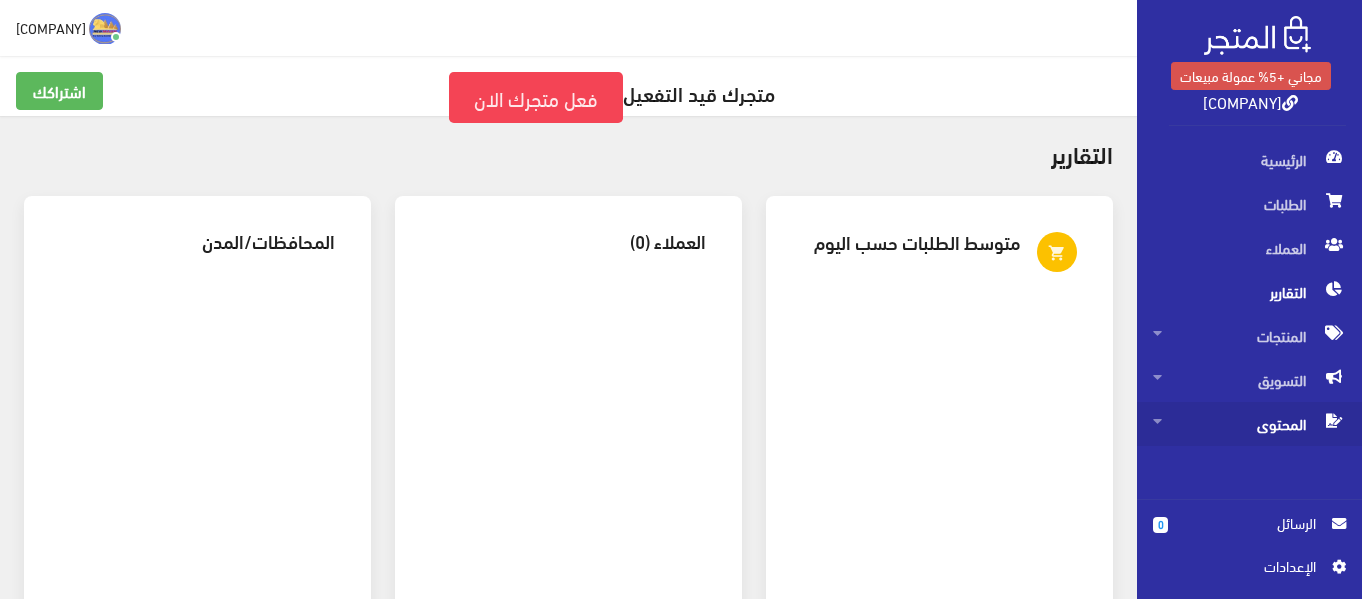 click on "المحتوى" at bounding box center [1249, 424] 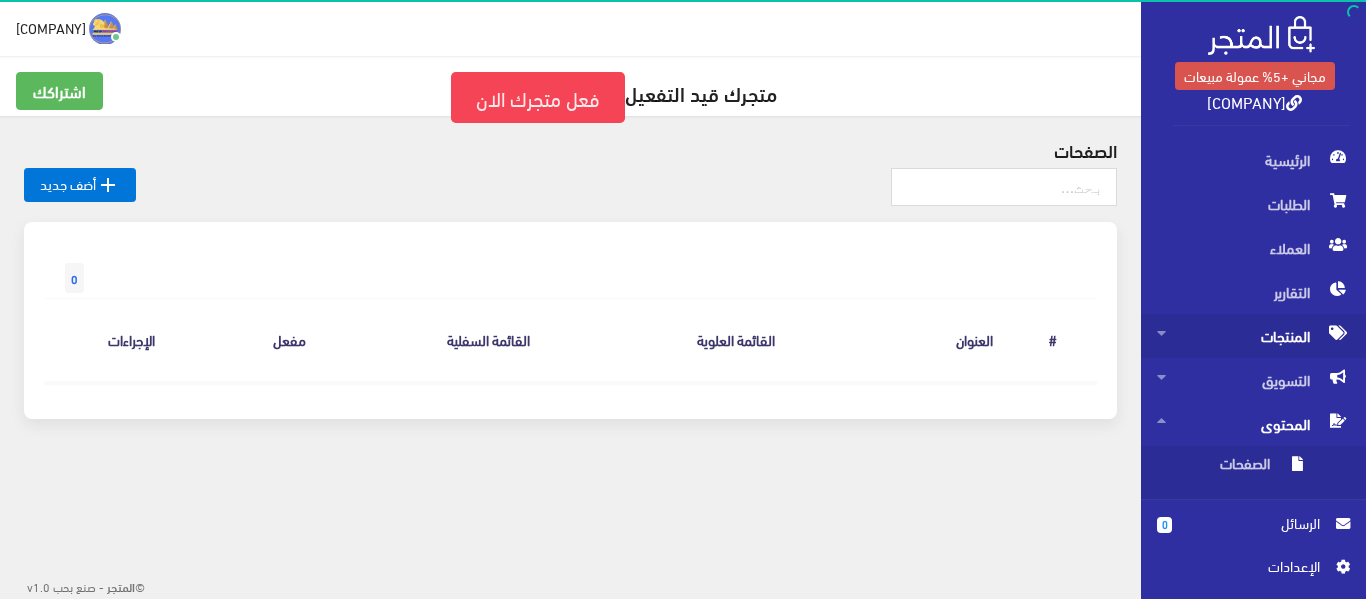 click on "المنتجات" at bounding box center [1253, 336] 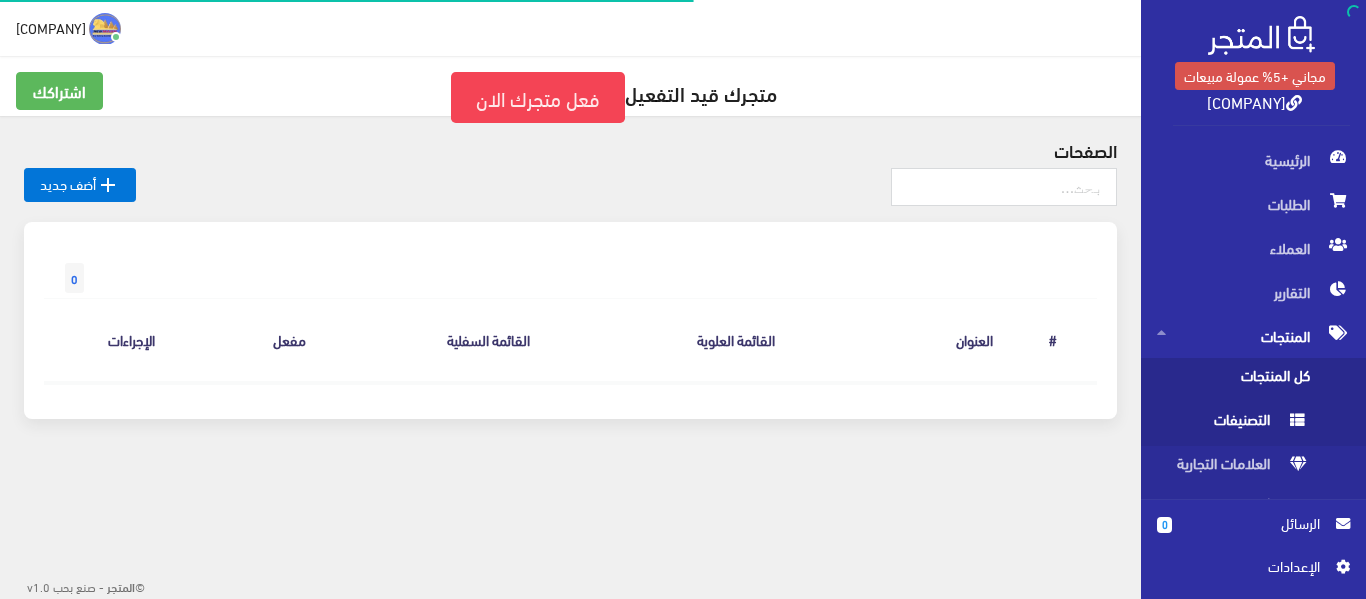 click on "التصنيفات" at bounding box center (1233, 424) 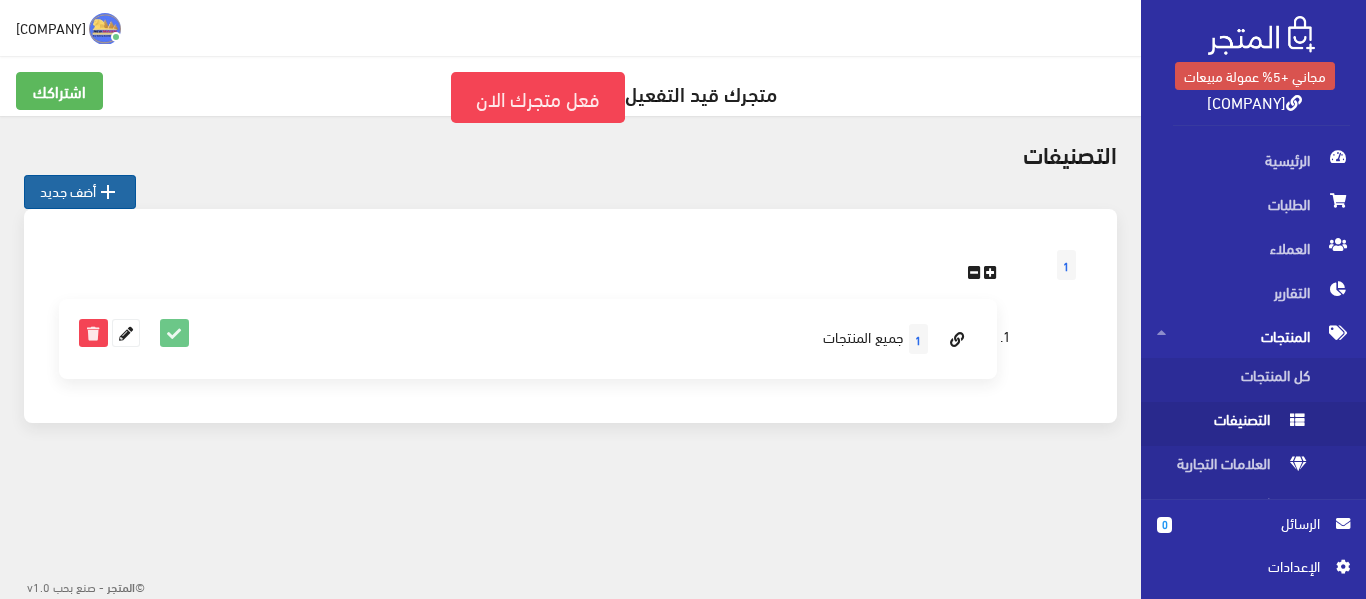 click on "" at bounding box center [108, 192] 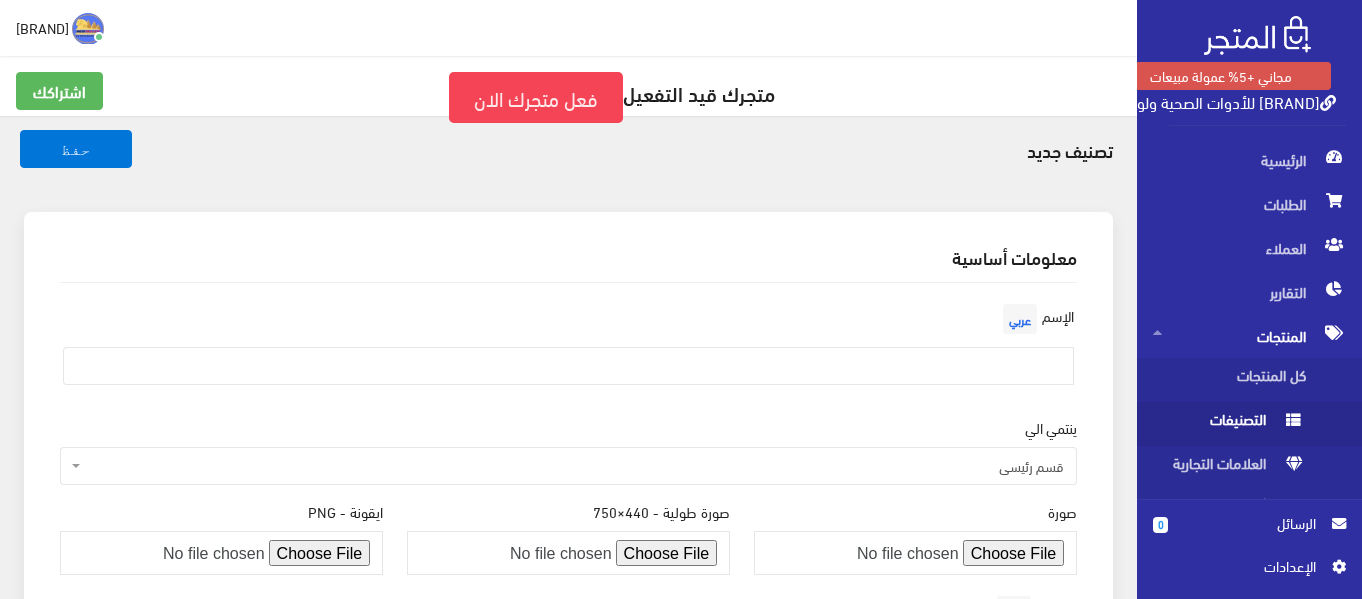 scroll, scrollTop: 100, scrollLeft: 0, axis: vertical 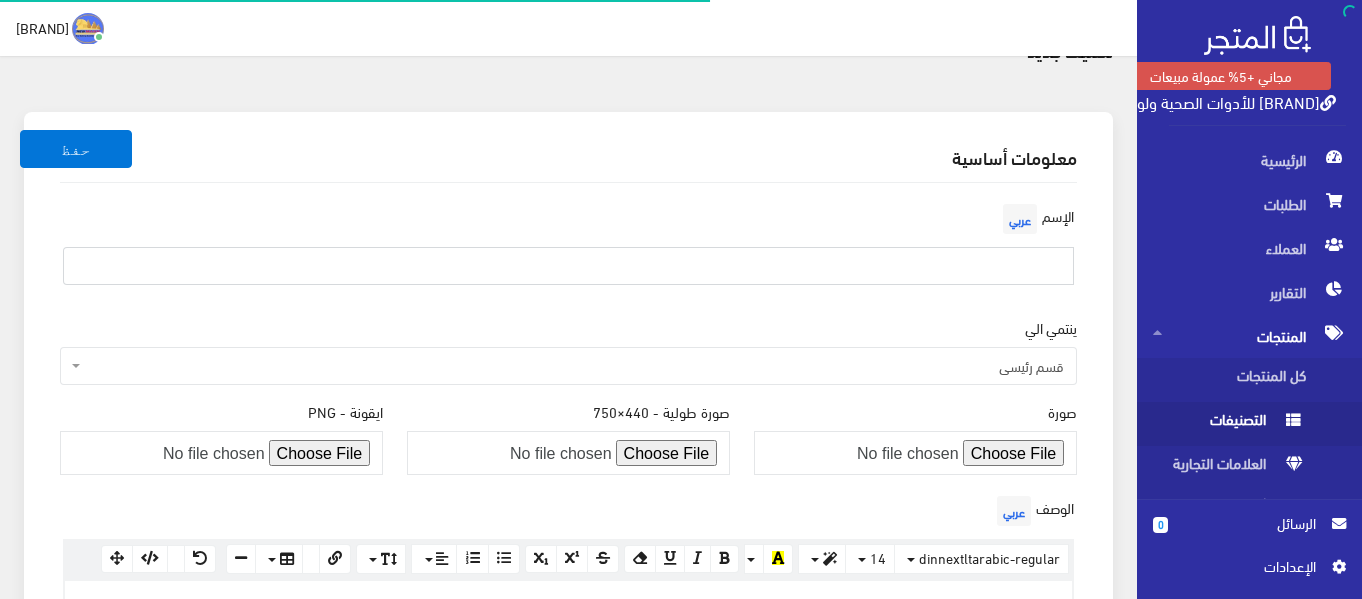 click at bounding box center [568, 266] 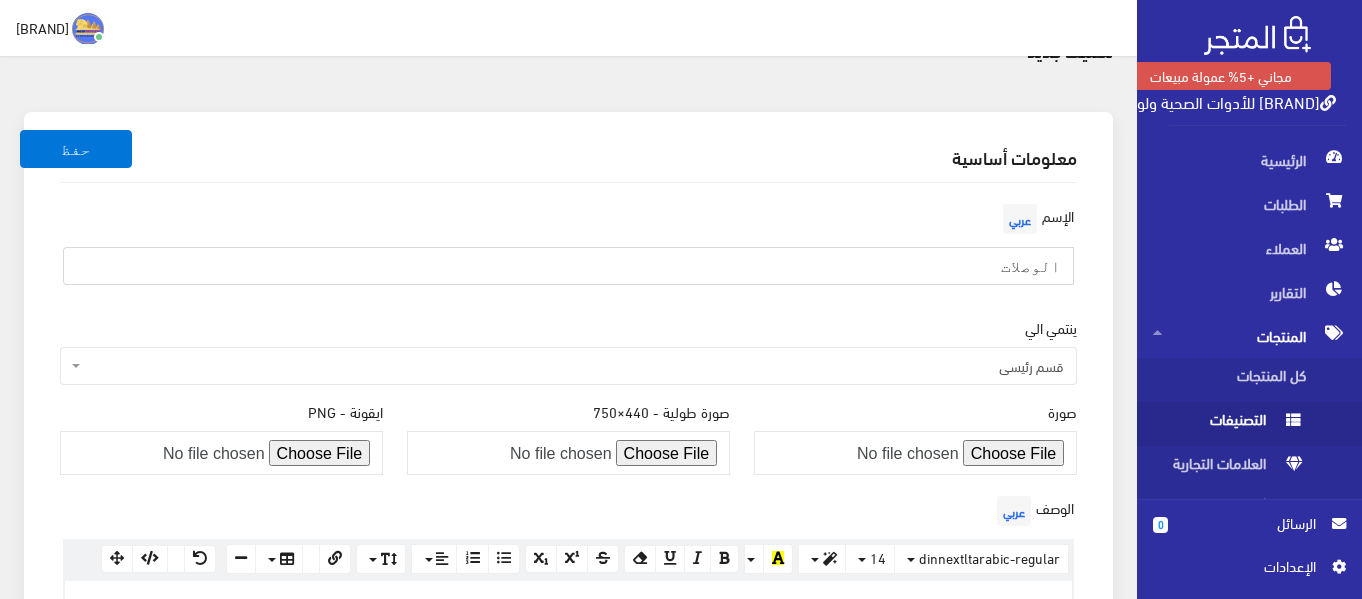 drag, startPoint x: 953, startPoint y: 283, endPoint x: 1125, endPoint y: 283, distance: 172 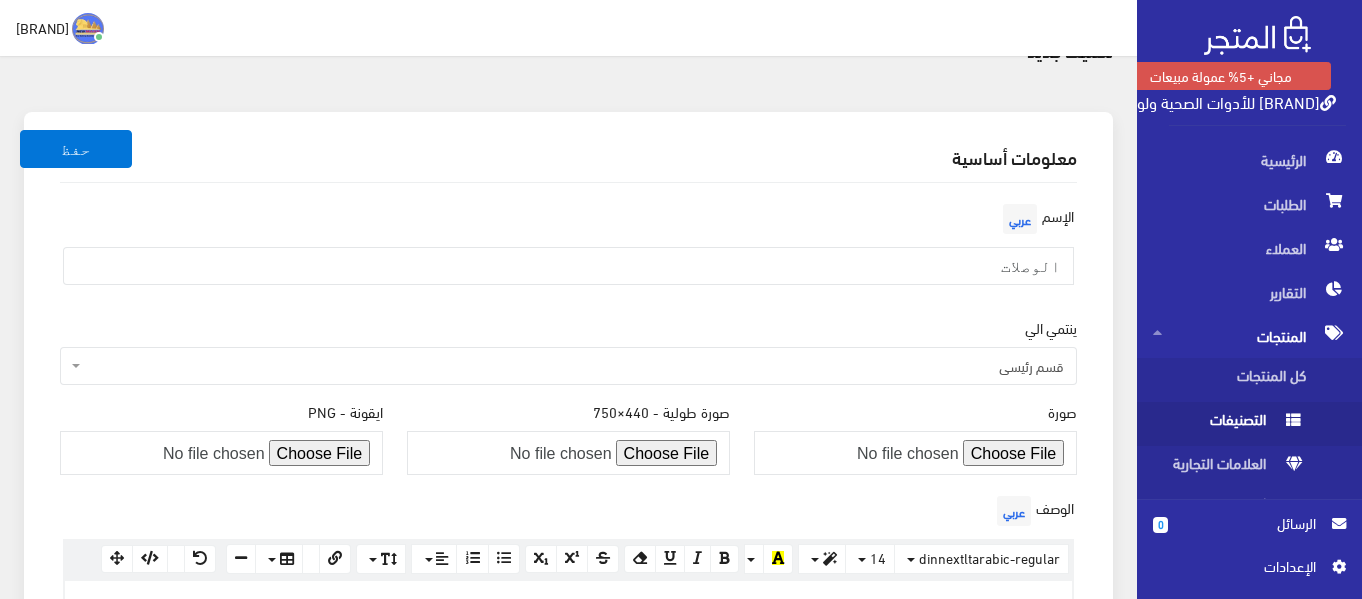 click on "قسم رئيسي" at bounding box center [574, 366] 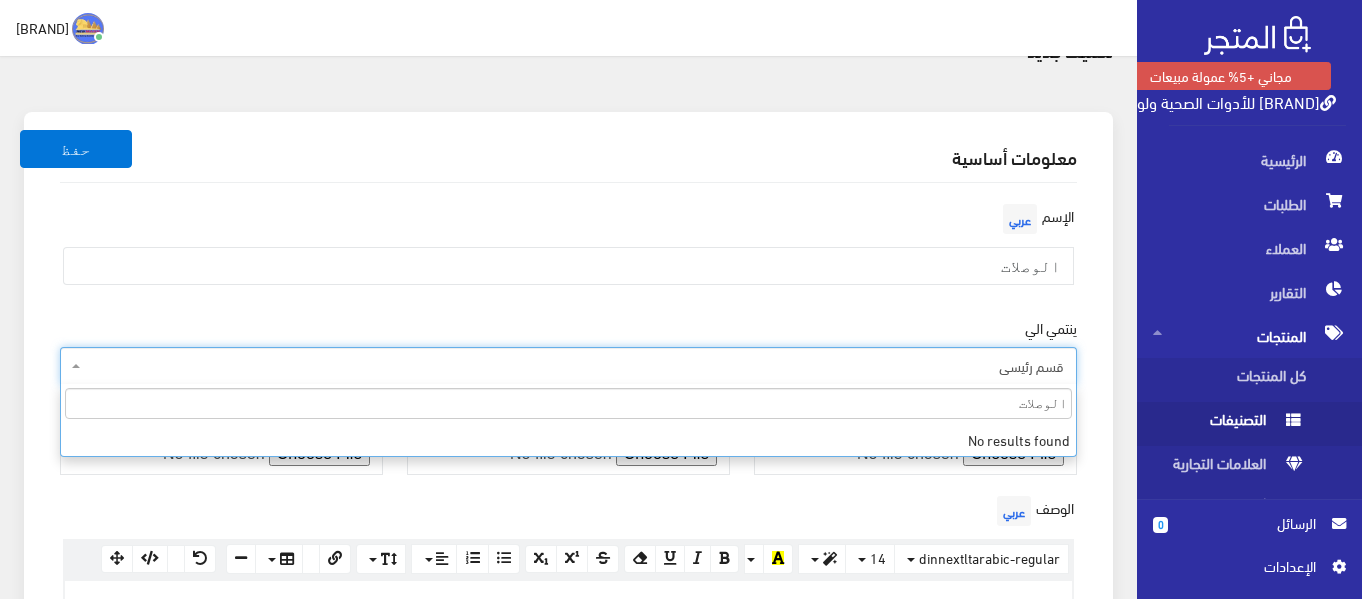 click on "الوصلات" at bounding box center [568, 403] 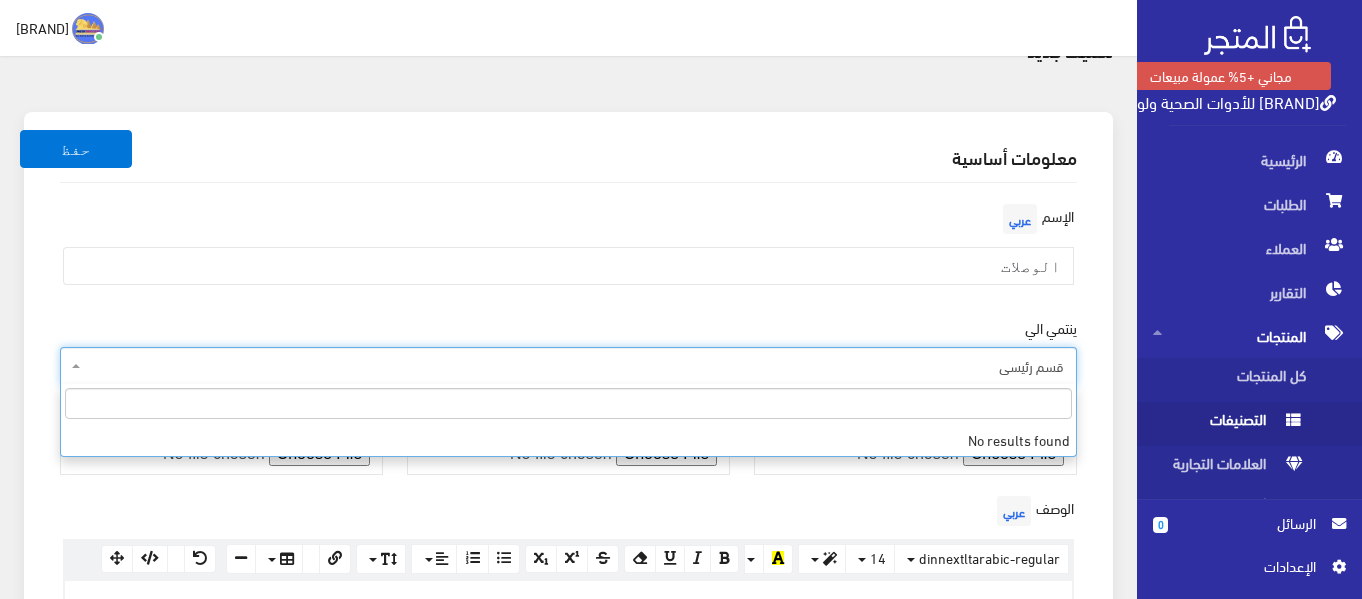 click on "الإسم  عربي
الوصلات" at bounding box center (568, 258) 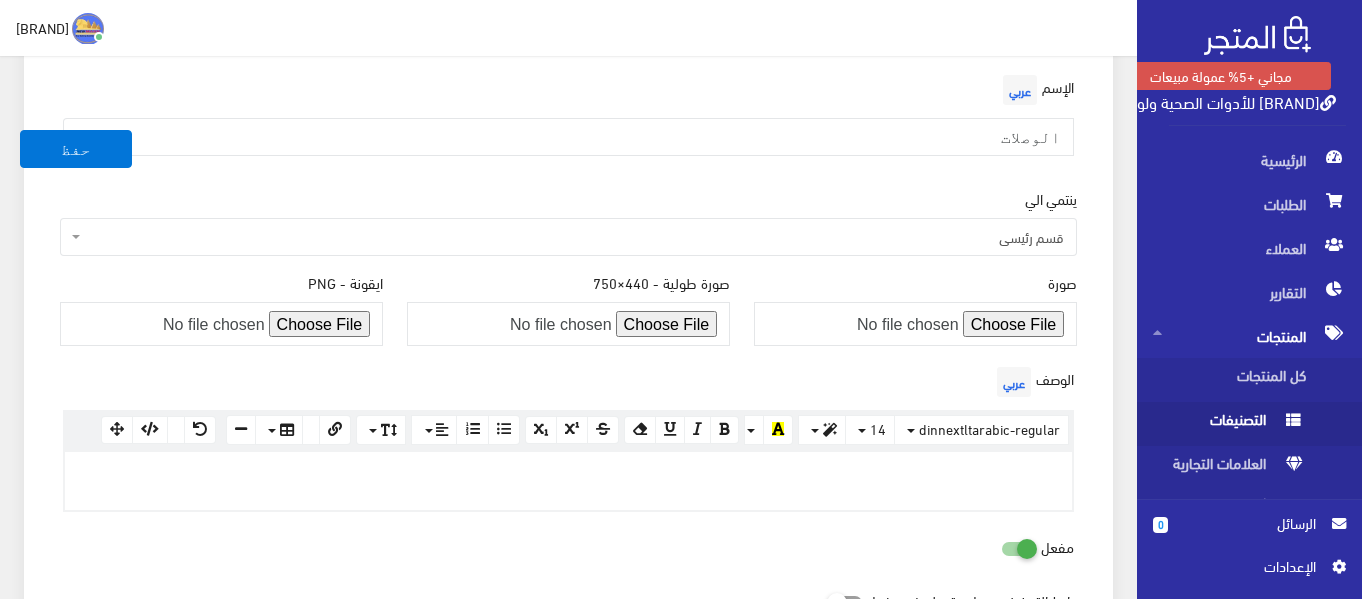 scroll, scrollTop: 129, scrollLeft: 0, axis: vertical 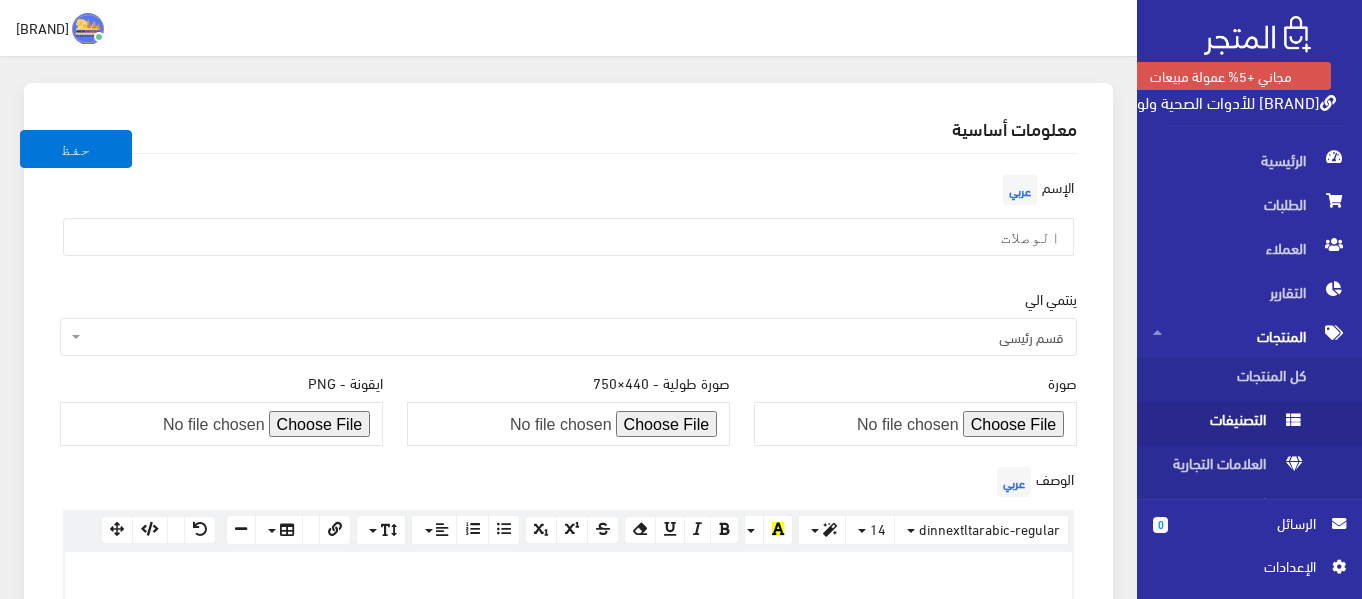 click on "قسم رئيسي" at bounding box center [574, 337] 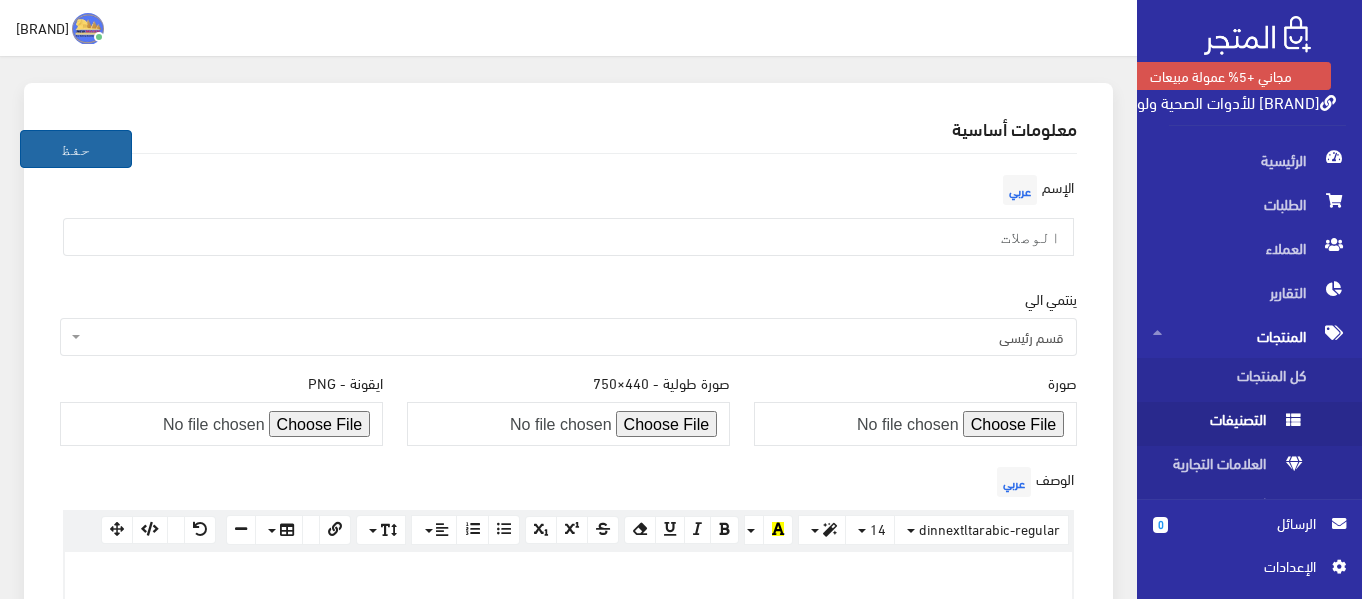click on "حفظ" at bounding box center (76, 149) 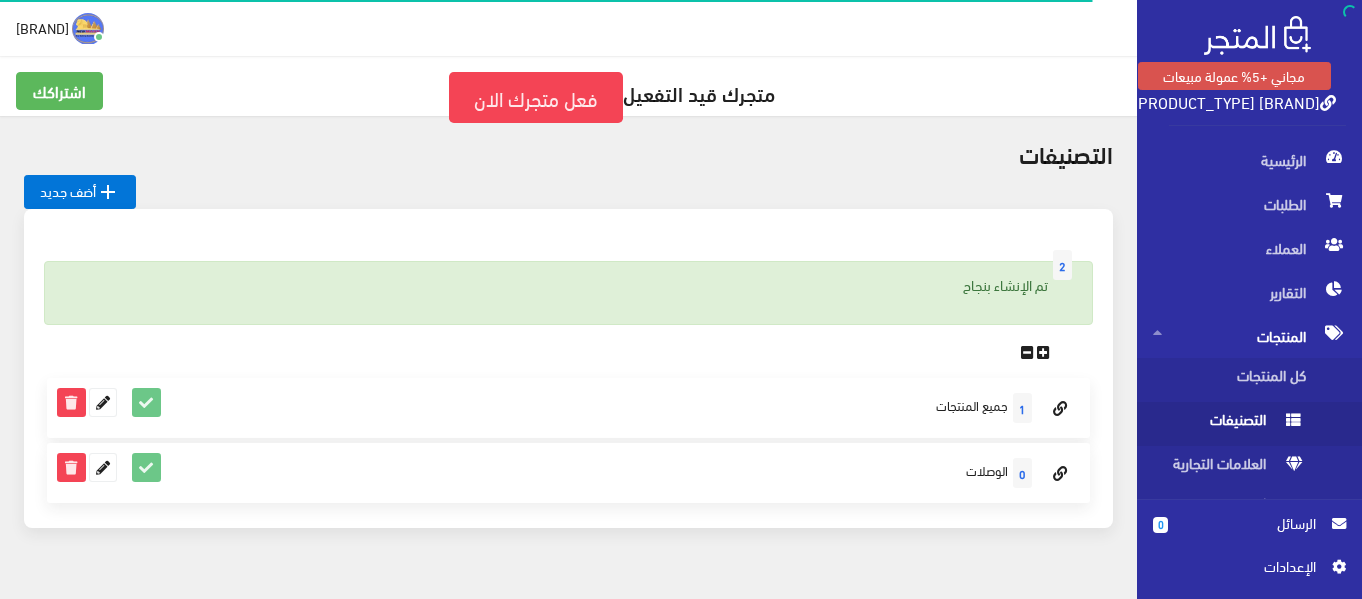 scroll, scrollTop: 0, scrollLeft: 0, axis: both 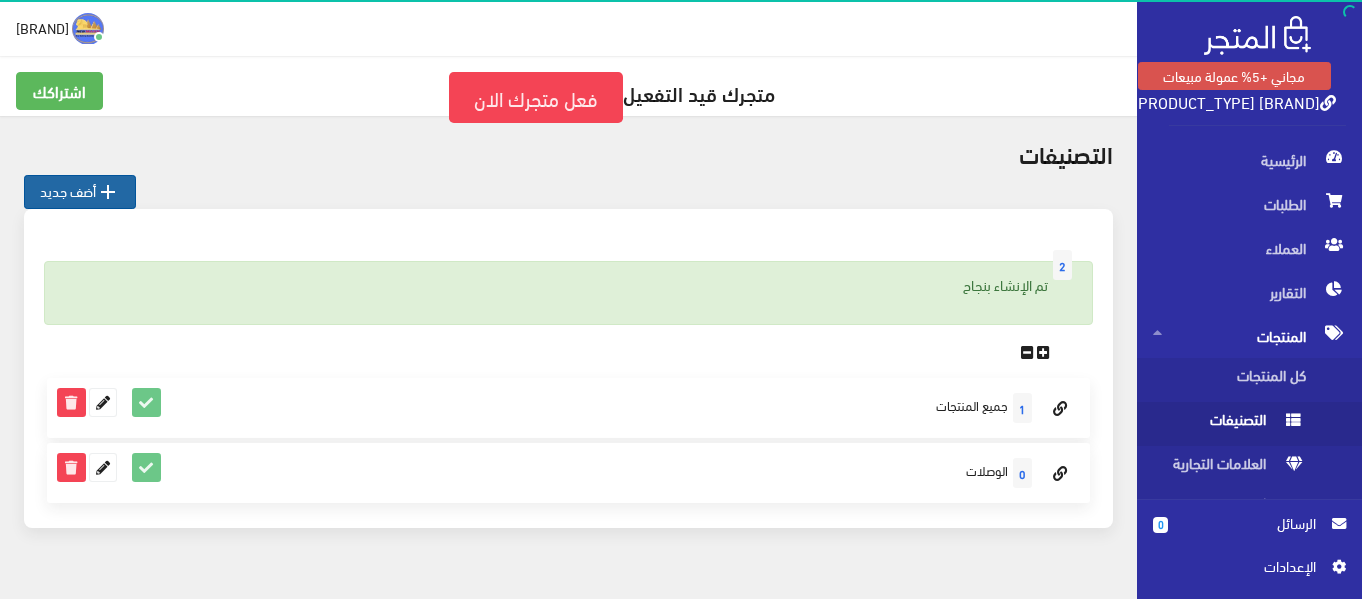 click on "  أضف جديد" at bounding box center [80, 192] 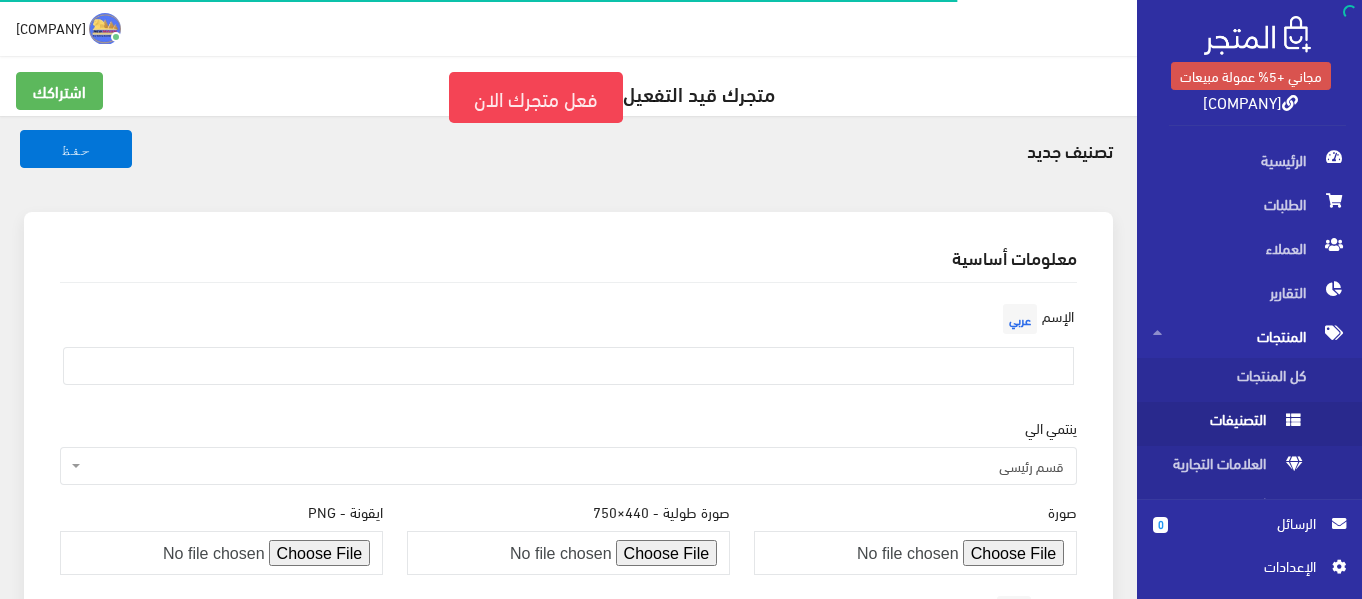 scroll, scrollTop: 0, scrollLeft: 0, axis: both 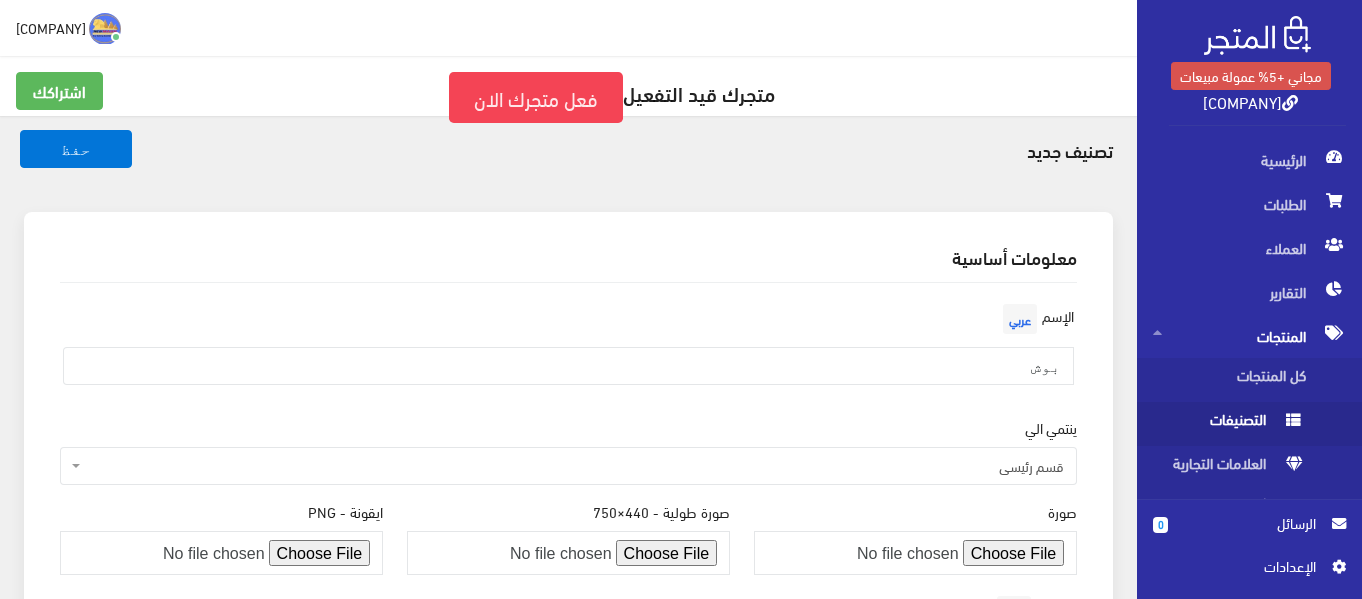 type on "بوش" 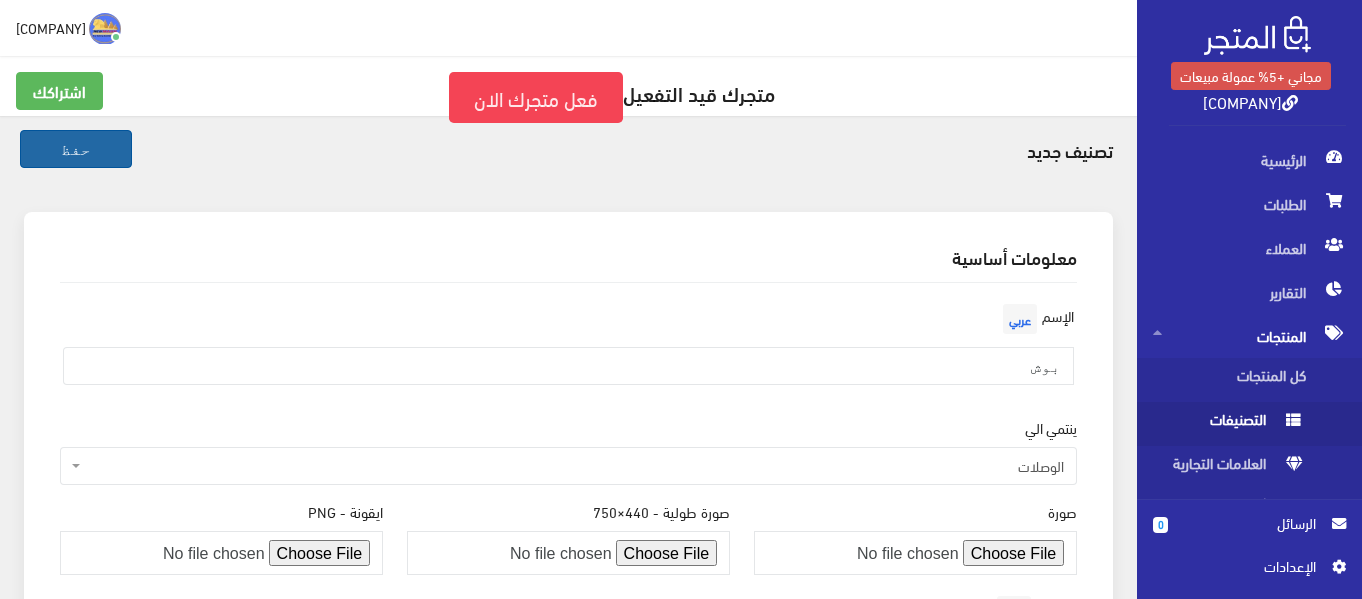 click on "حفظ" at bounding box center (76, 149) 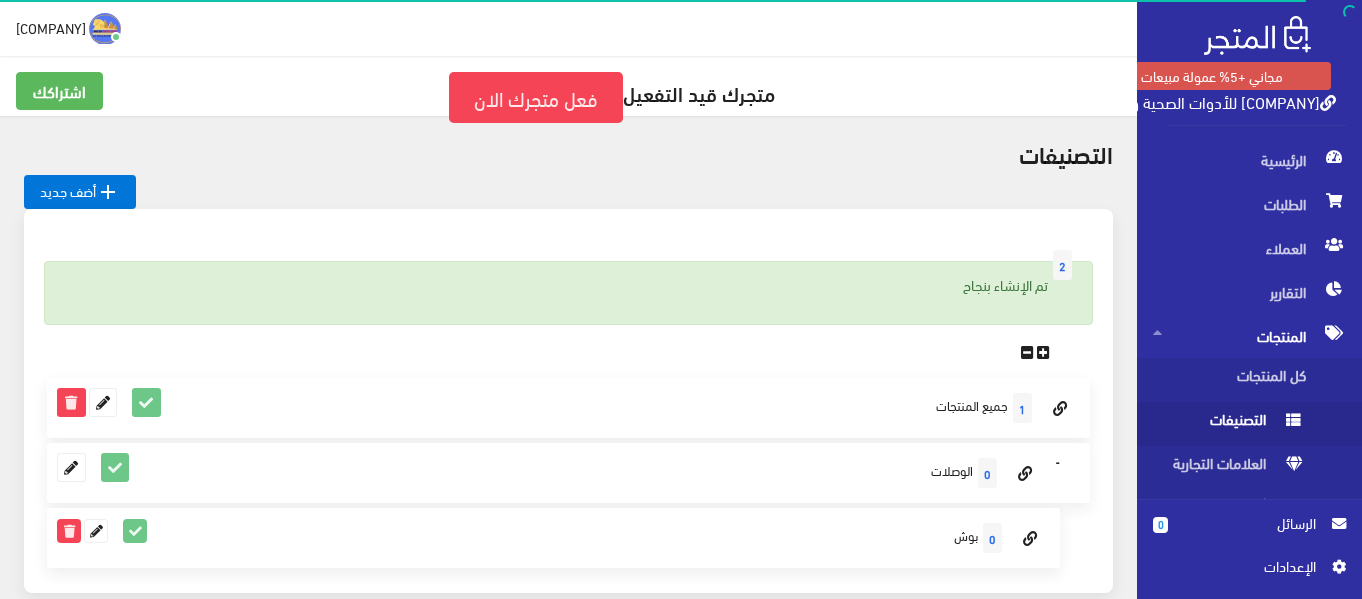 scroll, scrollTop: 0, scrollLeft: 0, axis: both 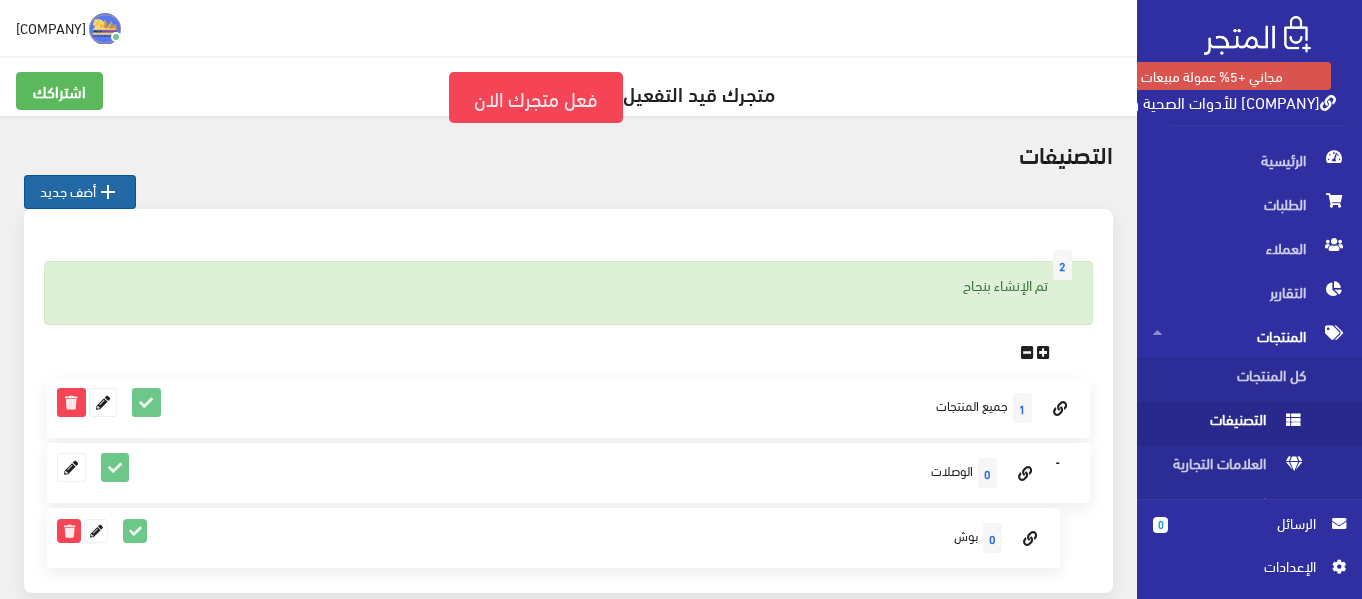 click on "  أضف جديد" at bounding box center (80, 192) 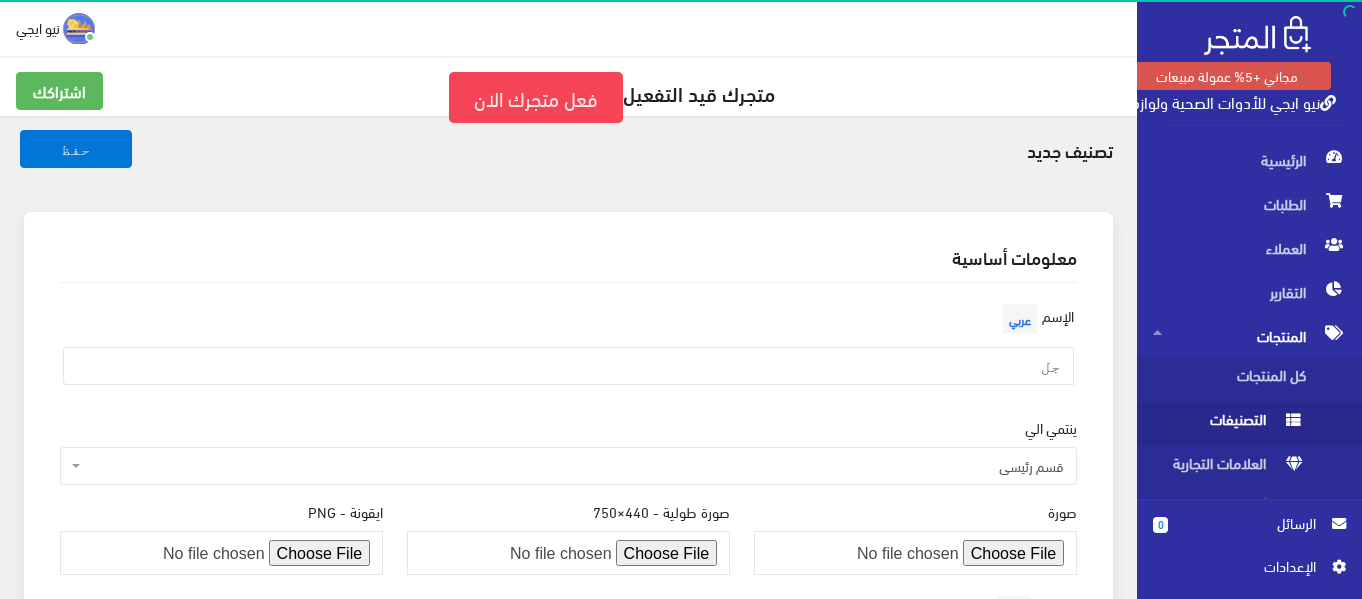 scroll, scrollTop: 0, scrollLeft: 0, axis: both 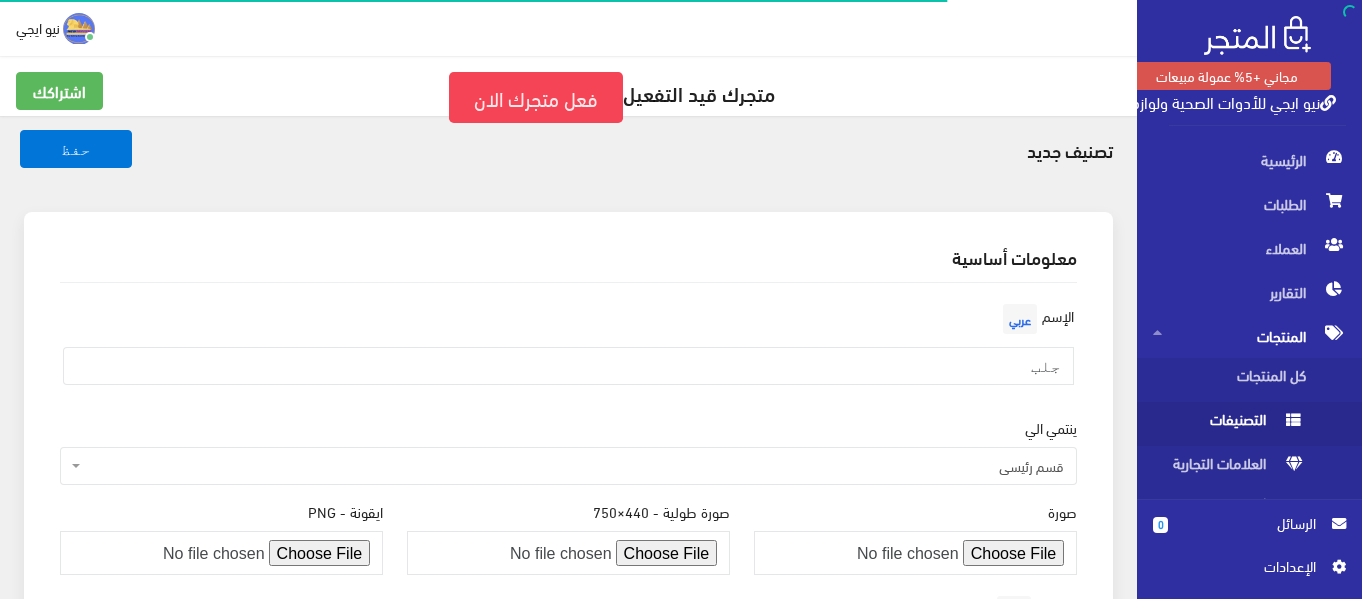 type on "جلب" 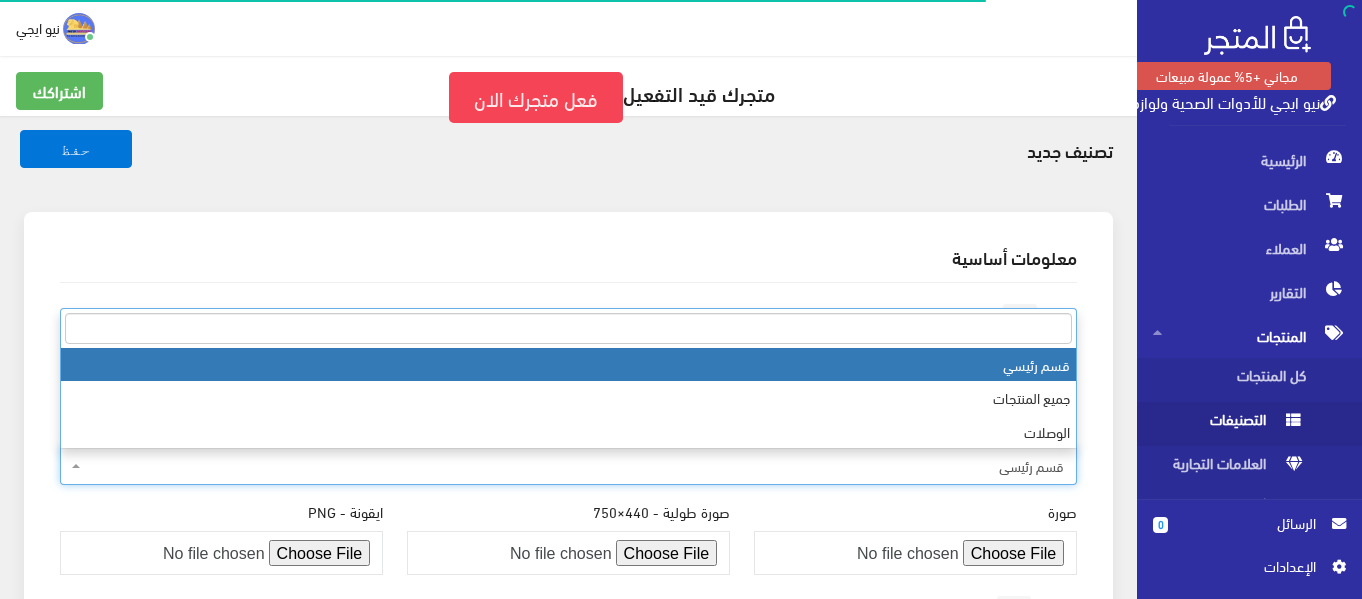 click on "قسم رئيسي" at bounding box center [574, 466] 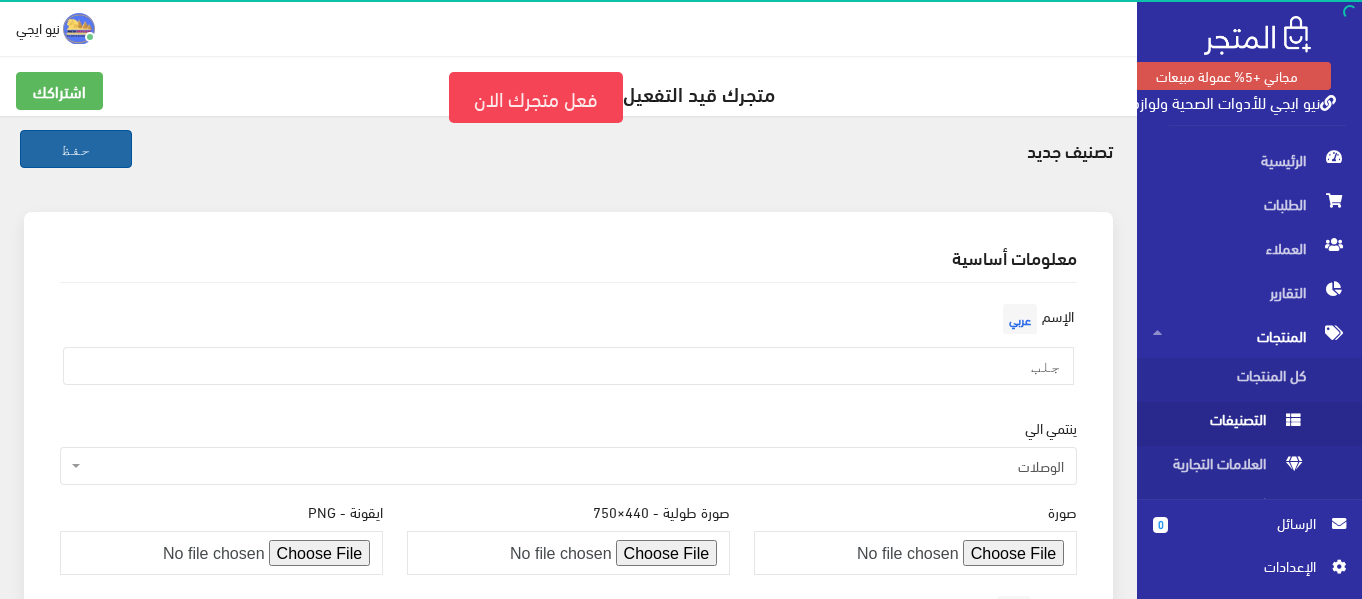 click on "حفظ" at bounding box center (76, 149) 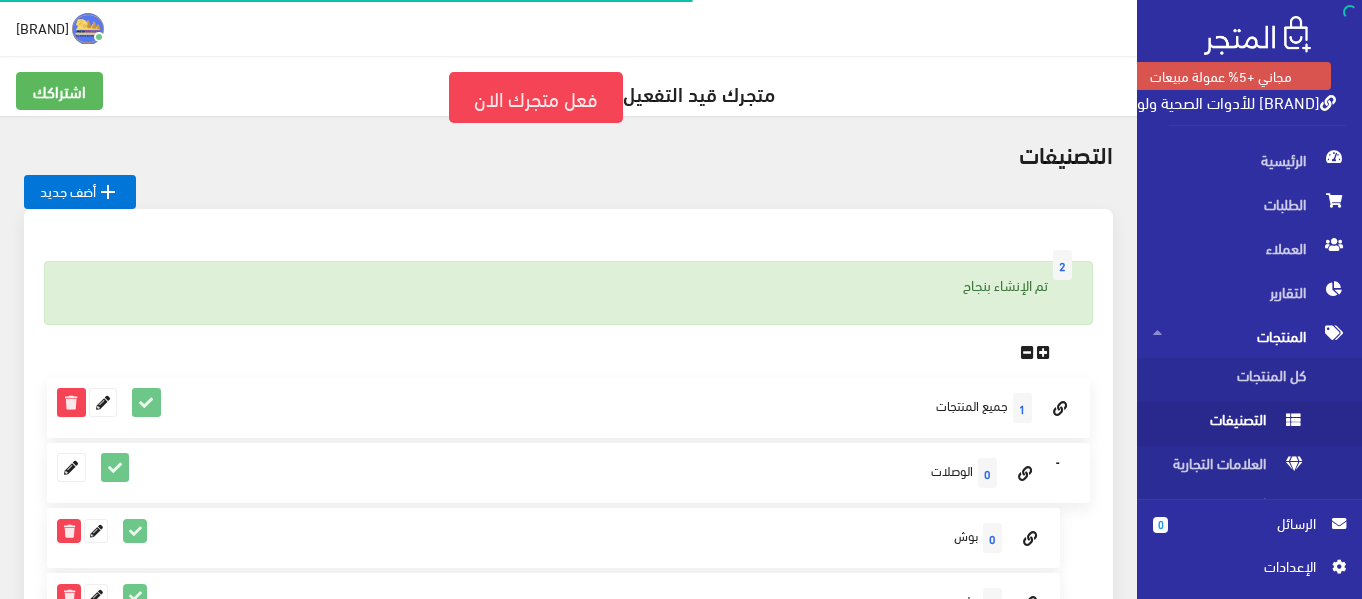 scroll, scrollTop: 0, scrollLeft: 0, axis: both 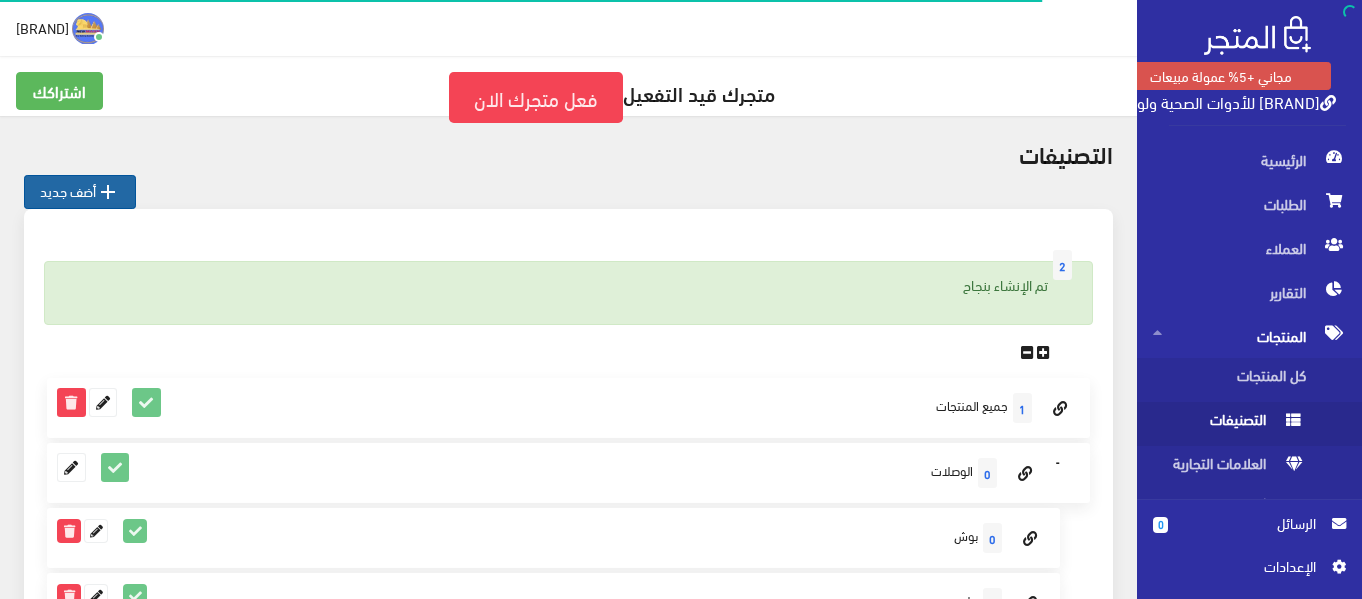click on "  أضف جديد" at bounding box center (80, 192) 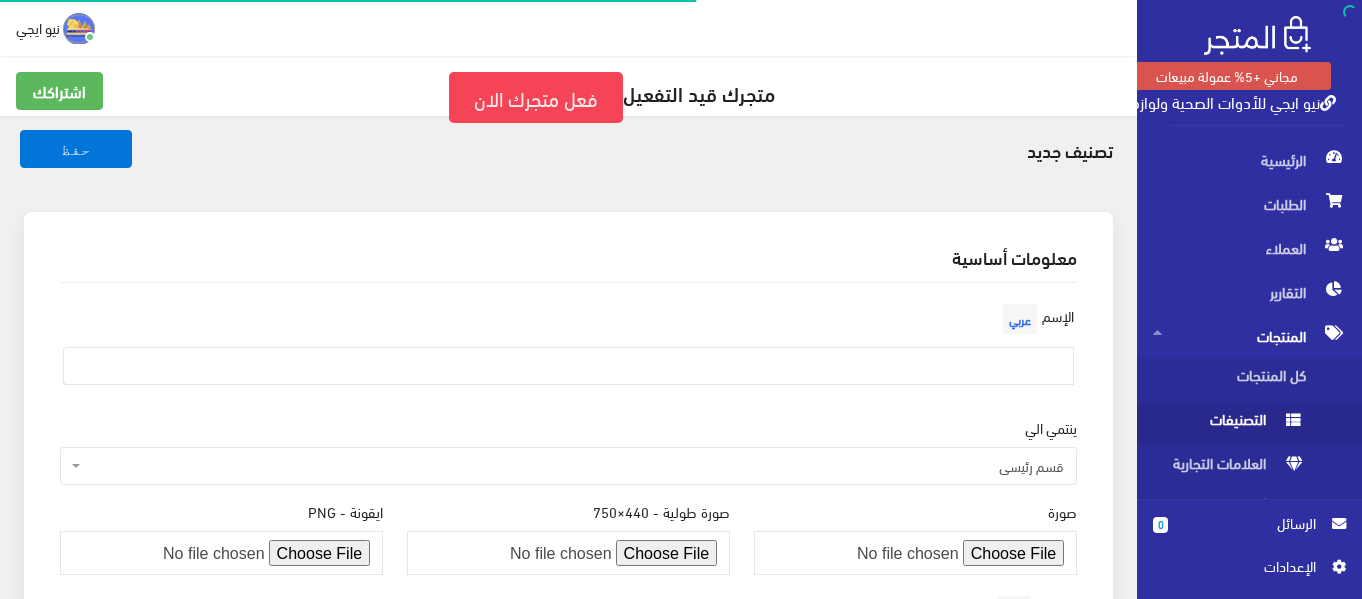 scroll, scrollTop: 0, scrollLeft: 0, axis: both 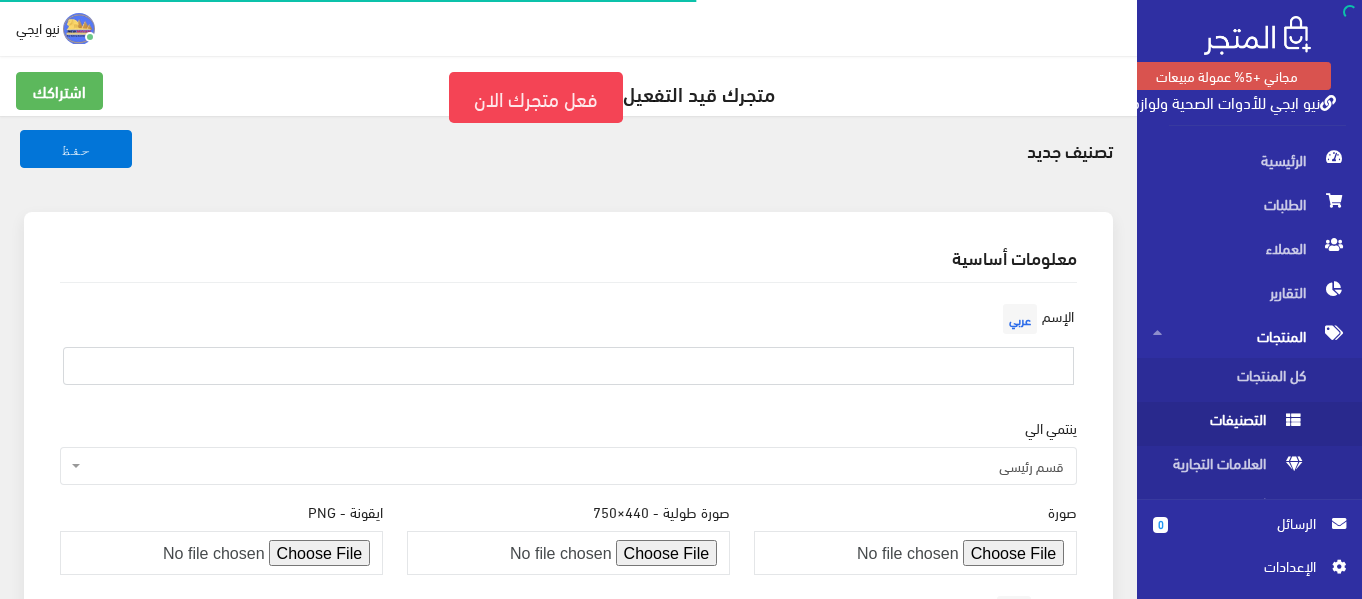 drag, startPoint x: 0, startPoint y: 0, endPoint x: 1006, endPoint y: 375, distance: 1073.6205 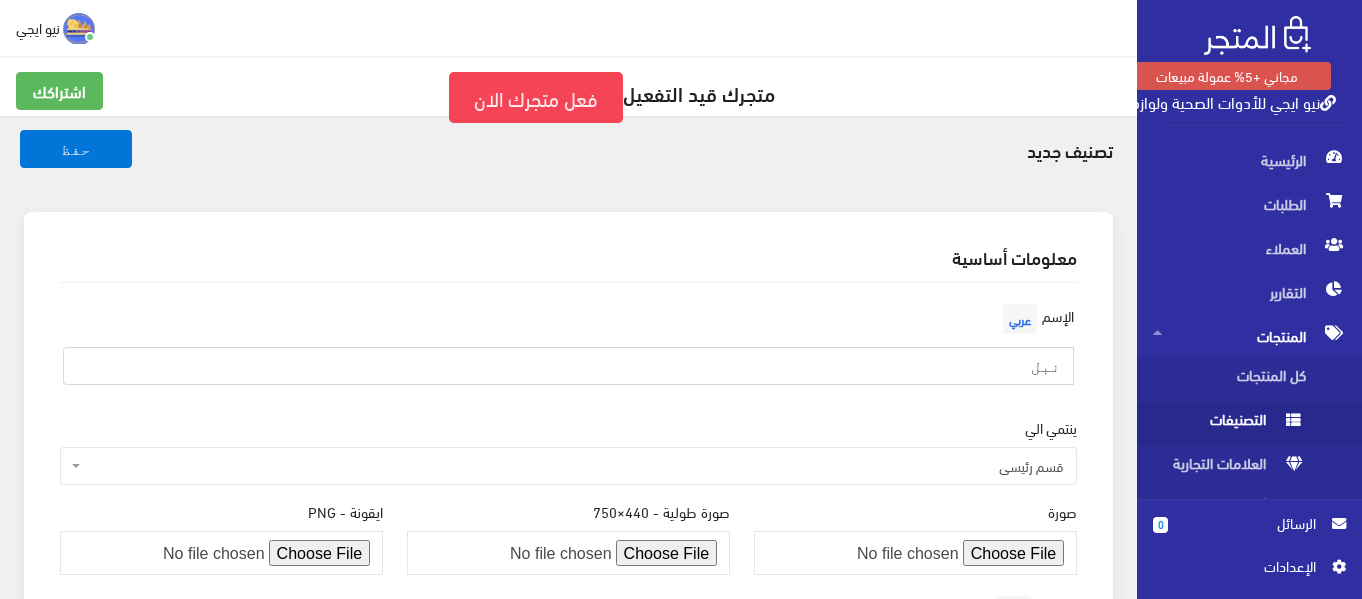 type on "نبل" 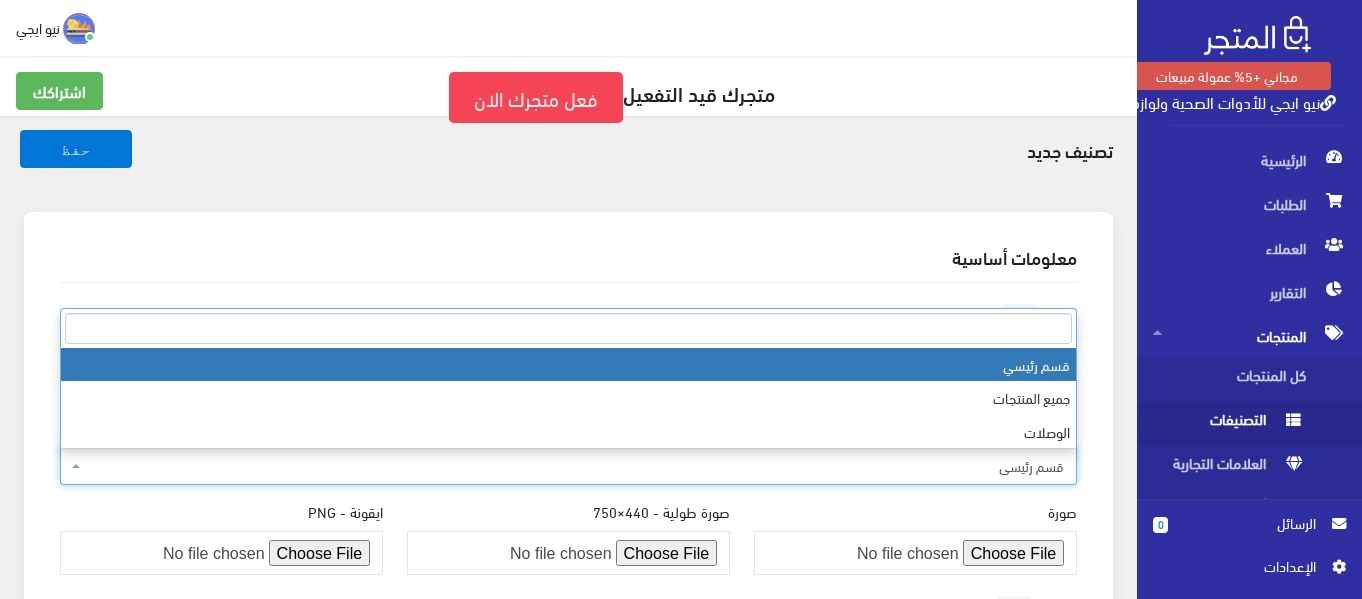click on "قسم رئيسي" at bounding box center (574, 466) 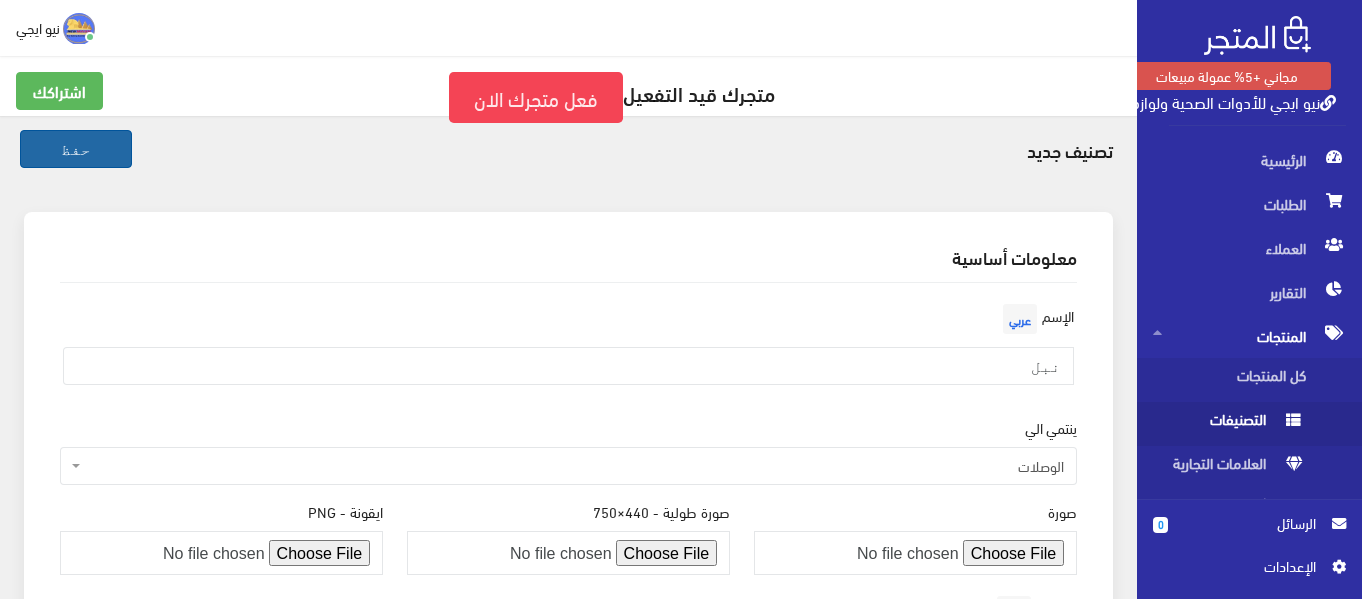 click on "حفظ" at bounding box center (76, 149) 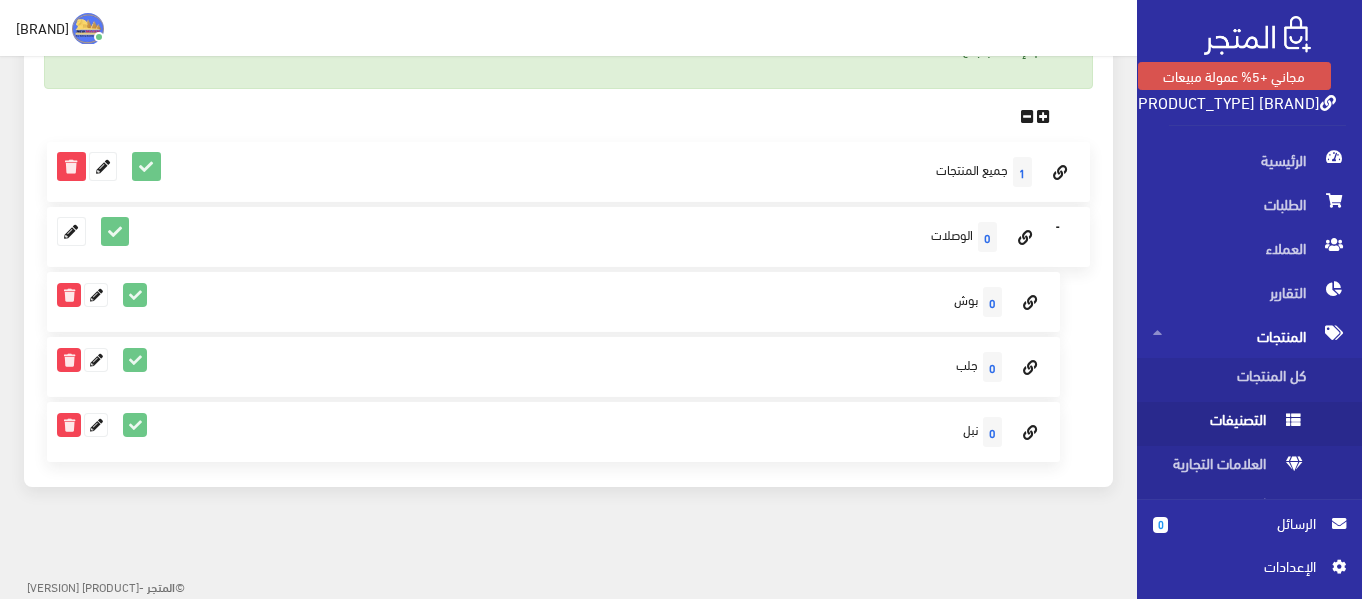 scroll, scrollTop: 0, scrollLeft: 0, axis: both 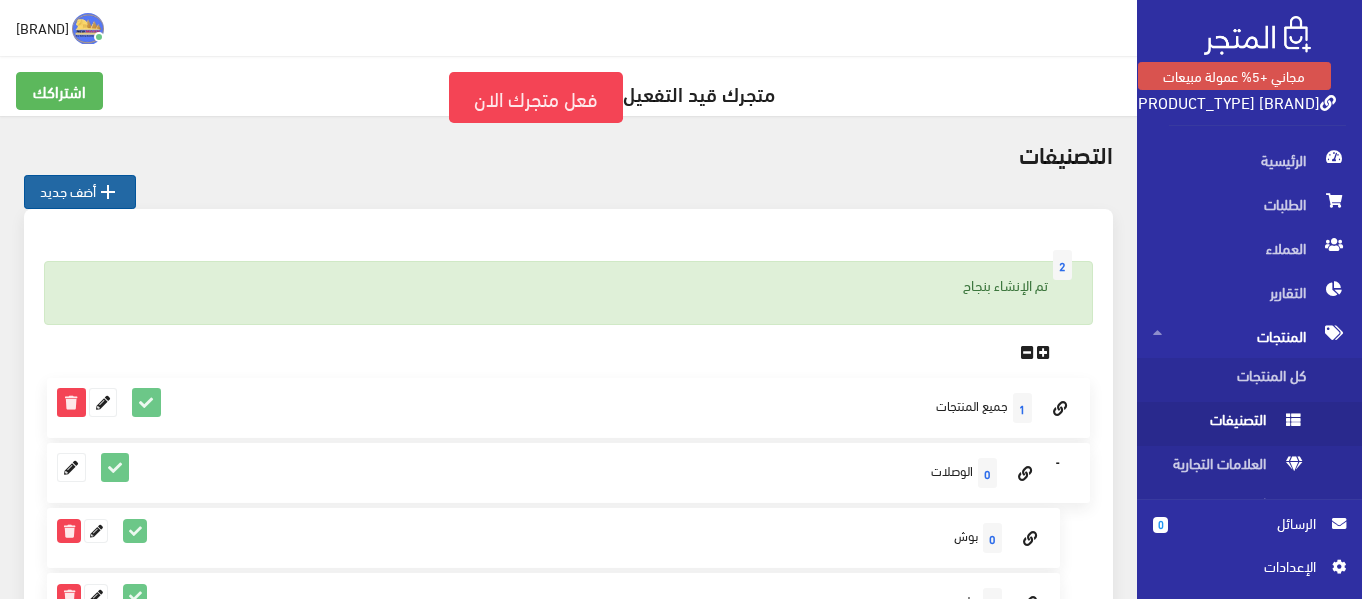 click on "  أضف جديد" at bounding box center (80, 192) 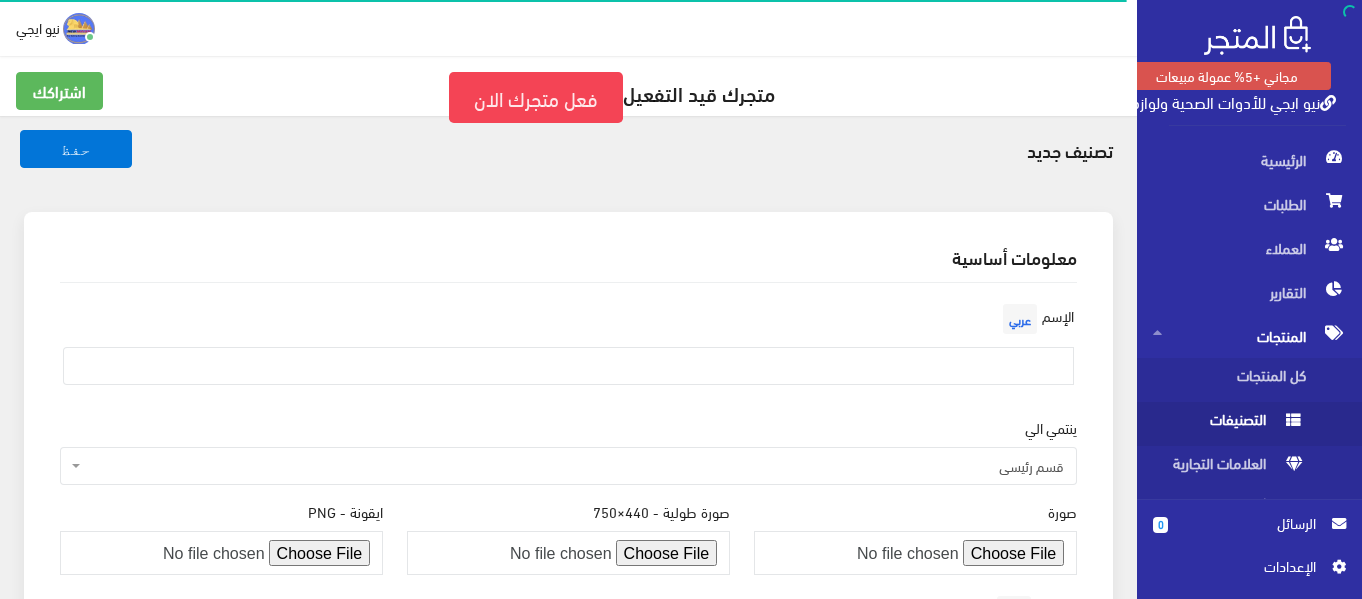scroll, scrollTop: 100, scrollLeft: 0, axis: vertical 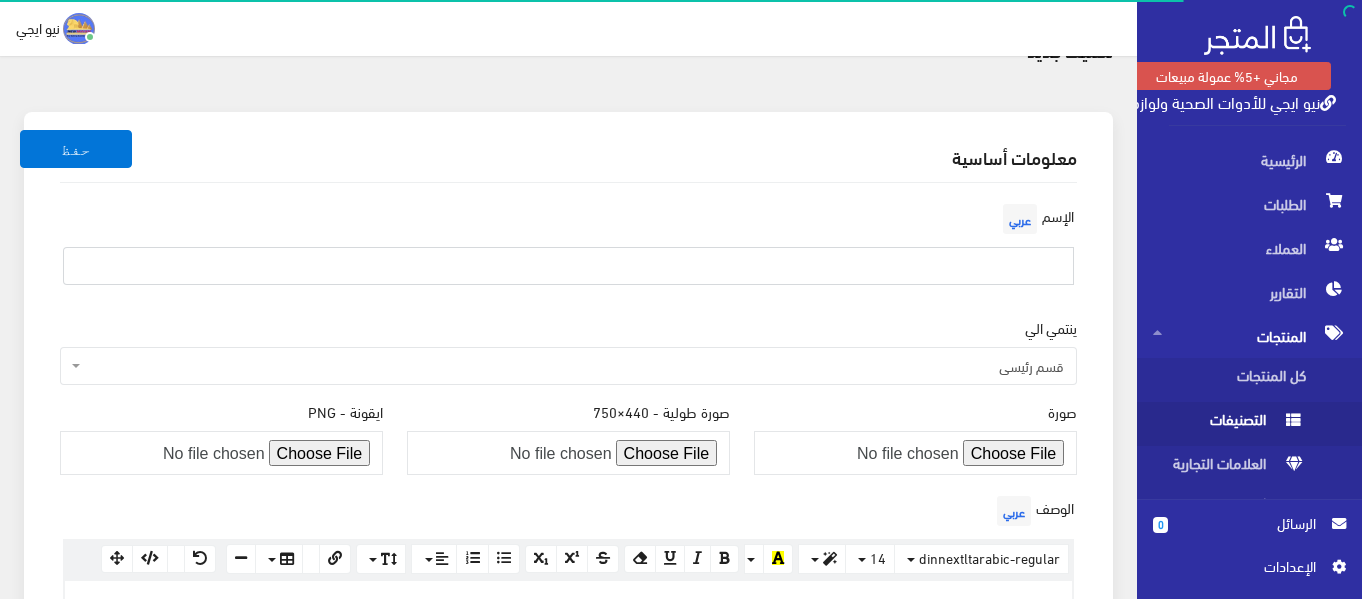 click at bounding box center (568, 266) 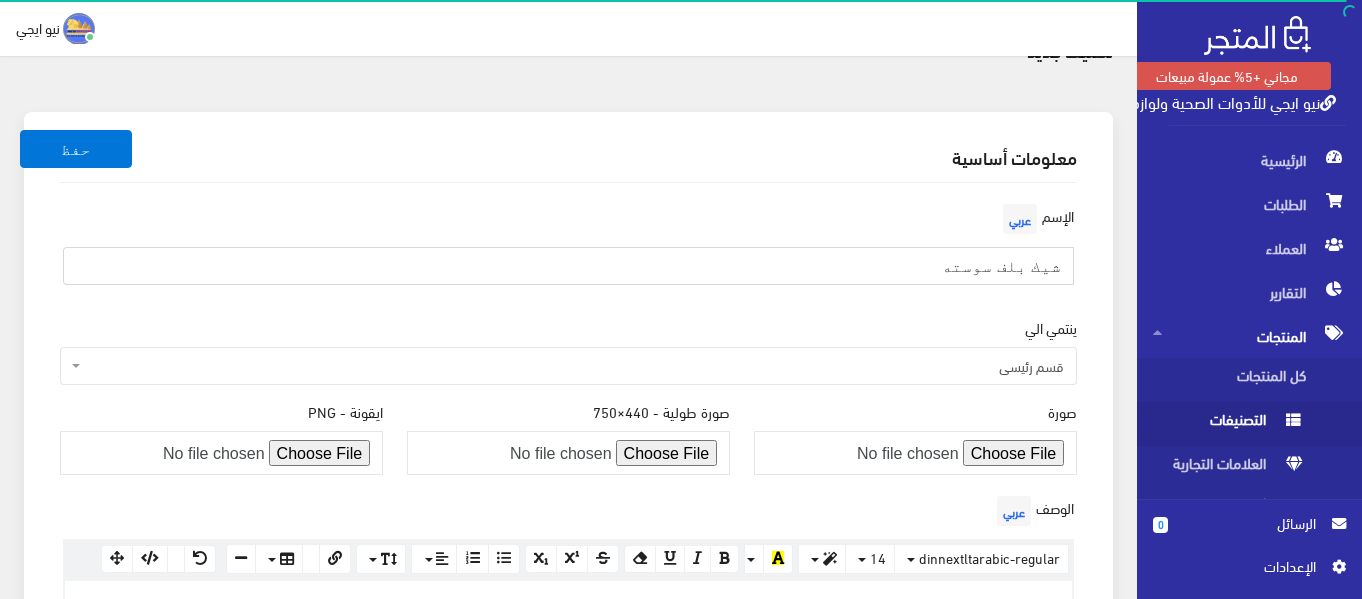 scroll, scrollTop: 200, scrollLeft: 0, axis: vertical 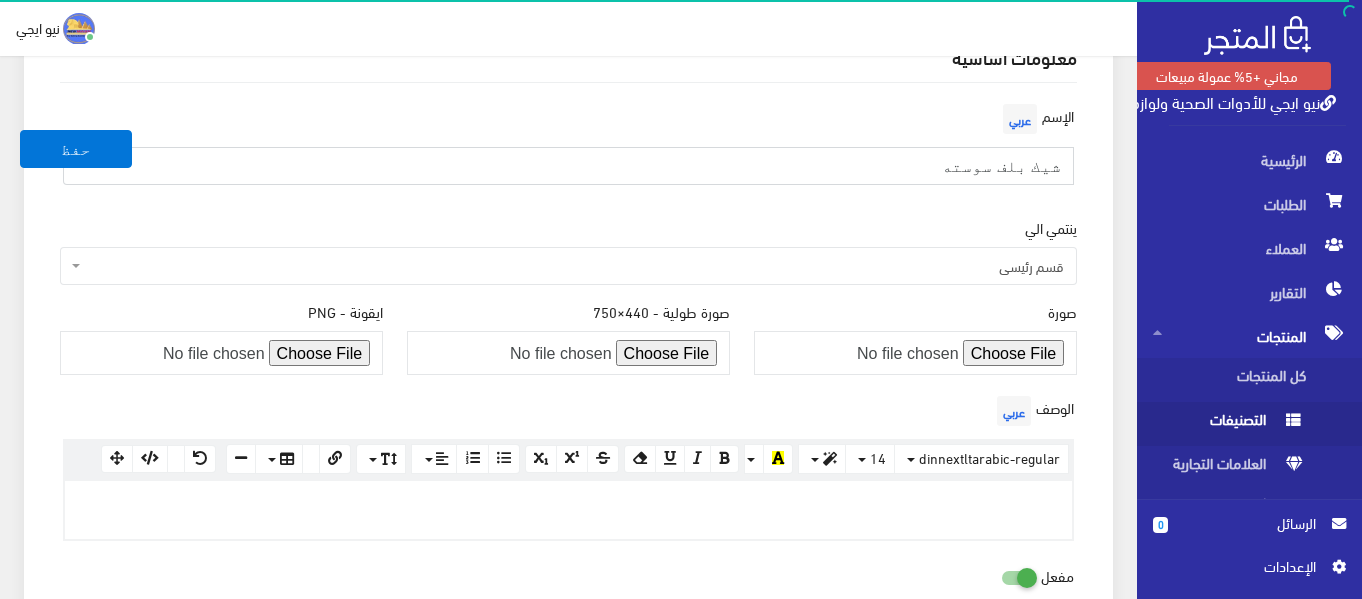 type on "شيك بلف سوسته" 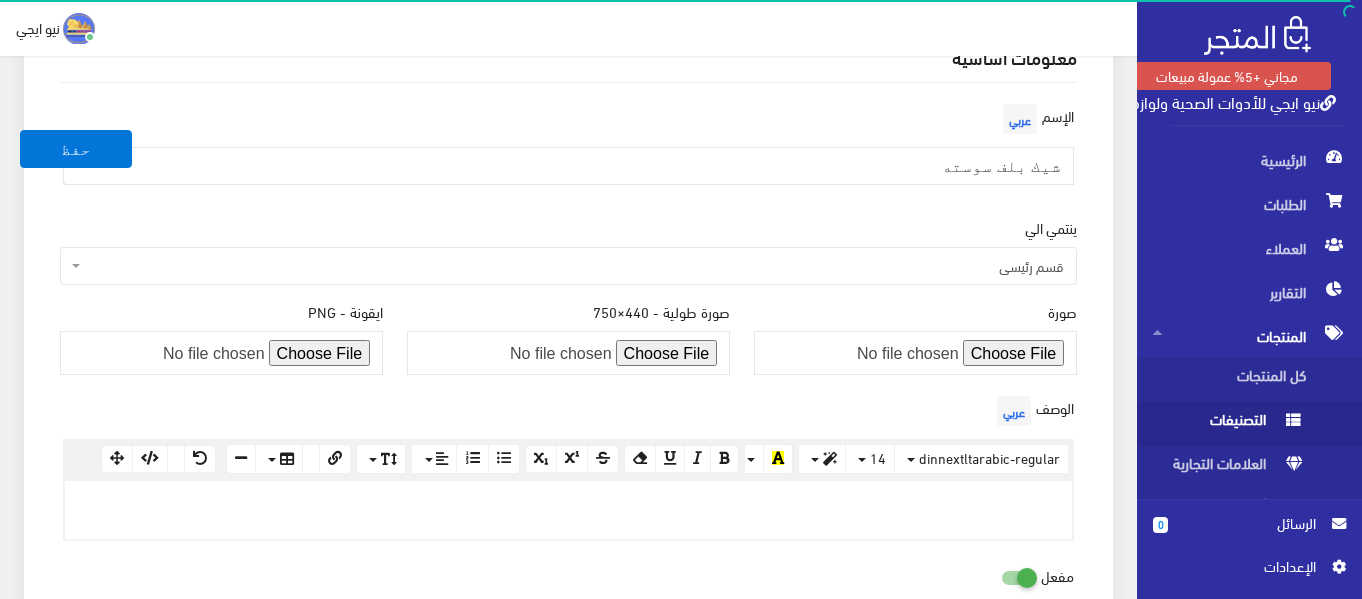 click on "الإسم  عربي
شيك بلف سوسته
ينتمي الي
قسم رئيسي
جميع المنتجات
الوصلات
قسم رئيسي
صورة
صورة طولية - 440 × 750
×" at bounding box center [568, 382] 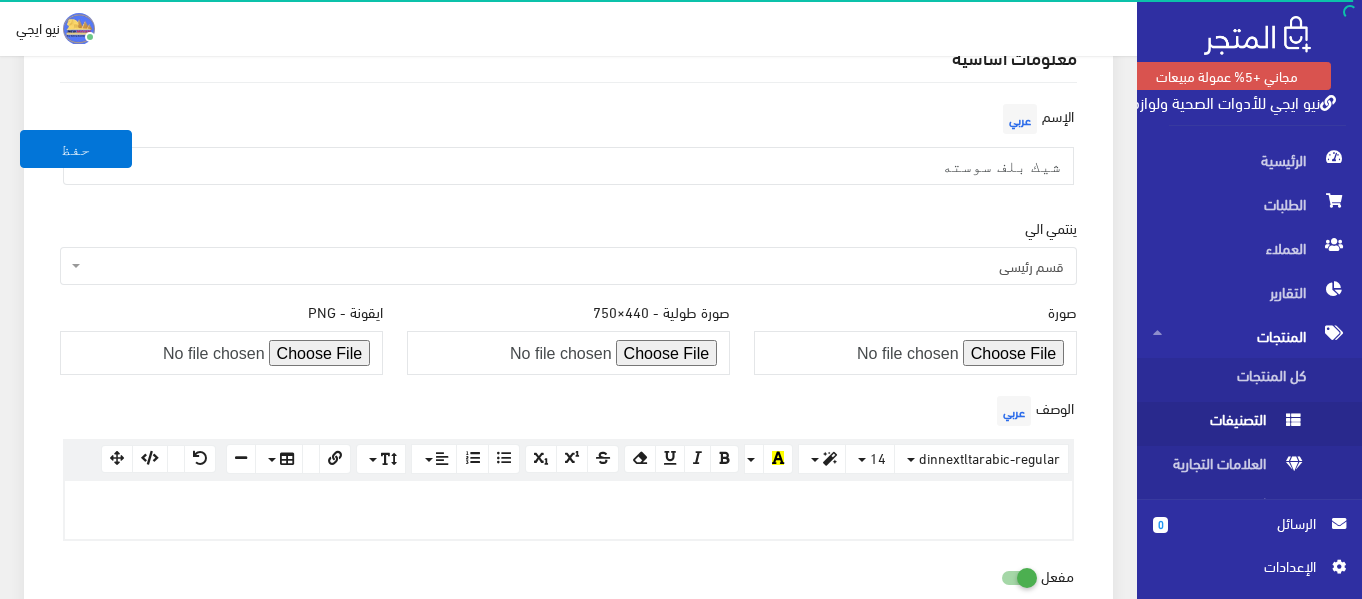 click on "قسم رئيسي" at bounding box center [574, 266] 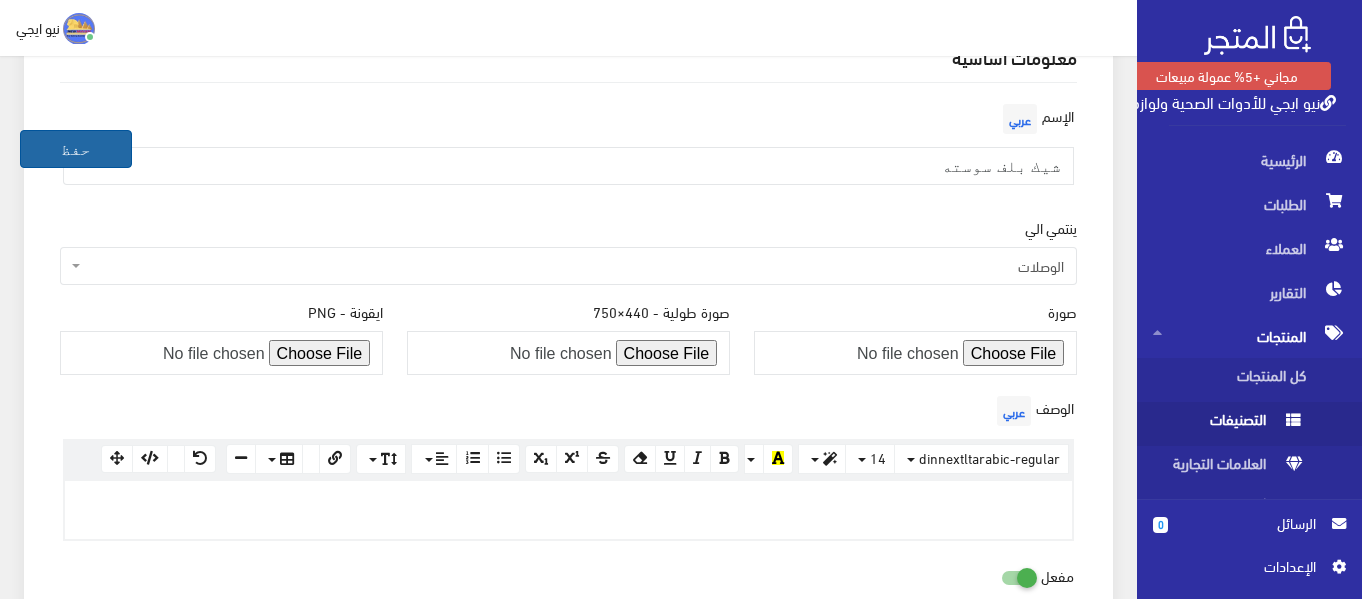 click on "حفظ" at bounding box center (76, 149) 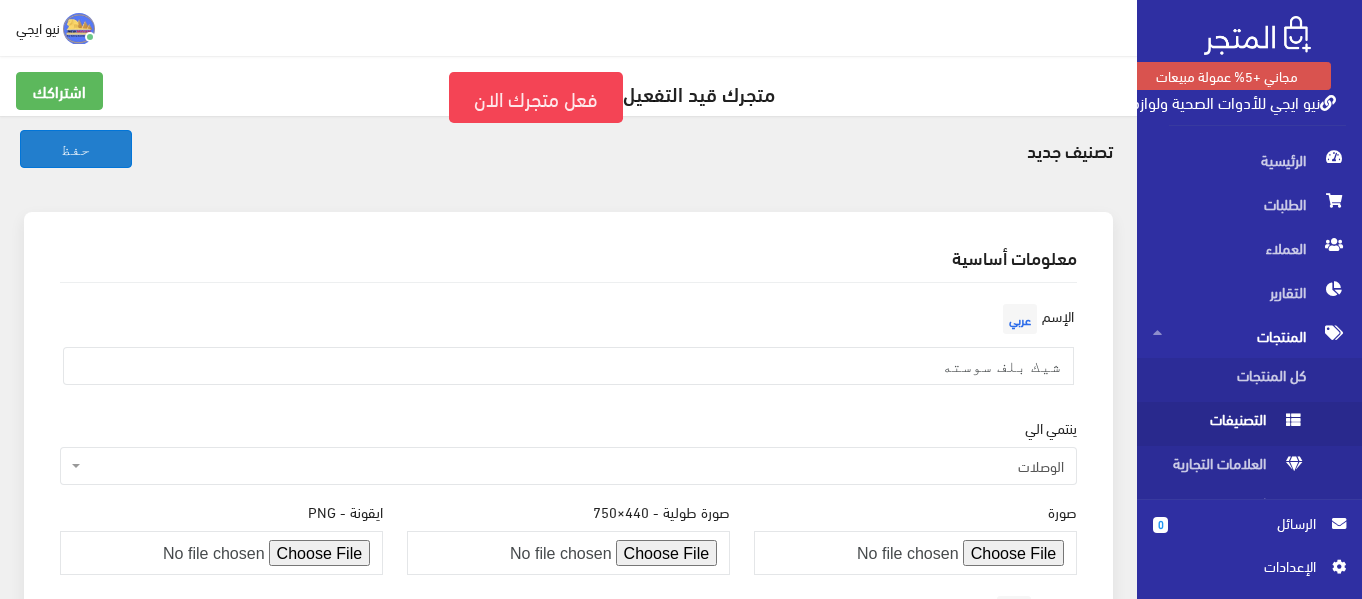 scroll, scrollTop: 100, scrollLeft: 0, axis: vertical 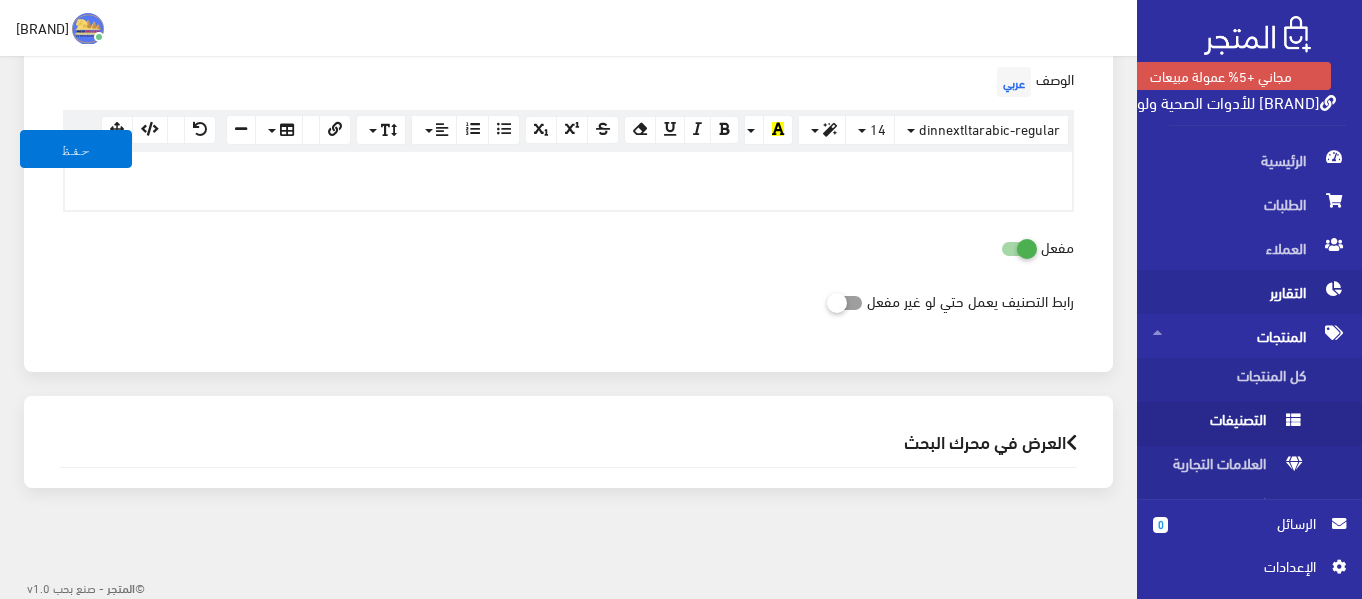 click on "التقارير" at bounding box center (1249, 292) 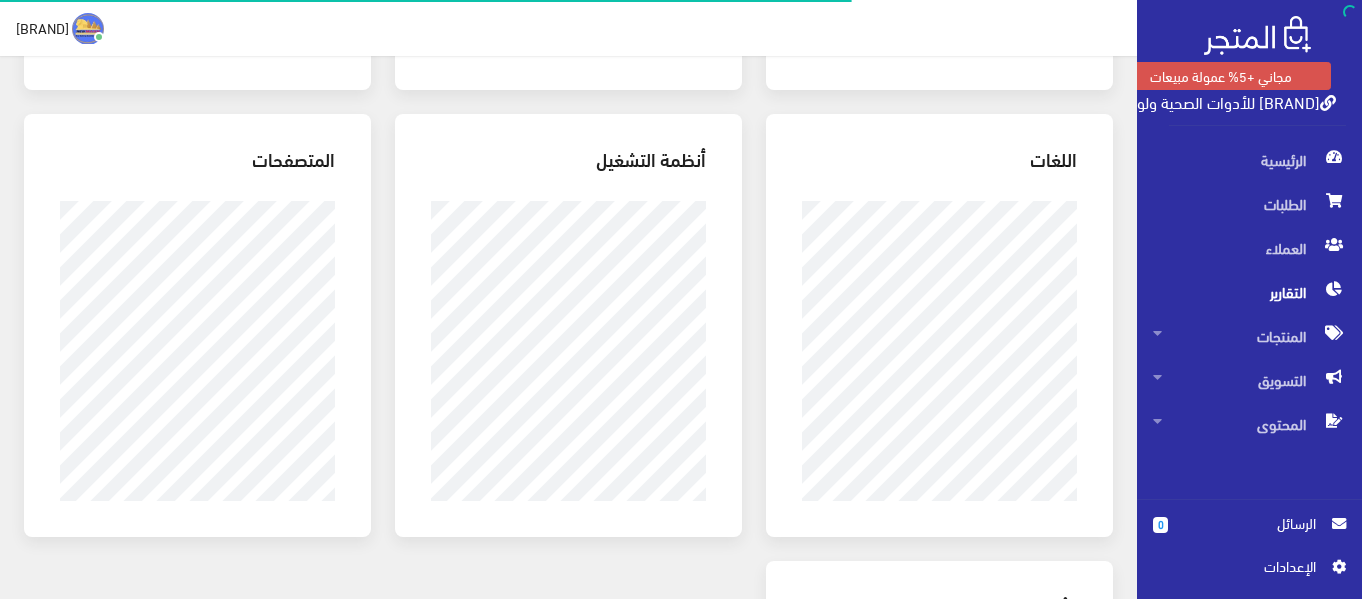 scroll, scrollTop: 0, scrollLeft: 0, axis: both 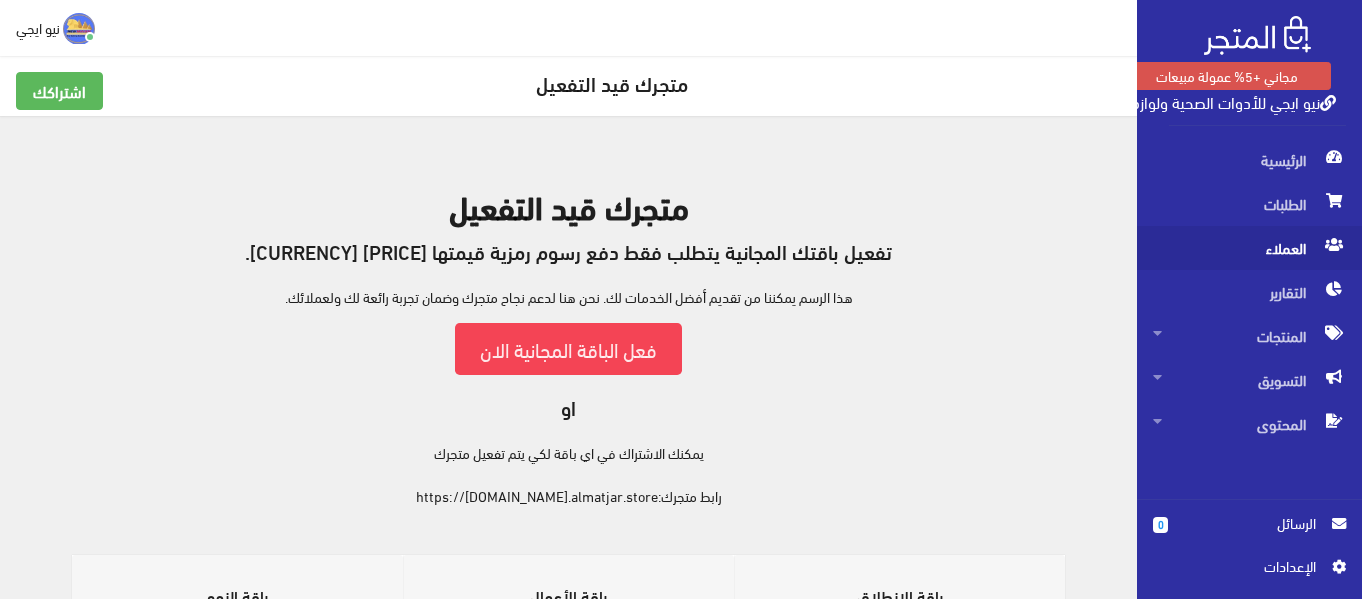 click on "العملاء" at bounding box center (1249, 248) 